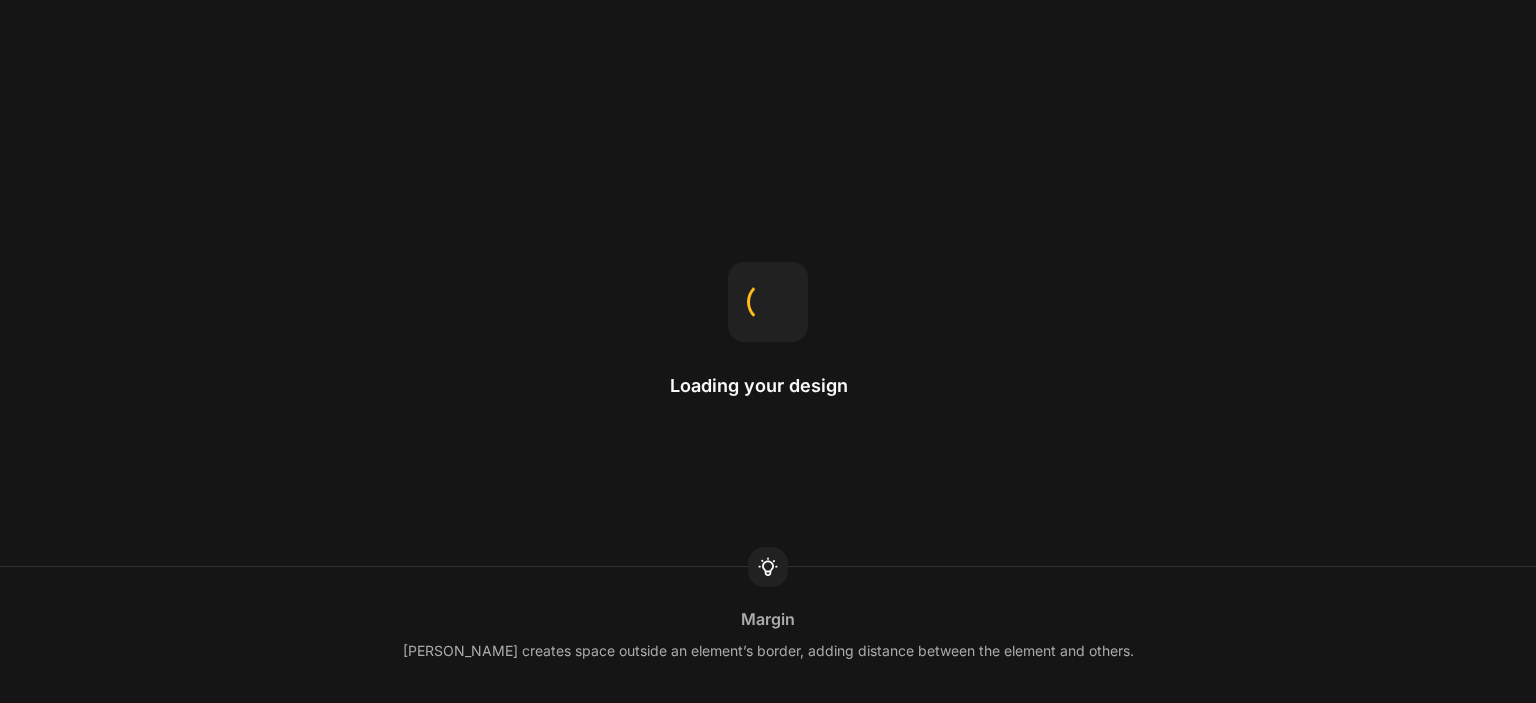 scroll, scrollTop: 0, scrollLeft: 0, axis: both 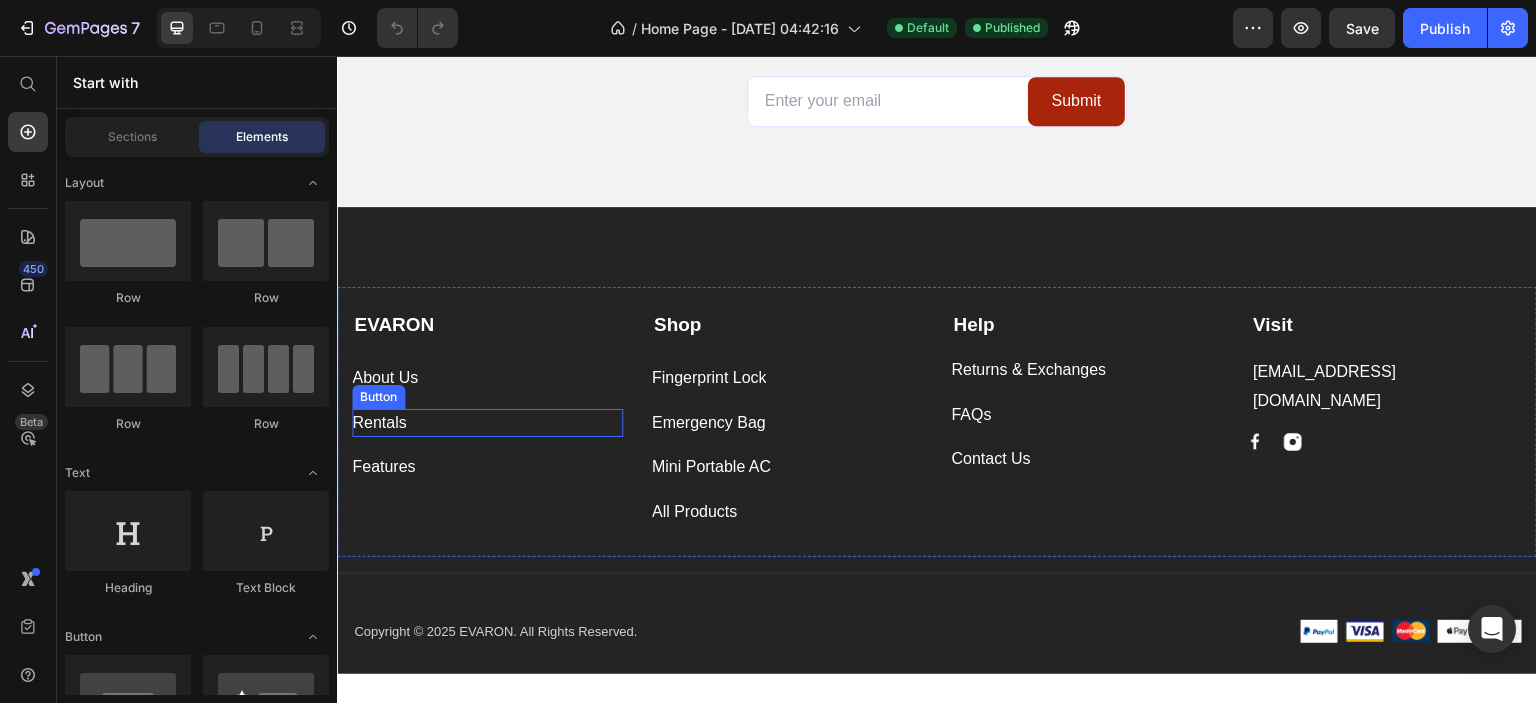 click on "Rentals Button" at bounding box center (487, 423) 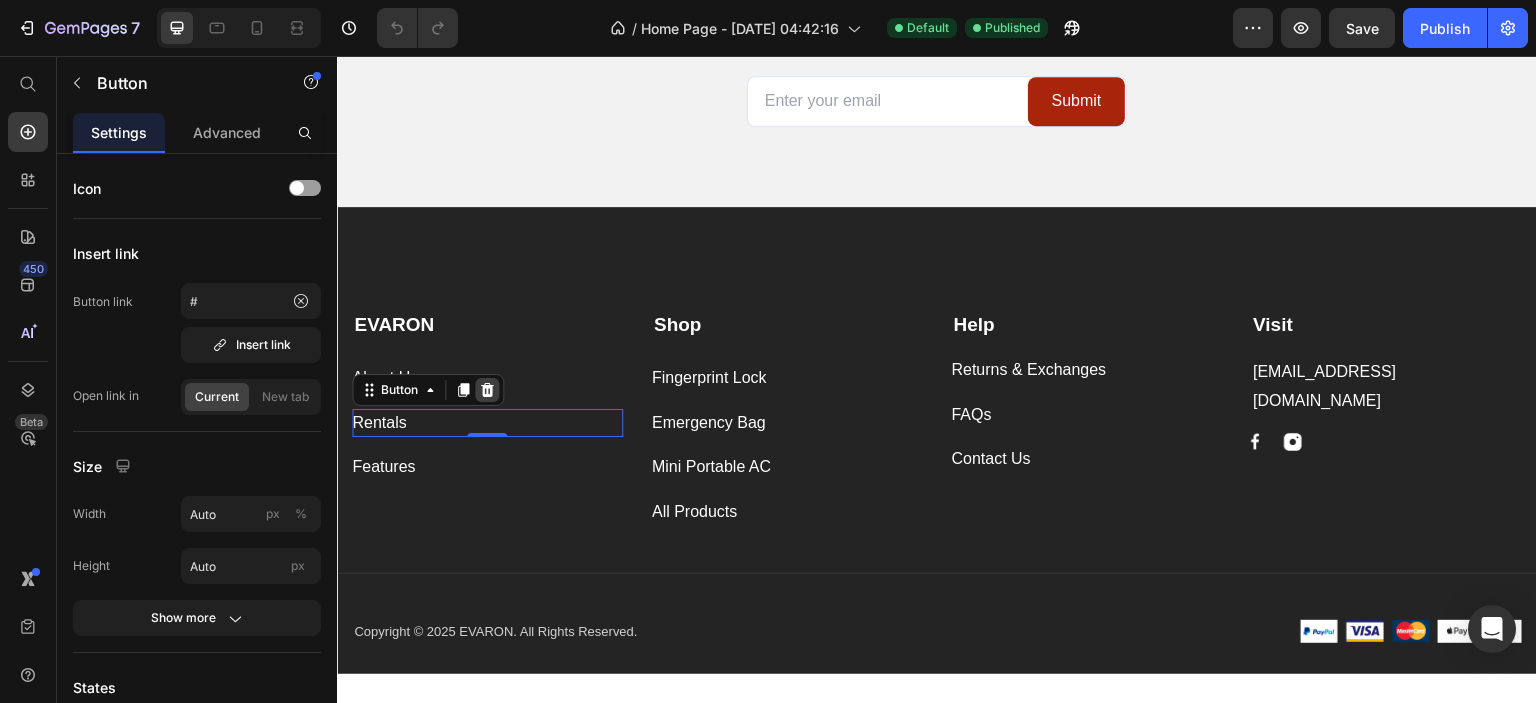 click 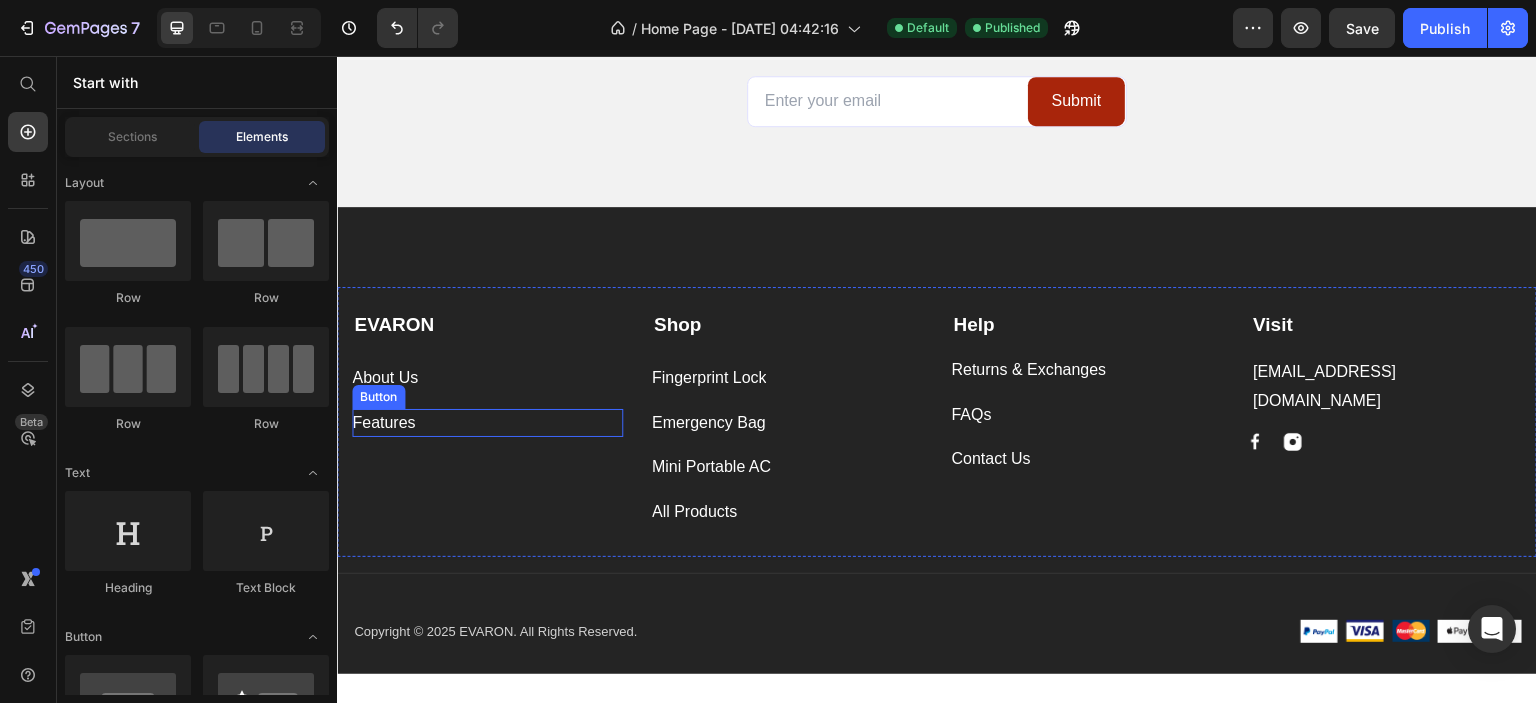 click on "Features Button" at bounding box center [487, 423] 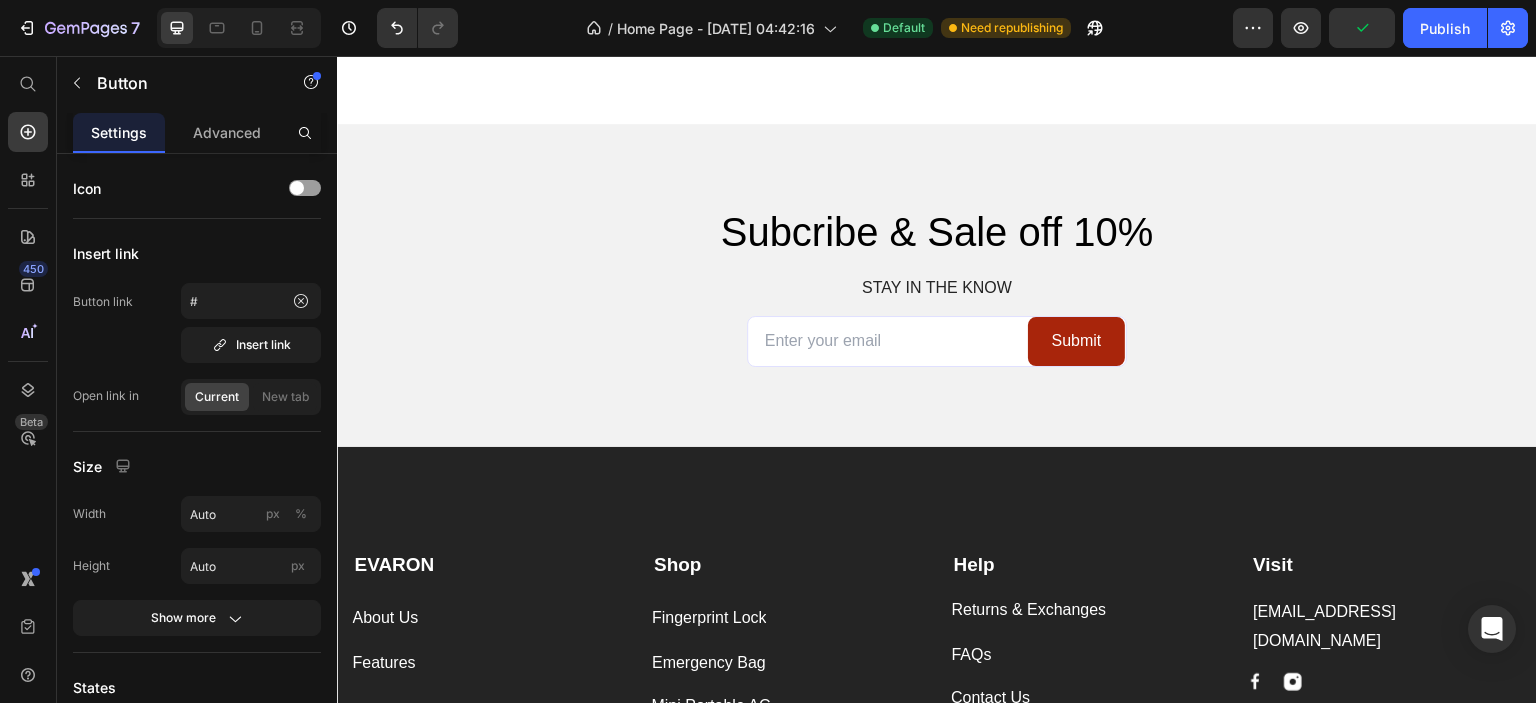 scroll, scrollTop: 2790, scrollLeft: 0, axis: vertical 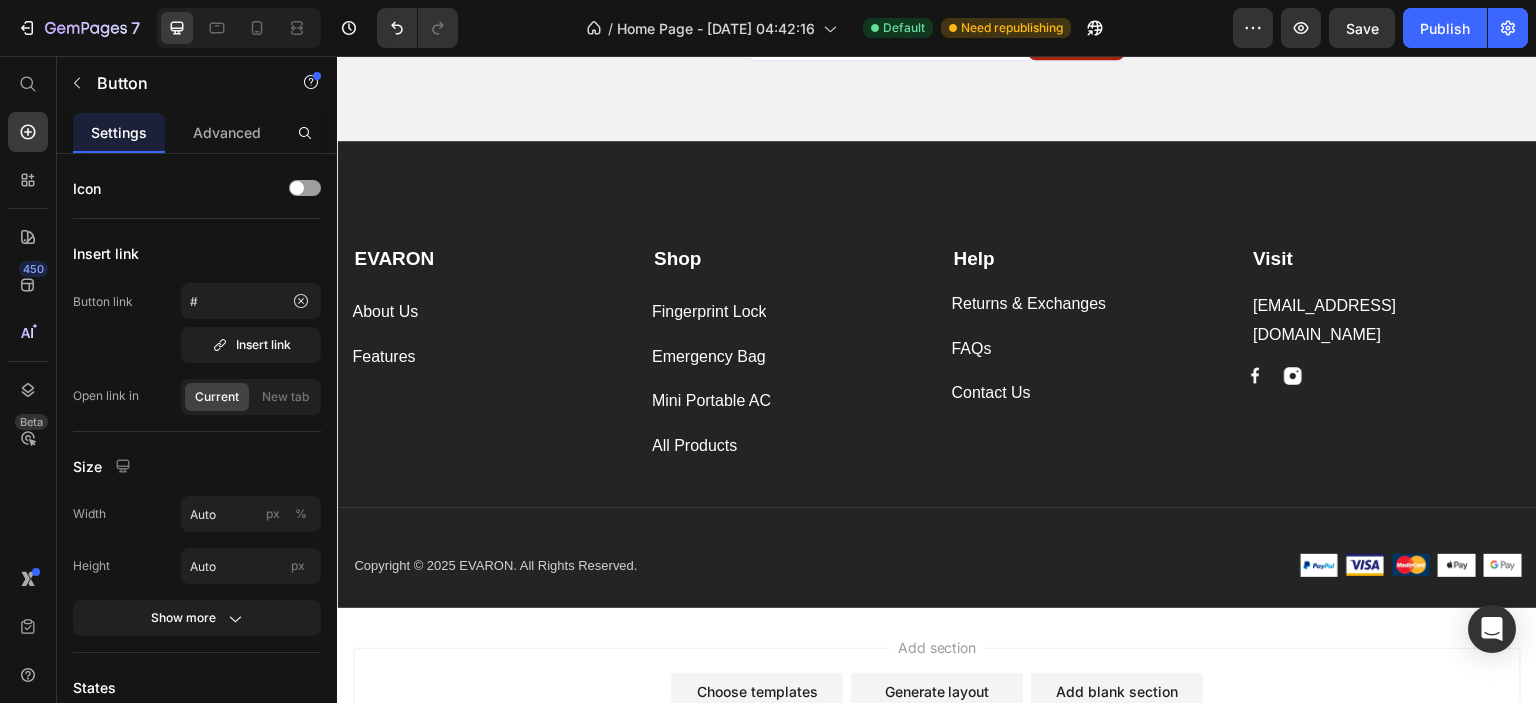 click on "Features Button" at bounding box center (487, 357) 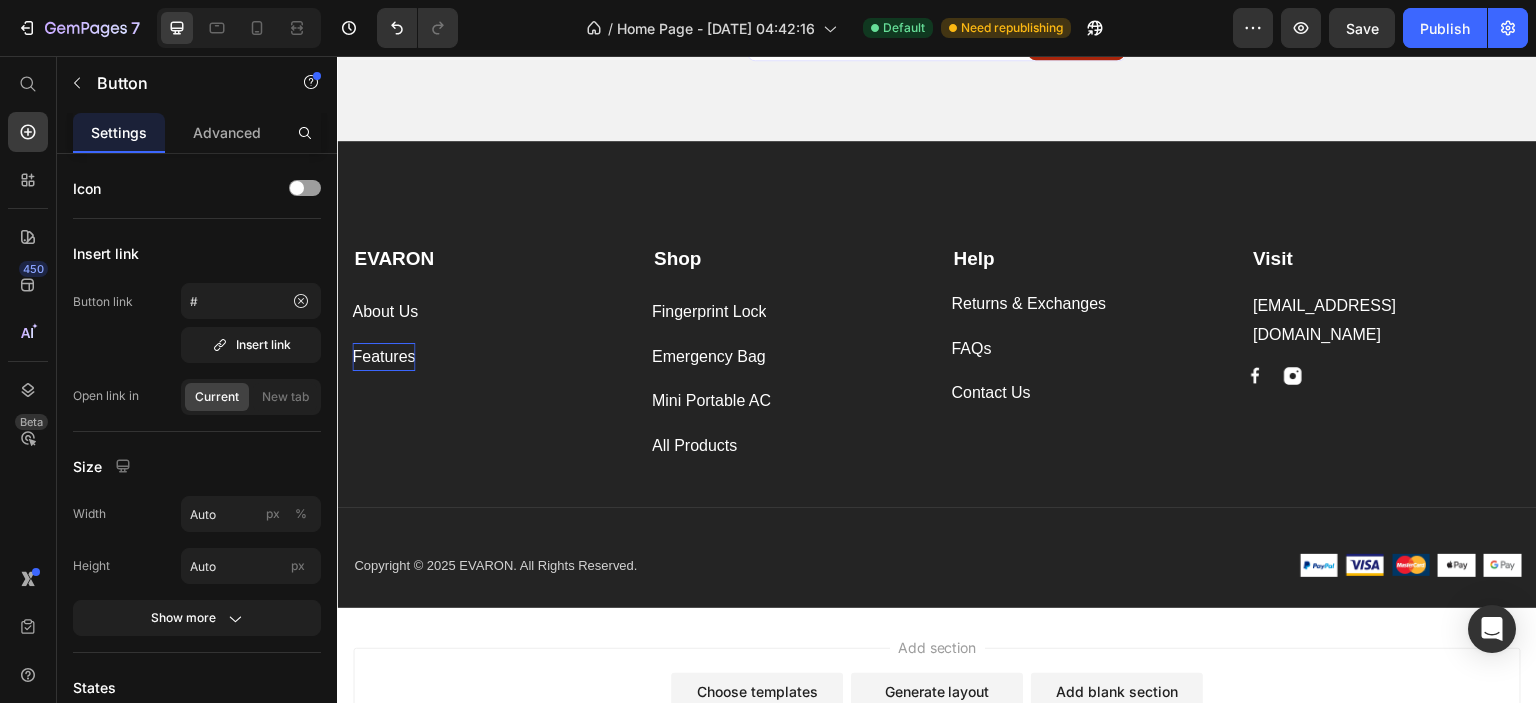 click on "Features" at bounding box center [383, 357] 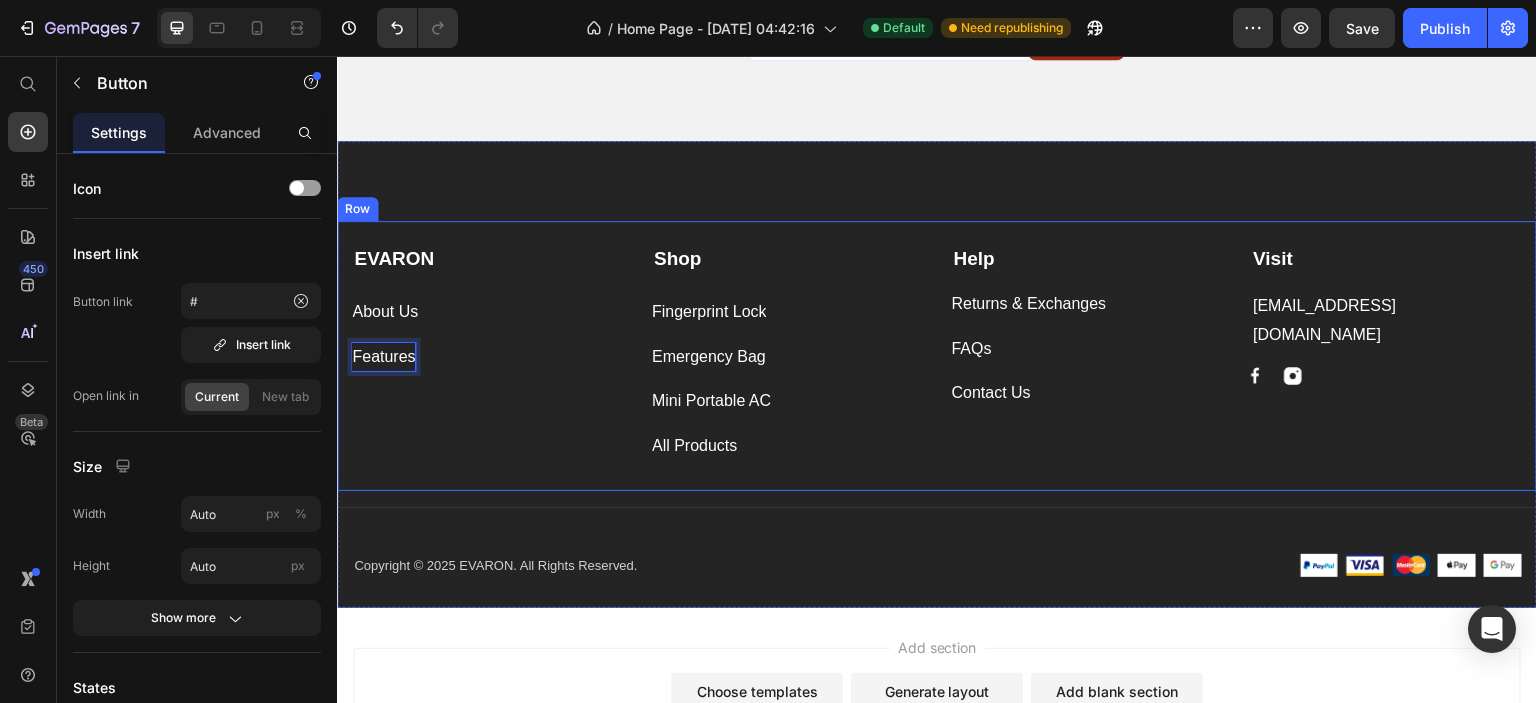 click on "EVARON Text block About Us Button Features Button" at bounding box center [487, 353] 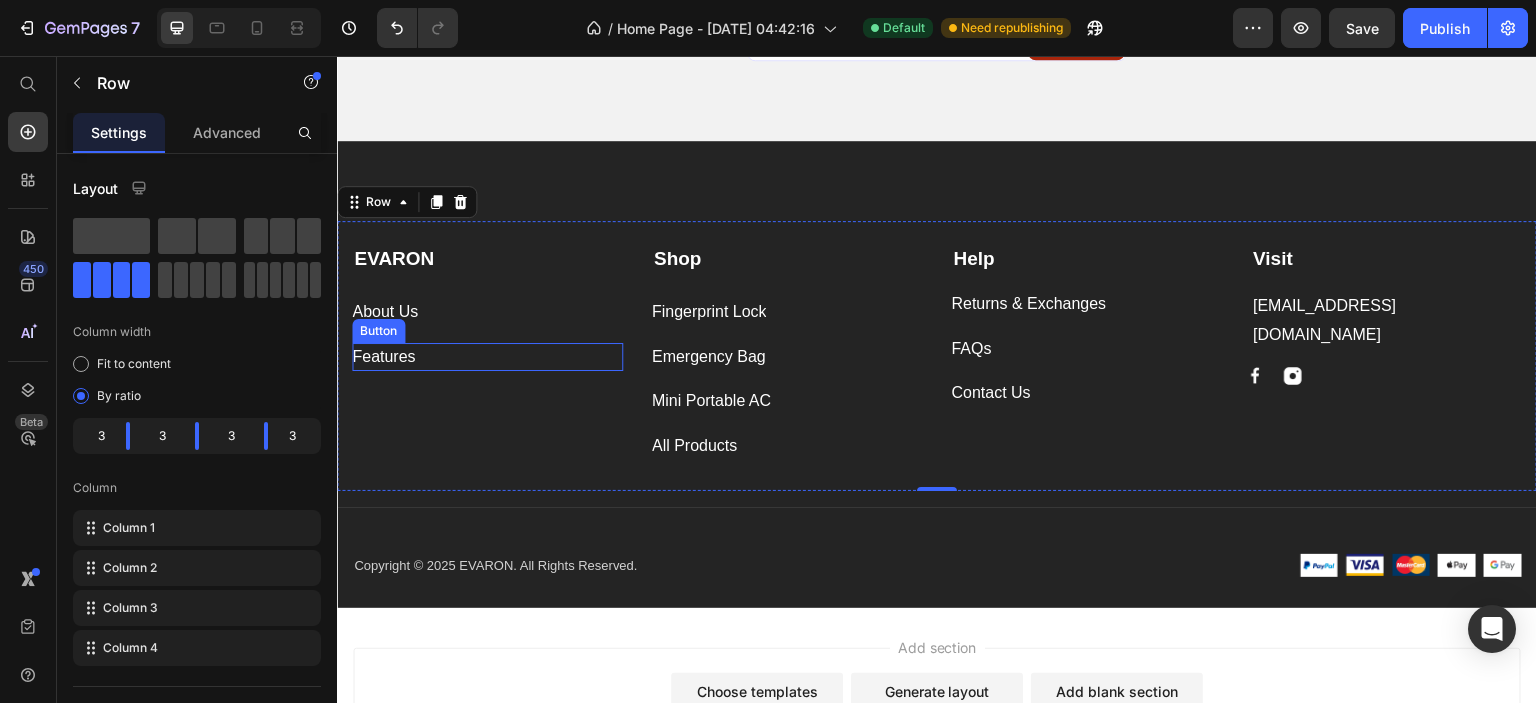 click on "Features Button" at bounding box center (487, 357) 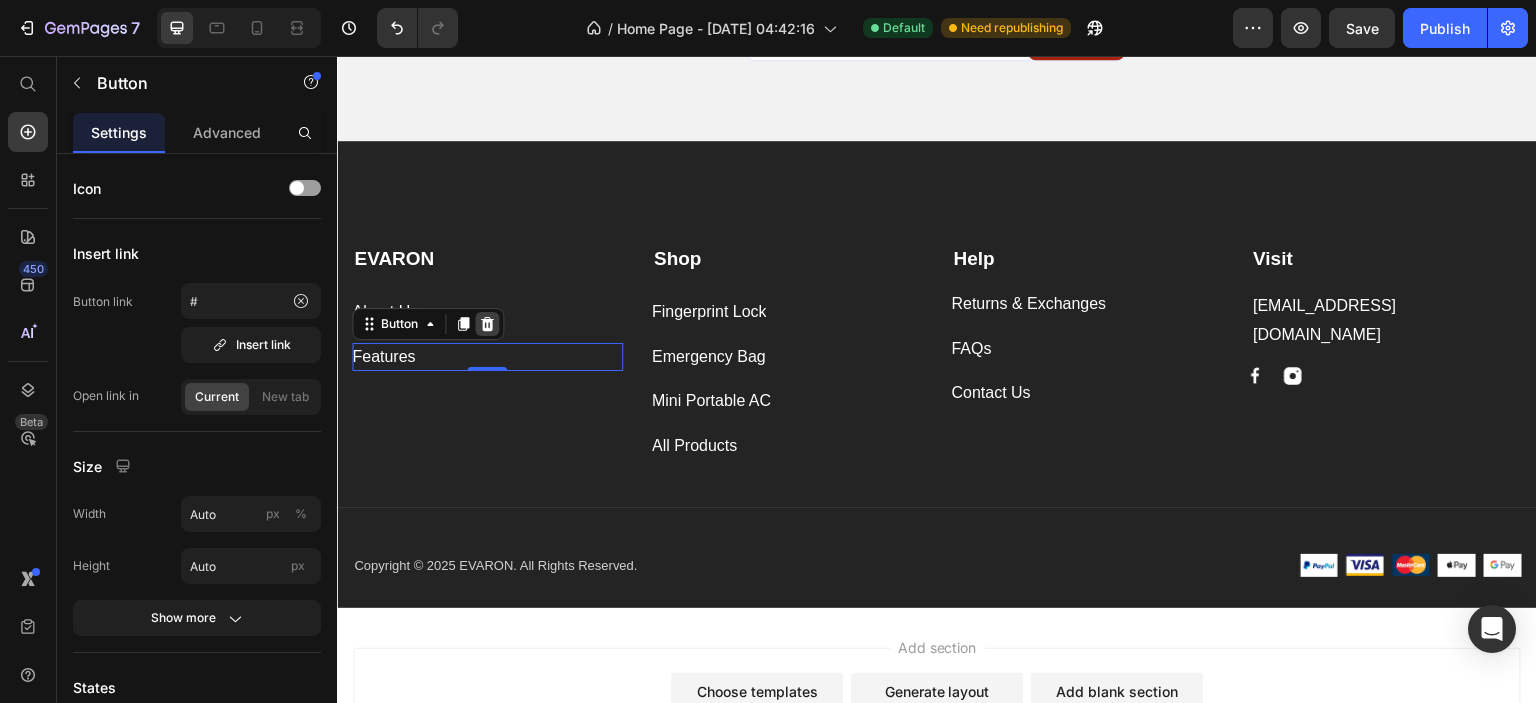 click 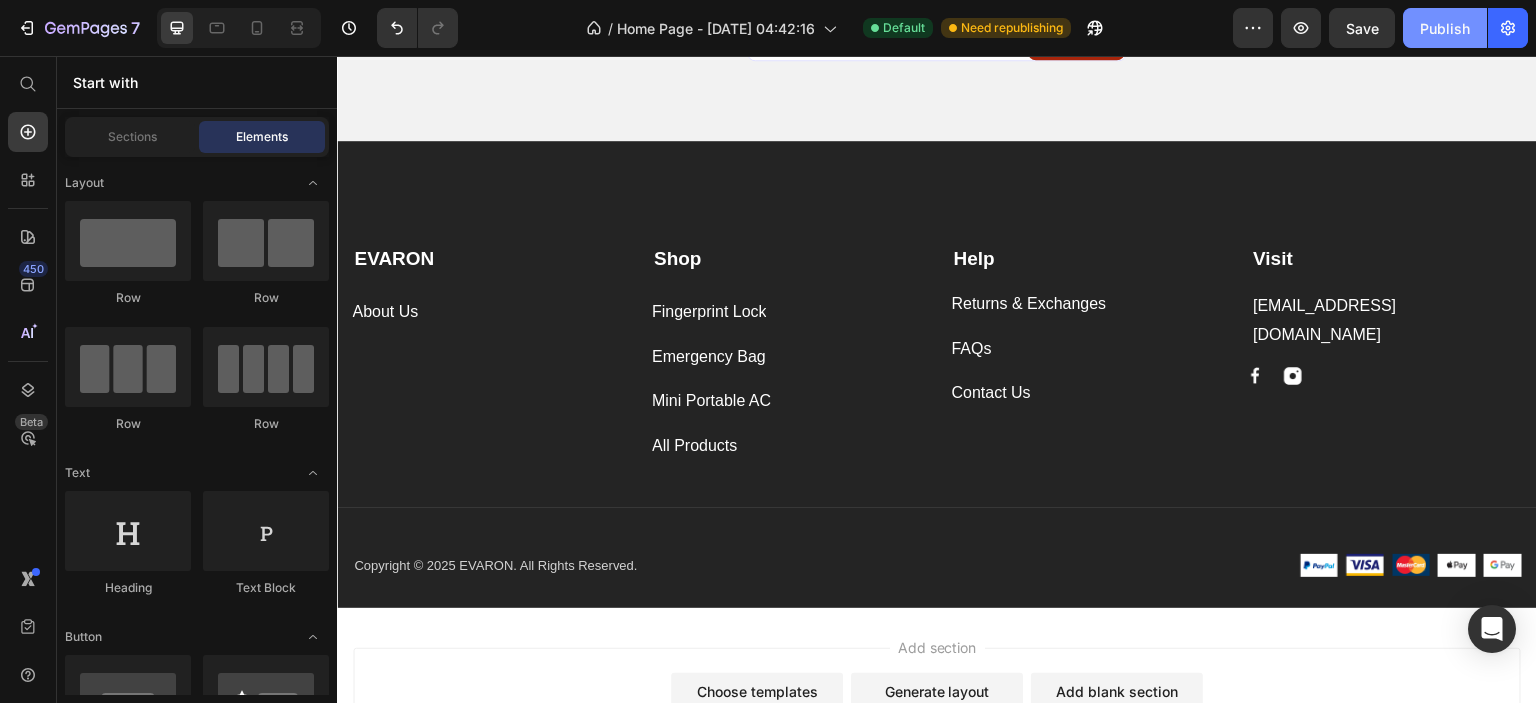 click on "Publish" at bounding box center [1445, 28] 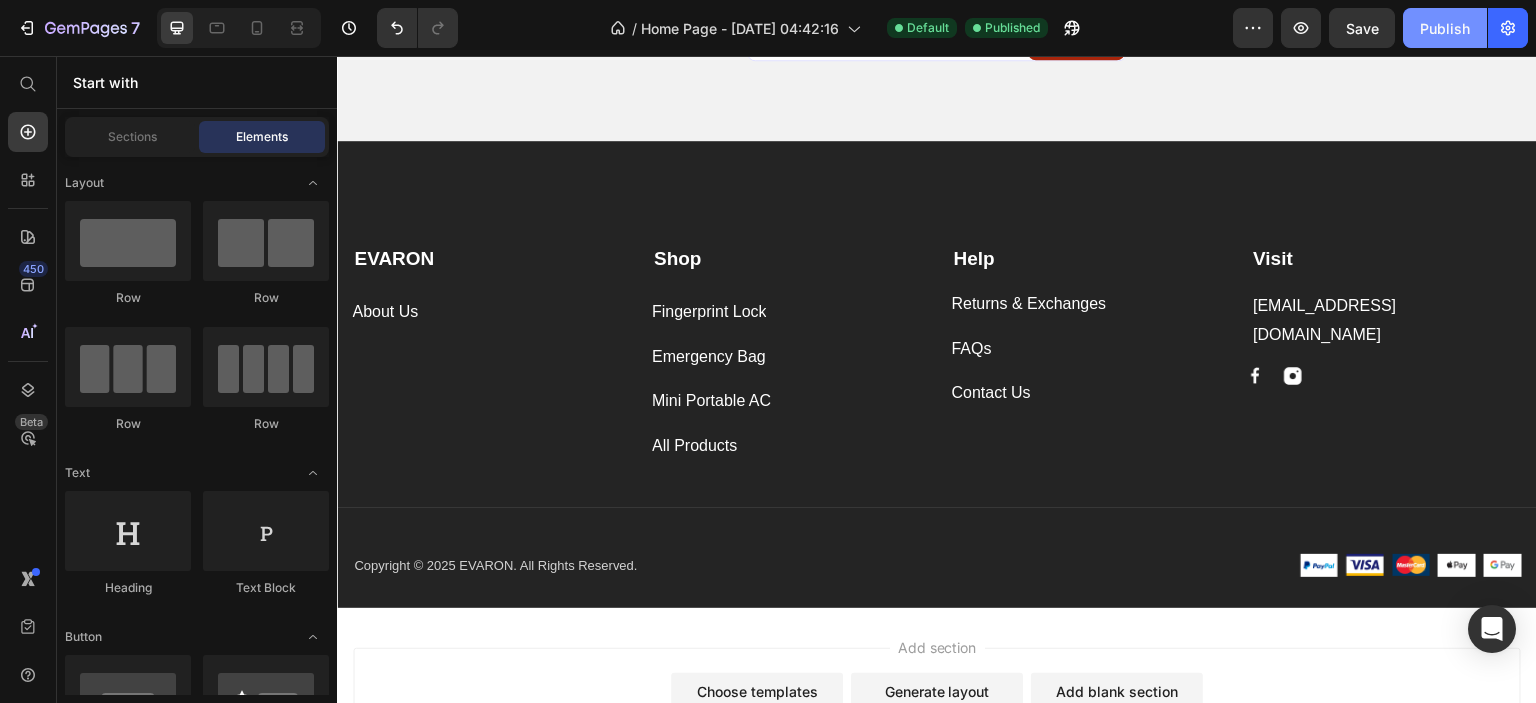 click on "Publish" at bounding box center (1445, 28) 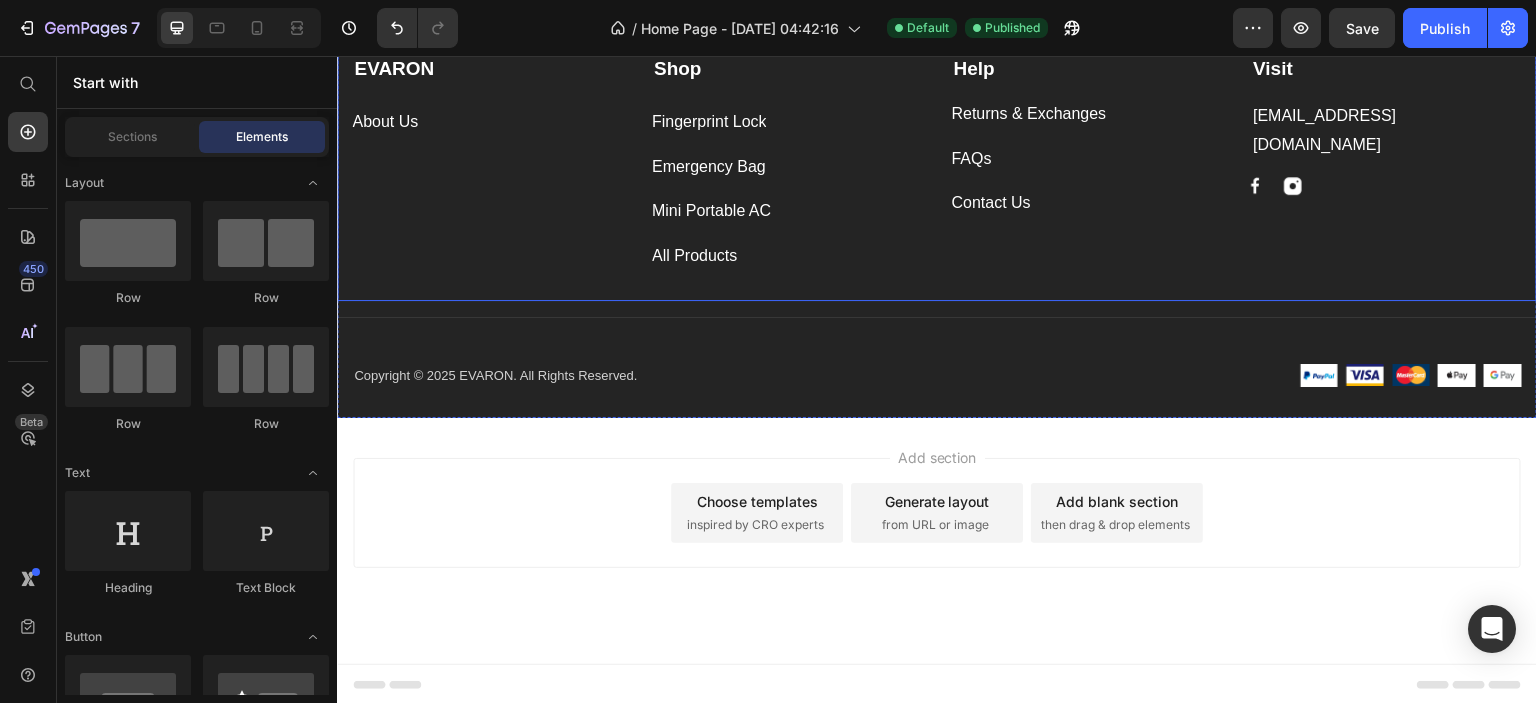 scroll, scrollTop: 2744, scrollLeft: 0, axis: vertical 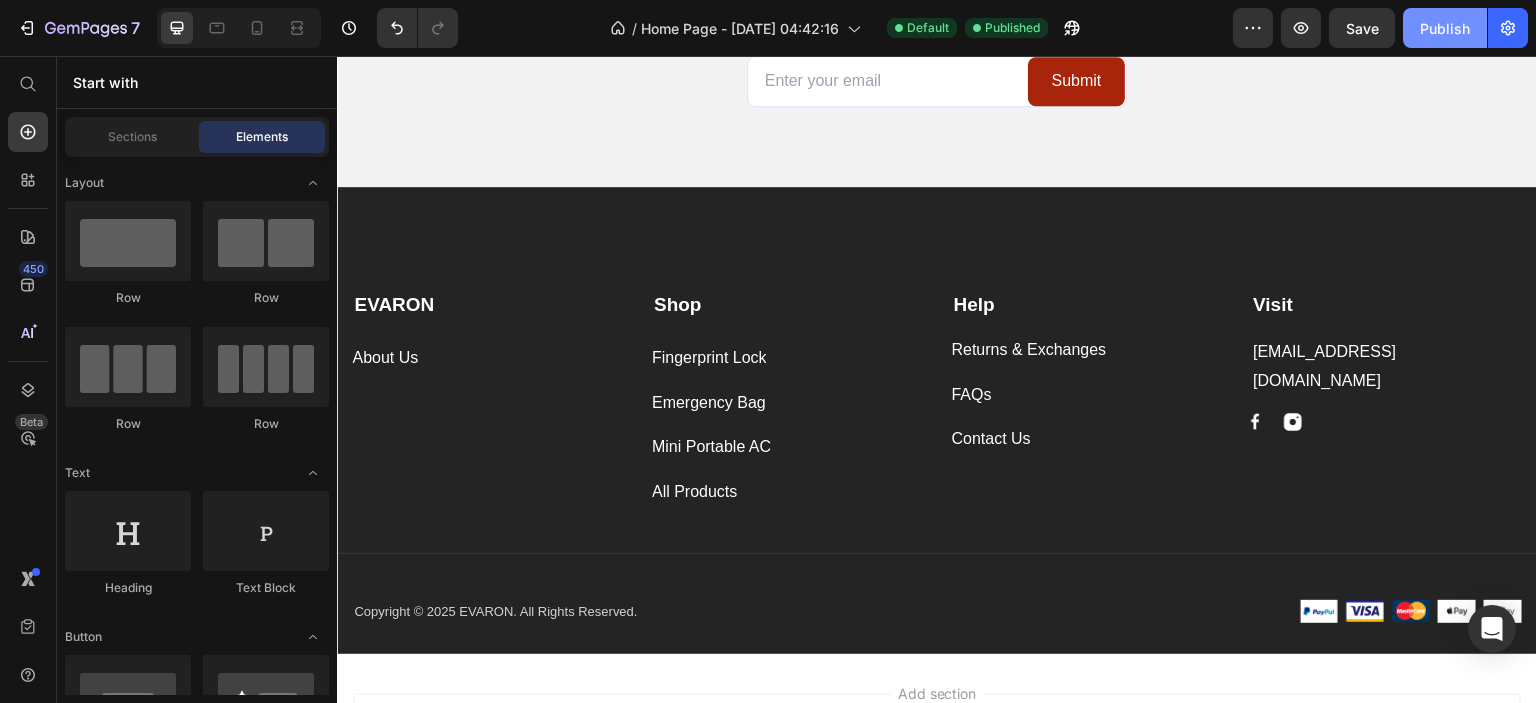 click on "Publish" at bounding box center (1445, 28) 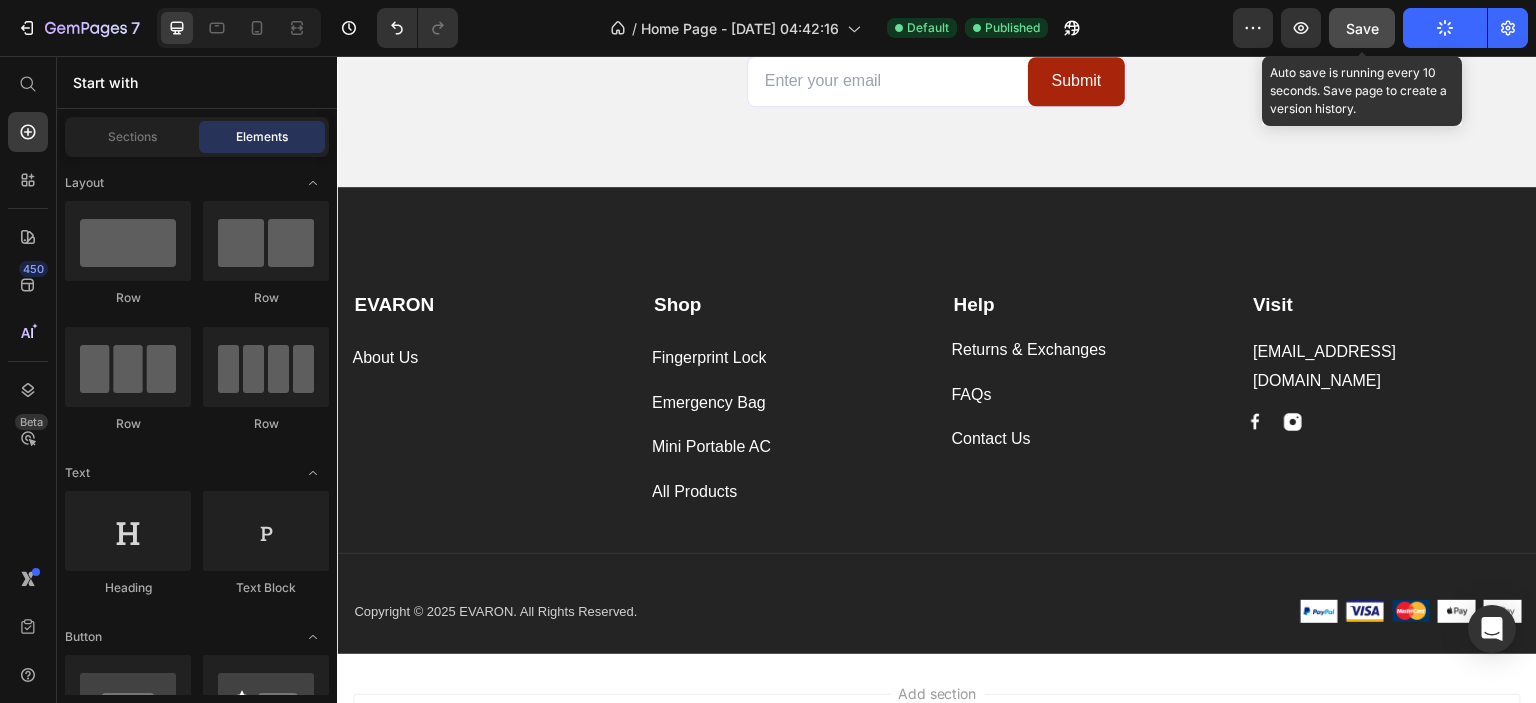 click on "Save" 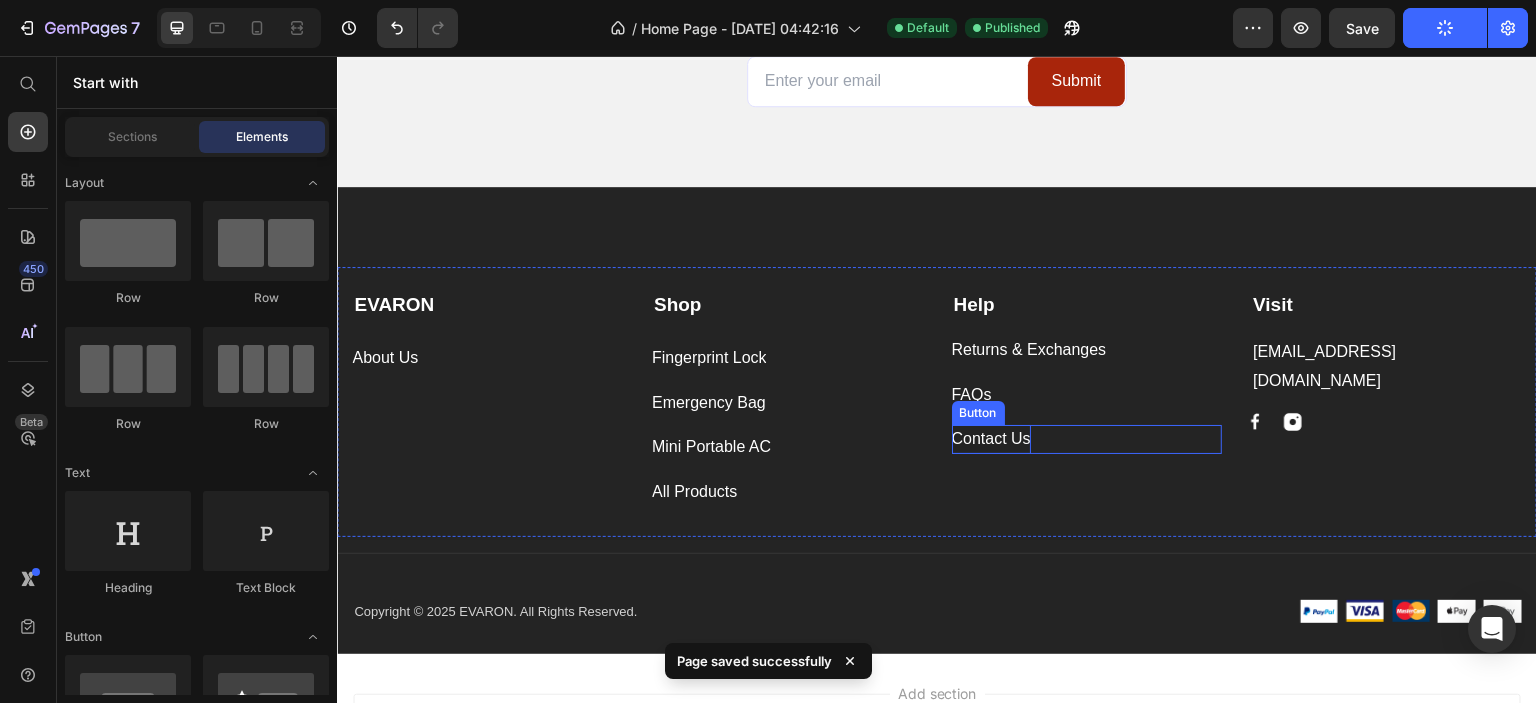 click on "Contact Us" at bounding box center (991, 439) 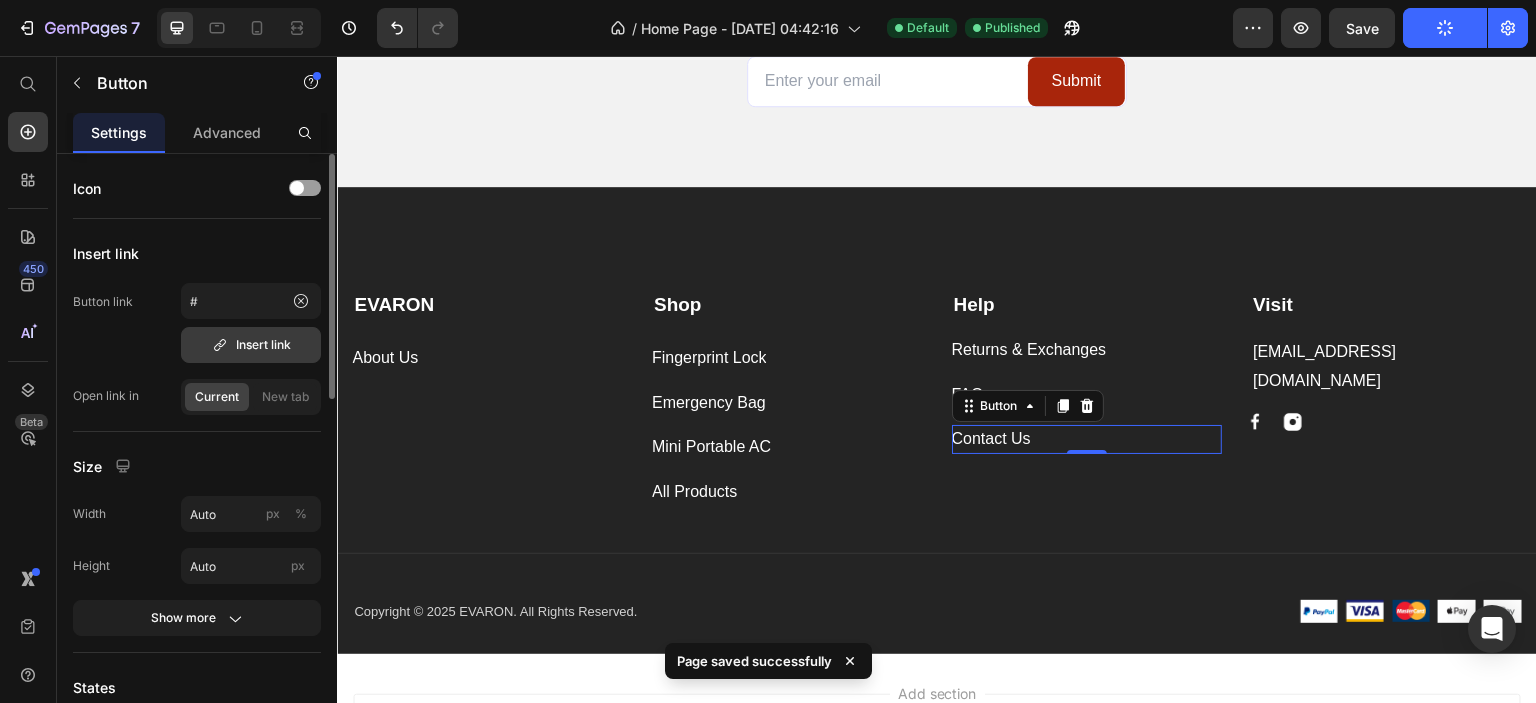 click on "Insert link" at bounding box center [251, 345] 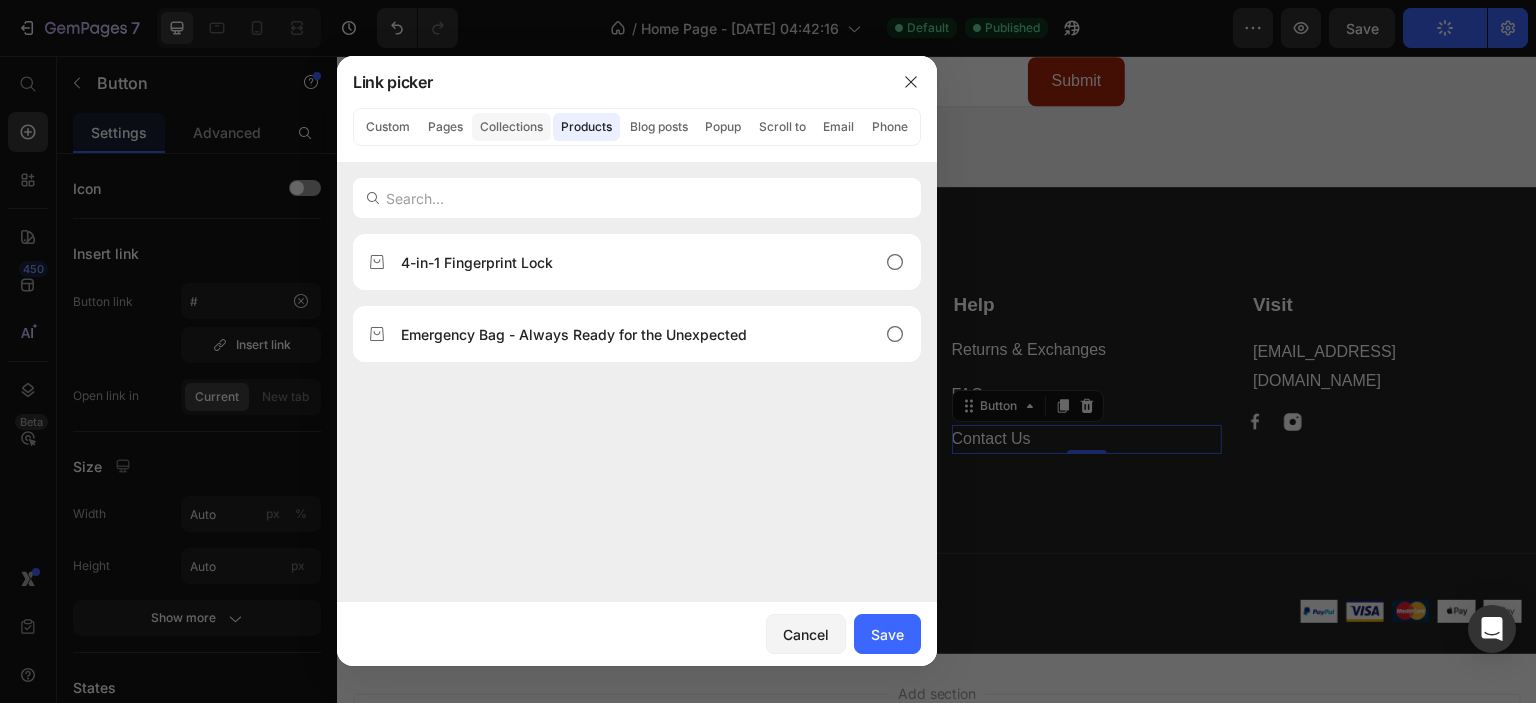 click on "Collections" 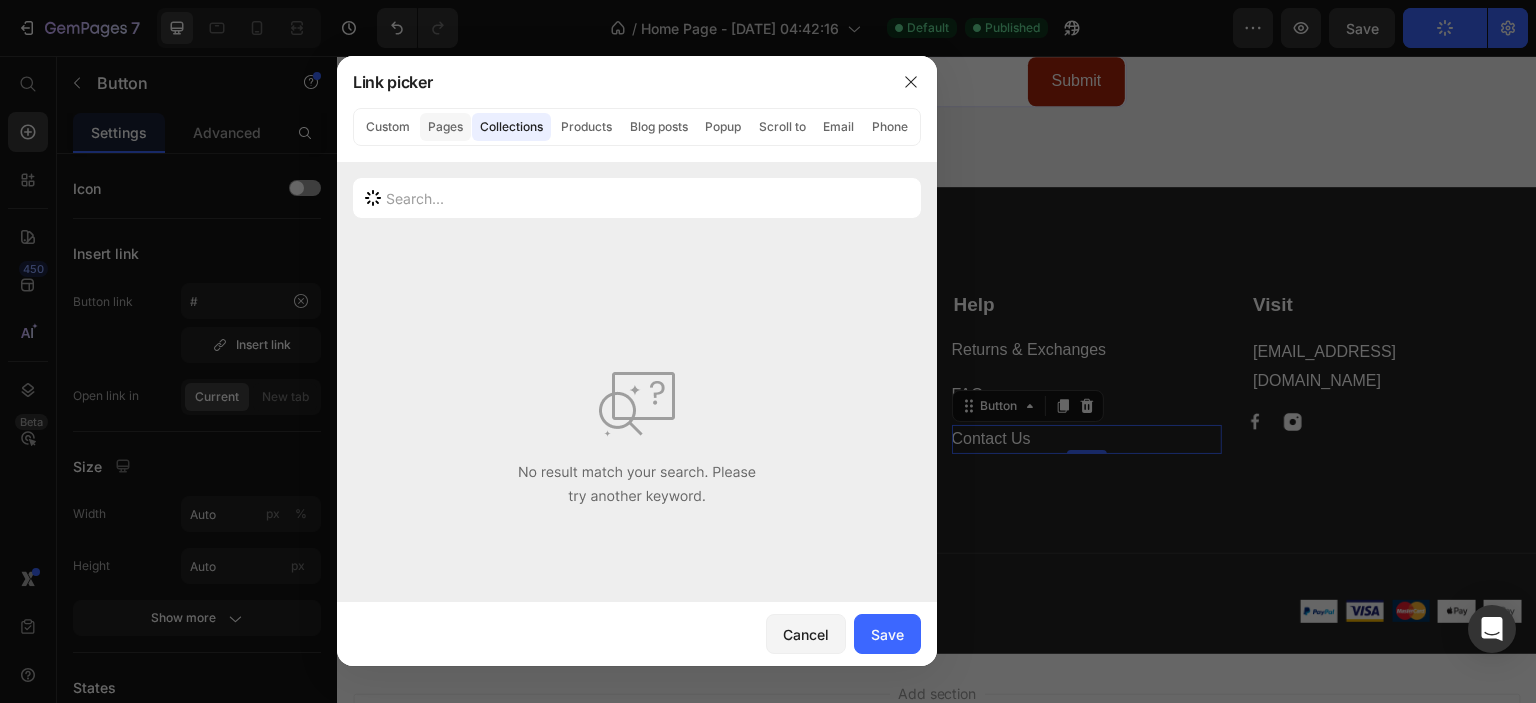 click on "Pages" 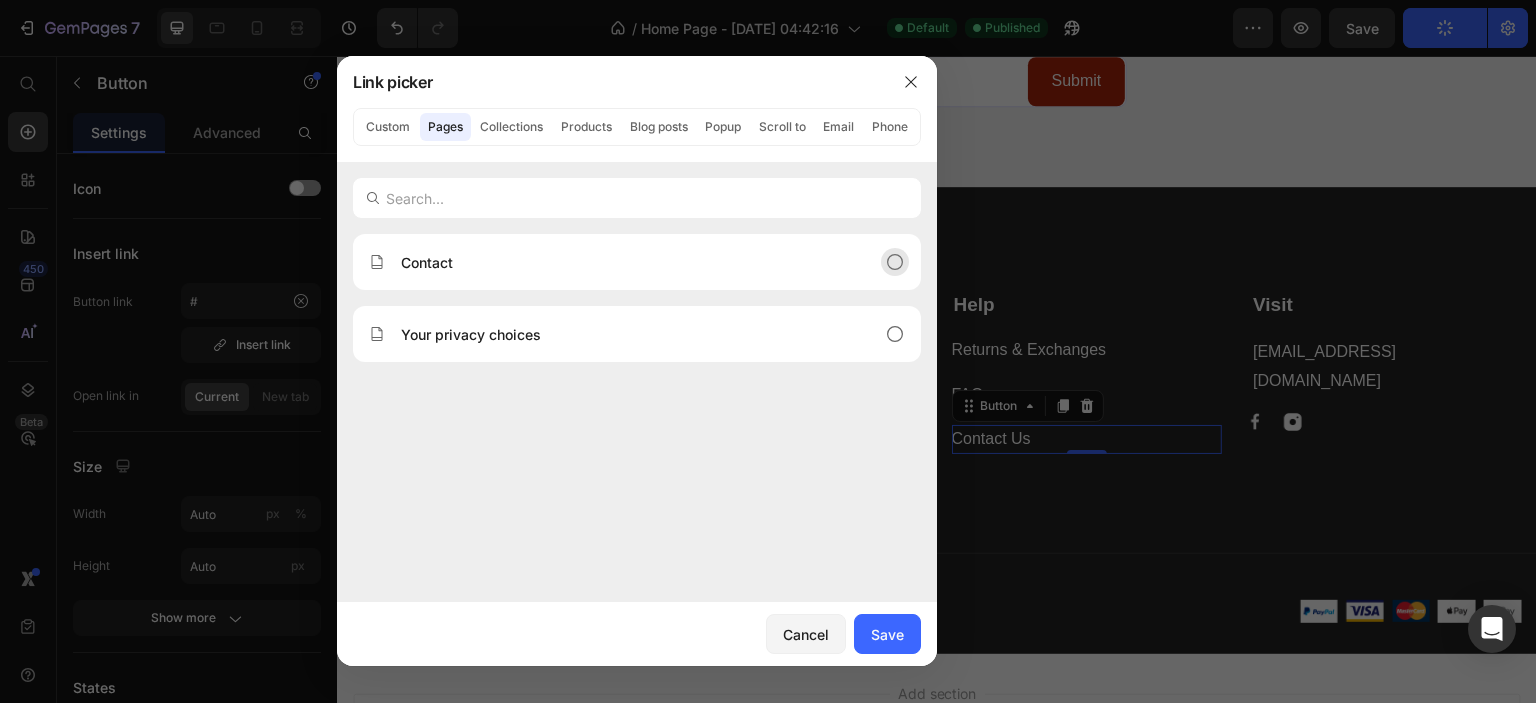 click on "Contact" 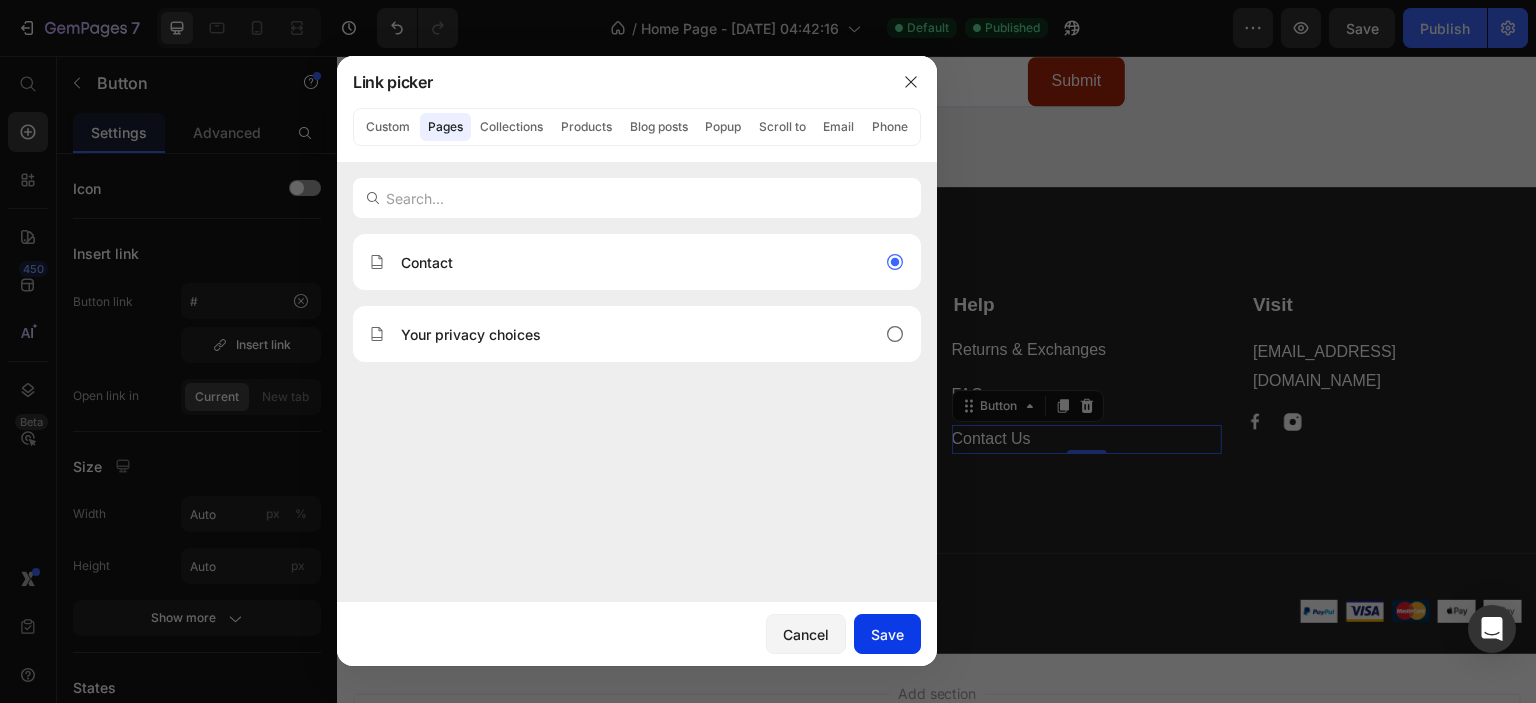 click on "Save" at bounding box center [887, 634] 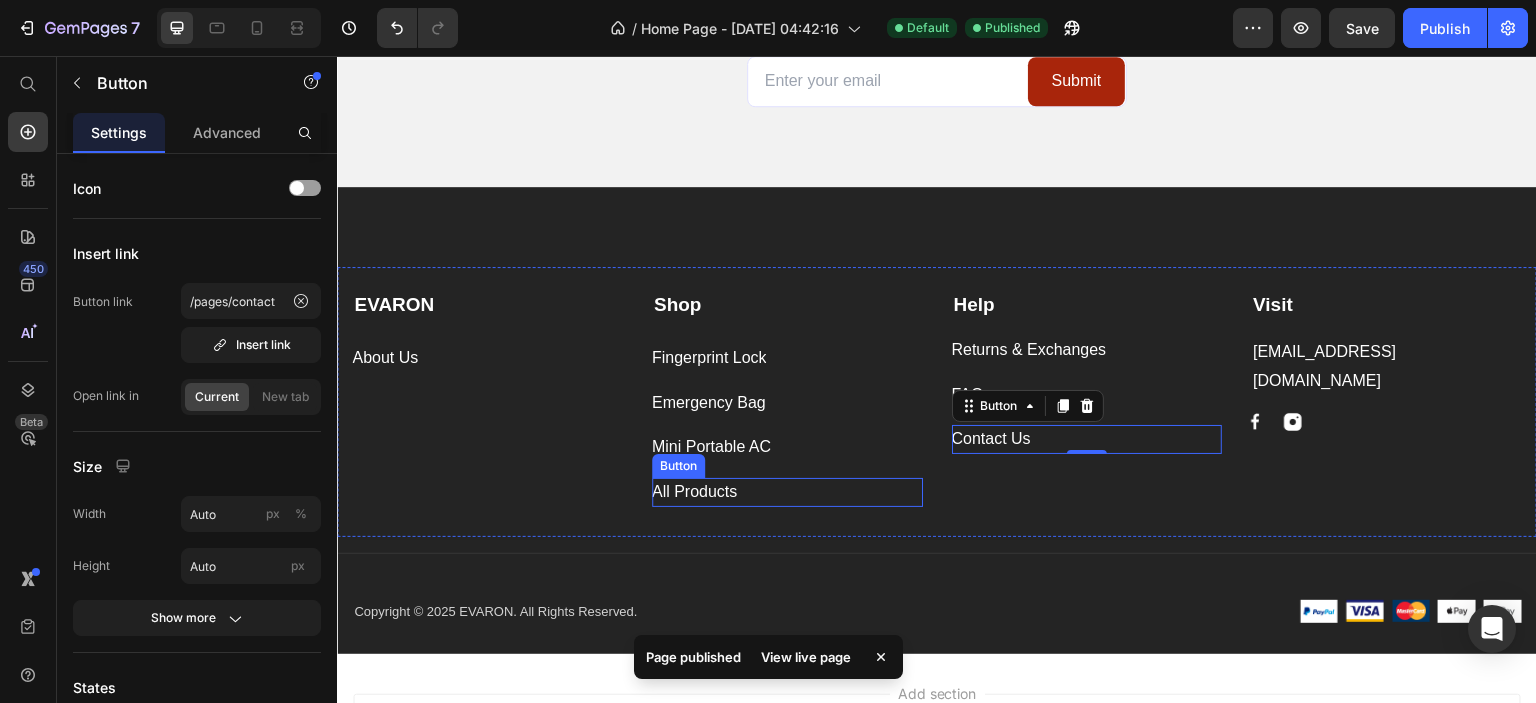 click on "All Products Button" at bounding box center [787, 492] 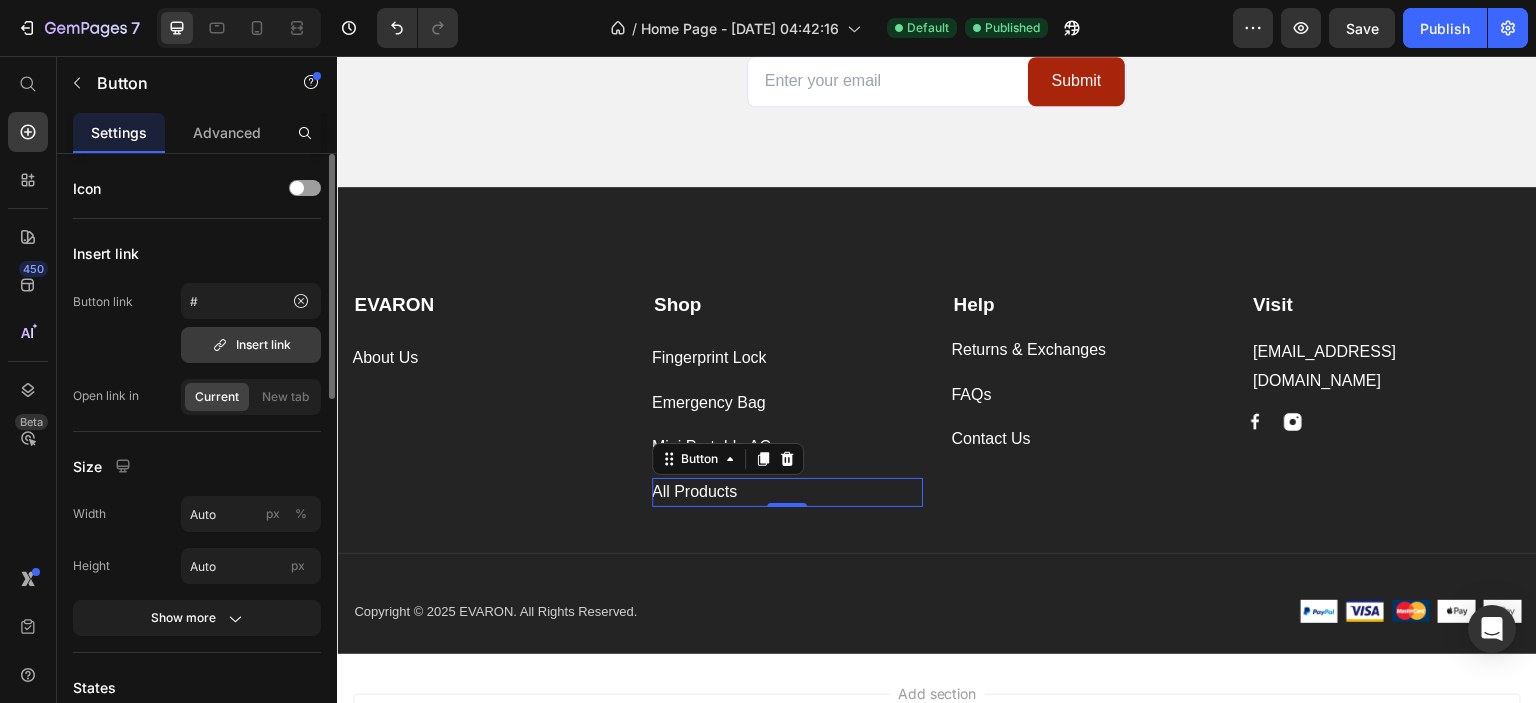 click on "Insert link" at bounding box center [251, 345] 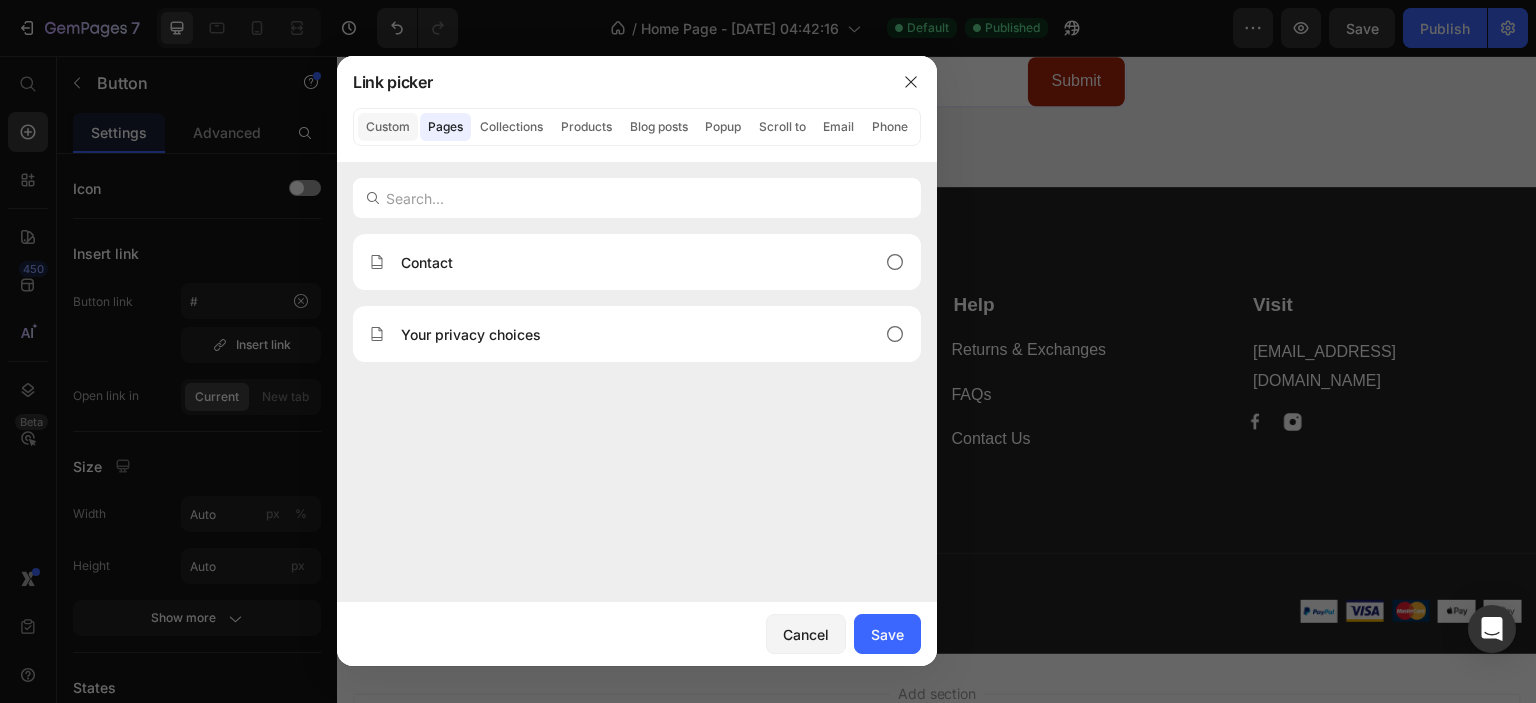 click on "Custom" 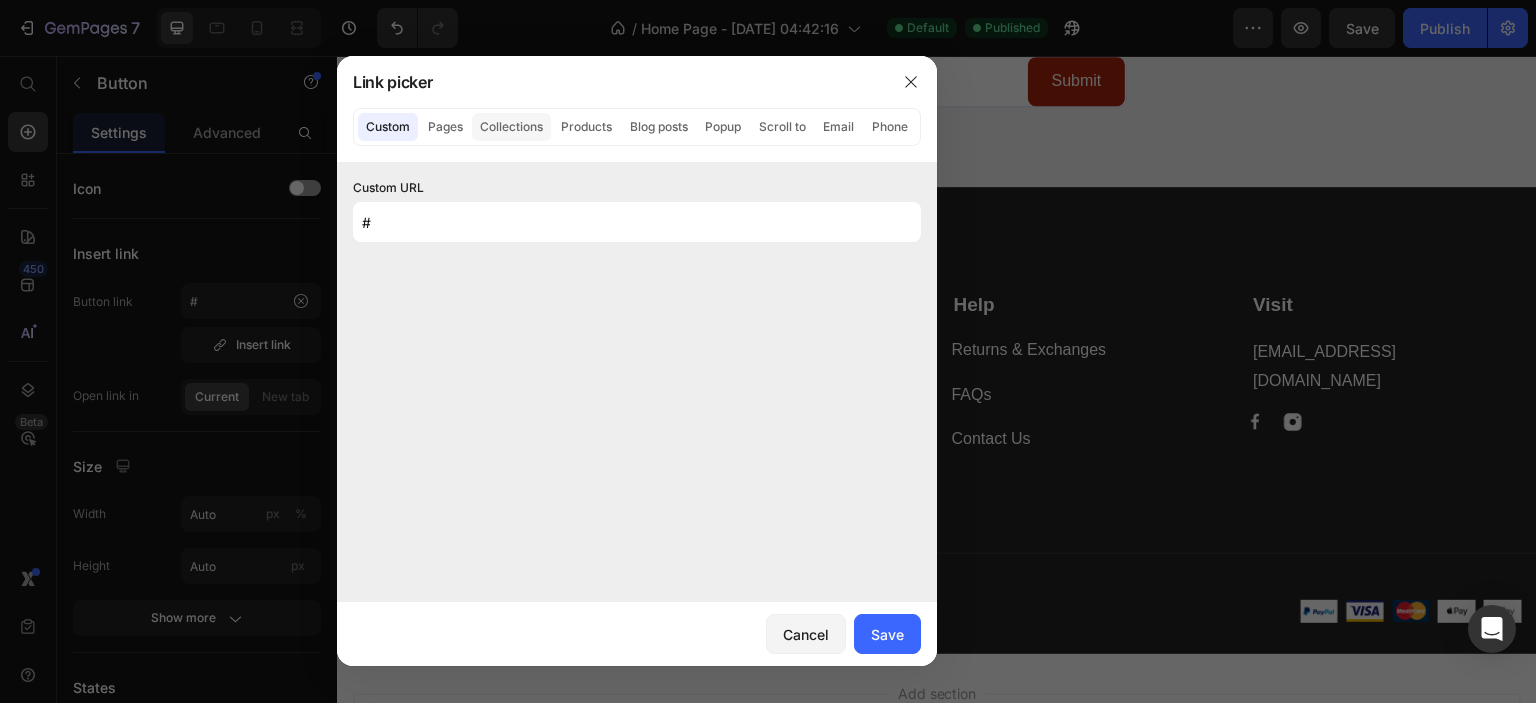 click on "Collections" 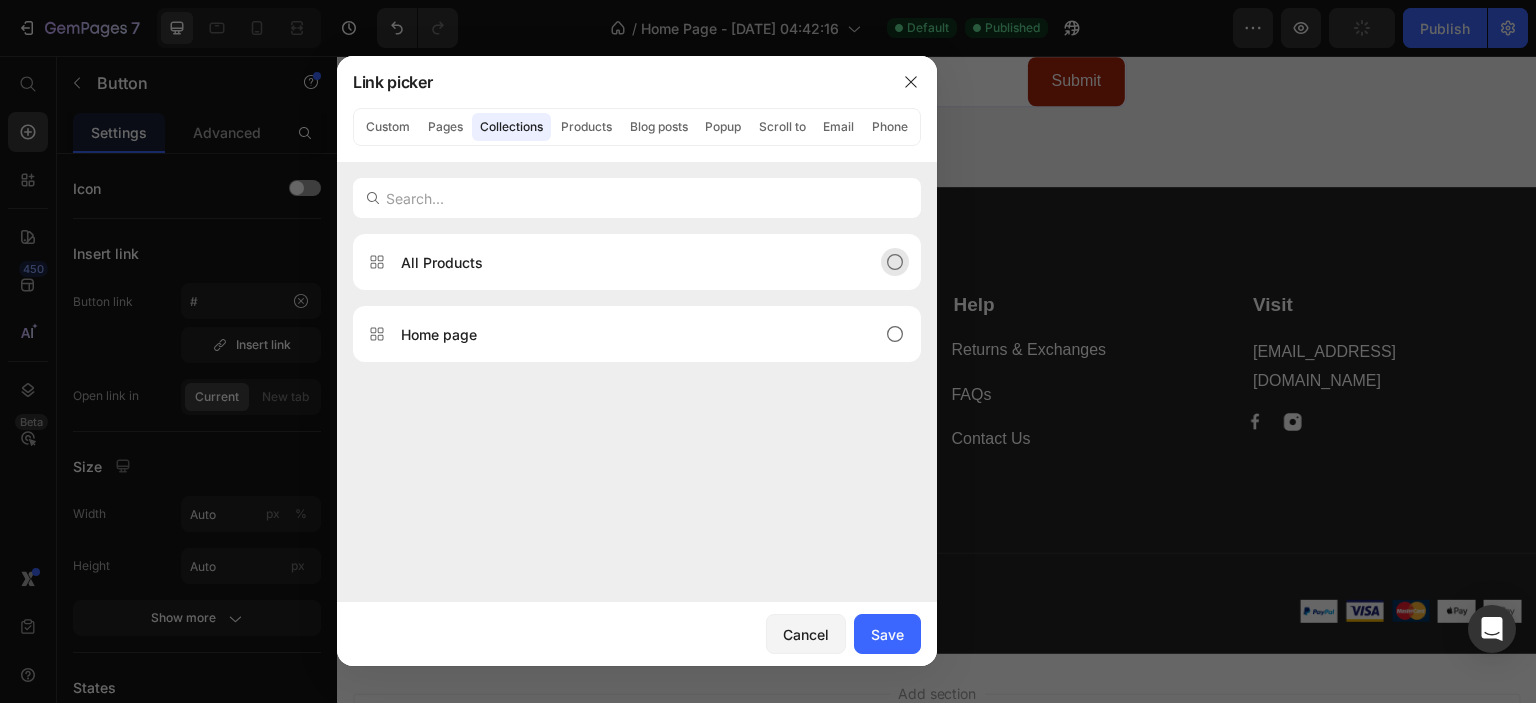 click on "All Products" at bounding box center [621, 262] 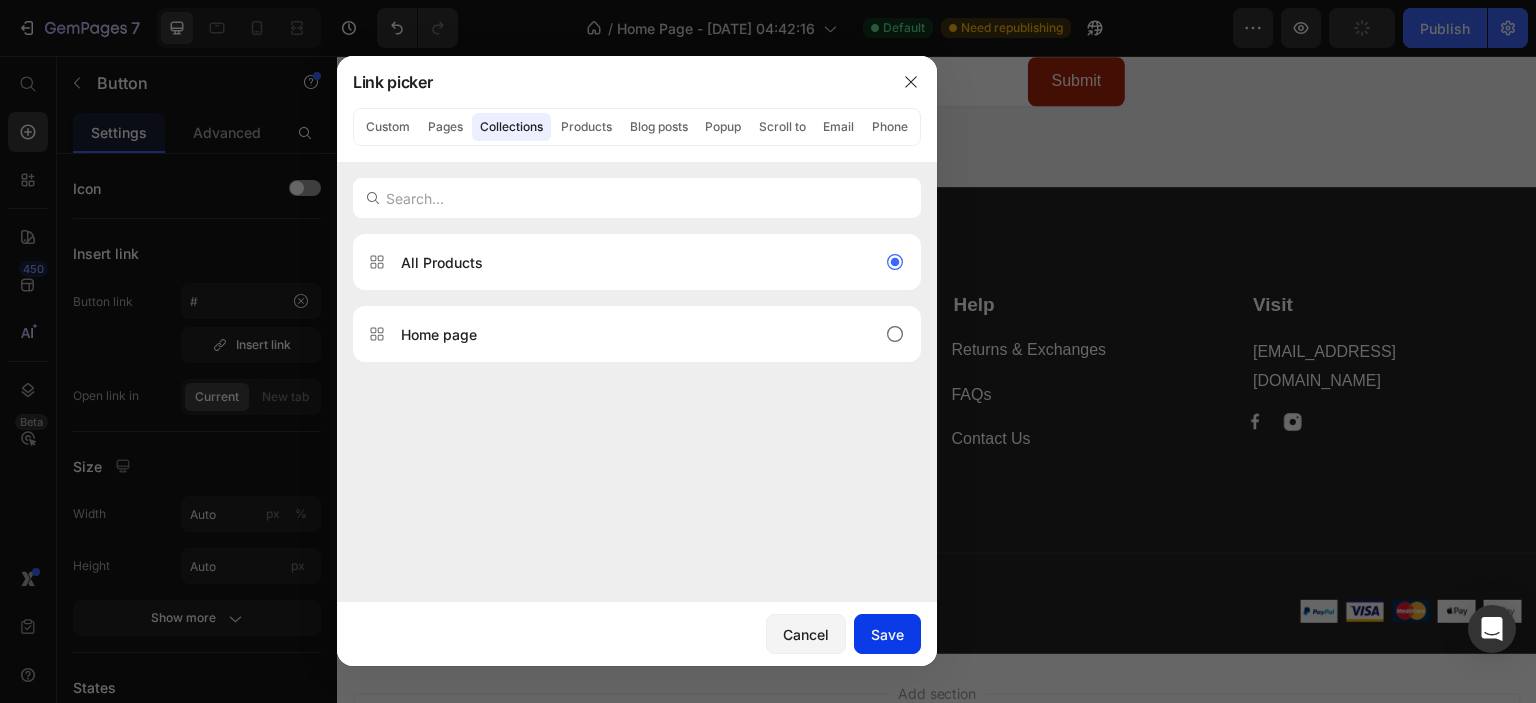 click on "Save" at bounding box center (887, 634) 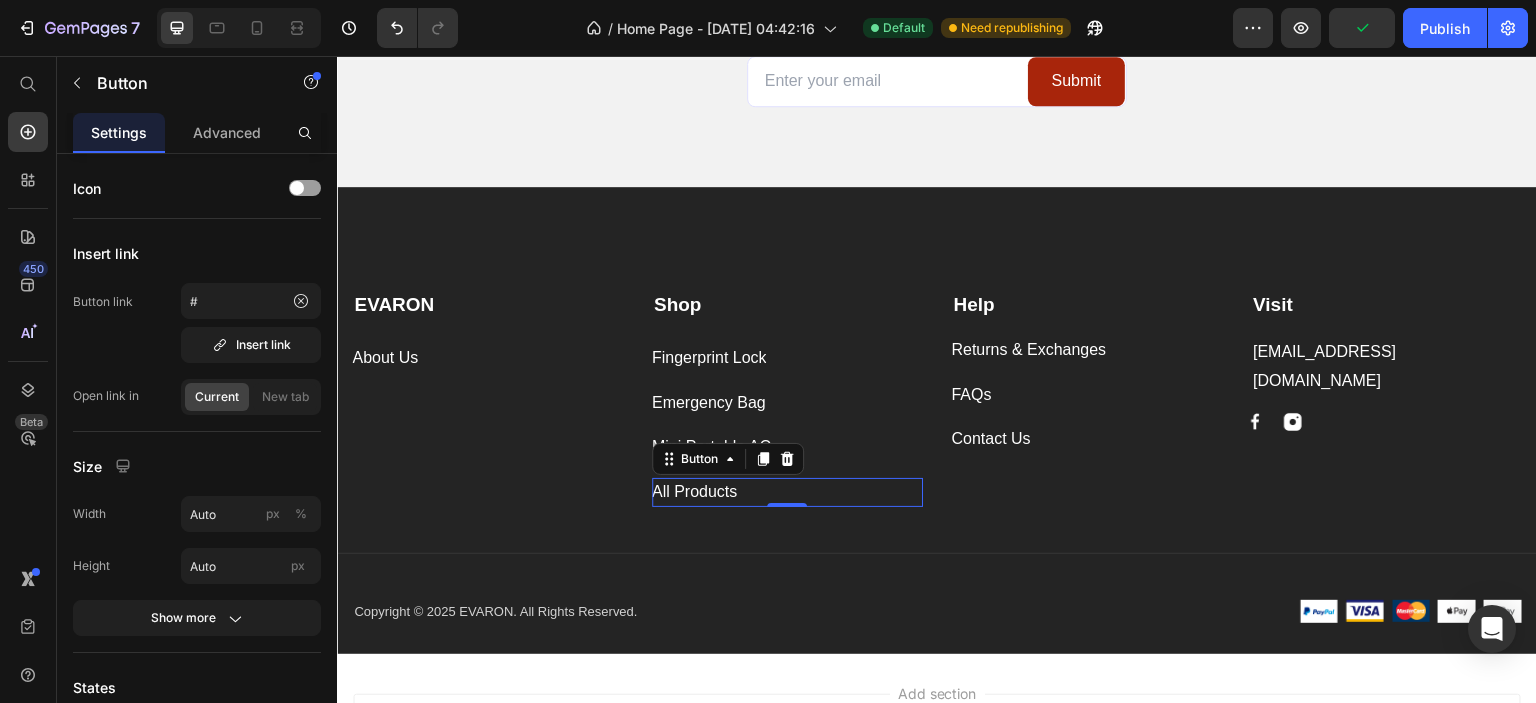 type on "/collections/all" 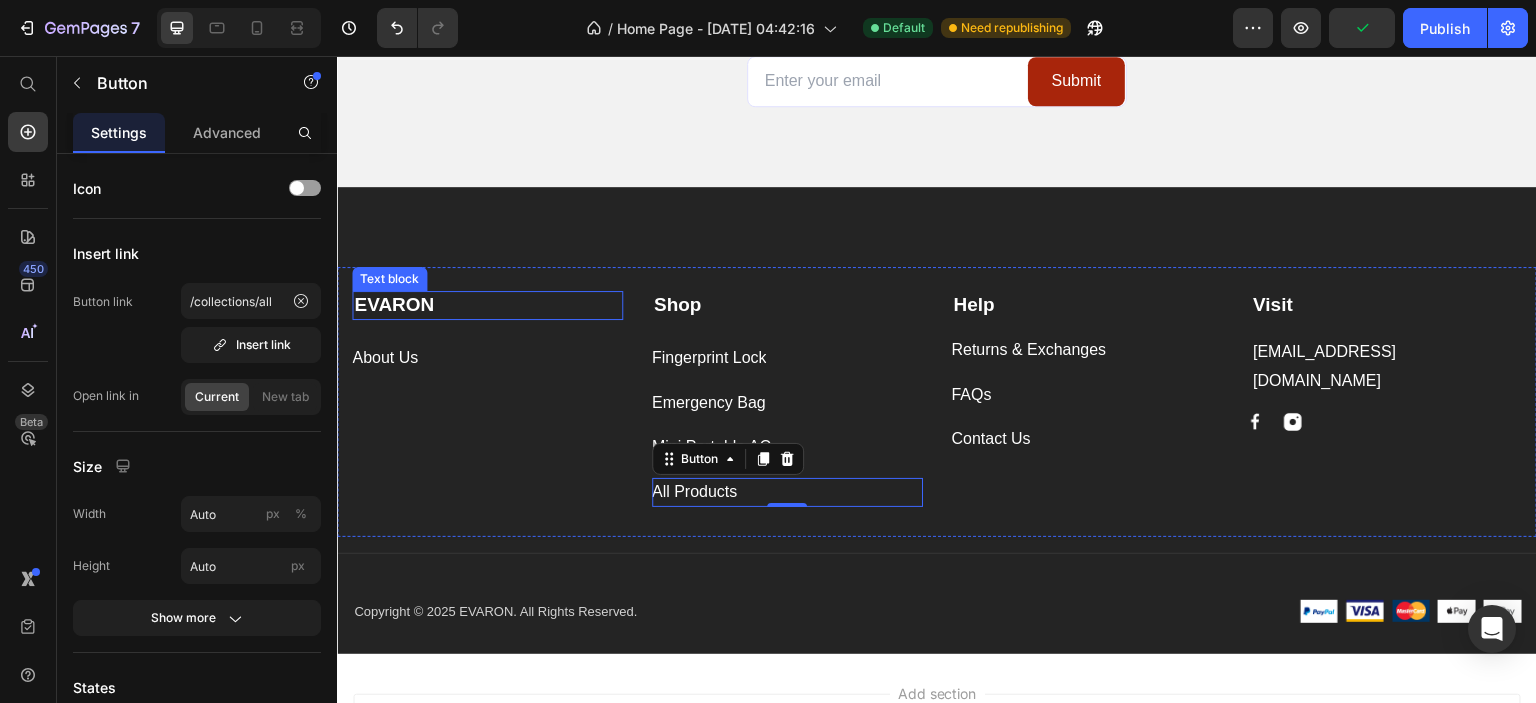 click on "EVARON" at bounding box center [487, 305] 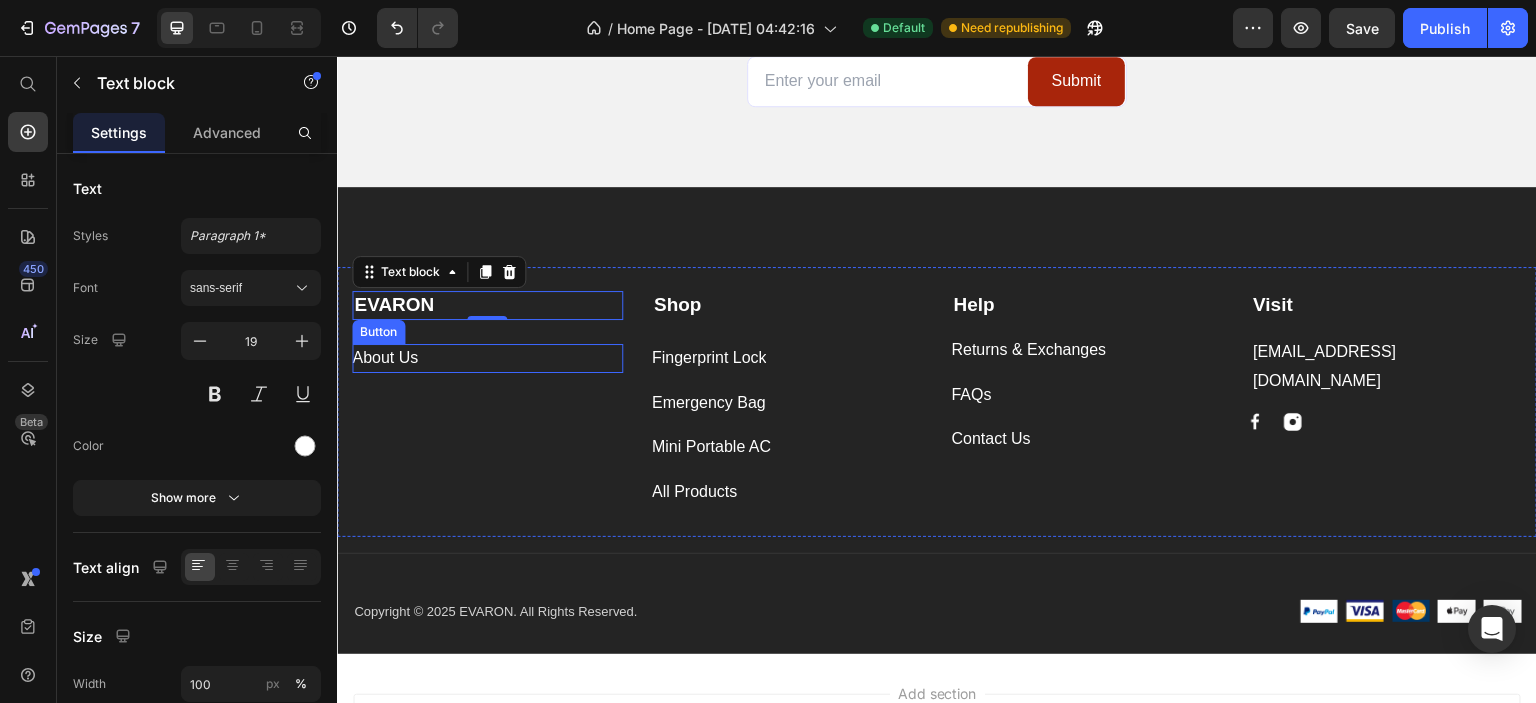 click on "About Us Button" at bounding box center [487, 358] 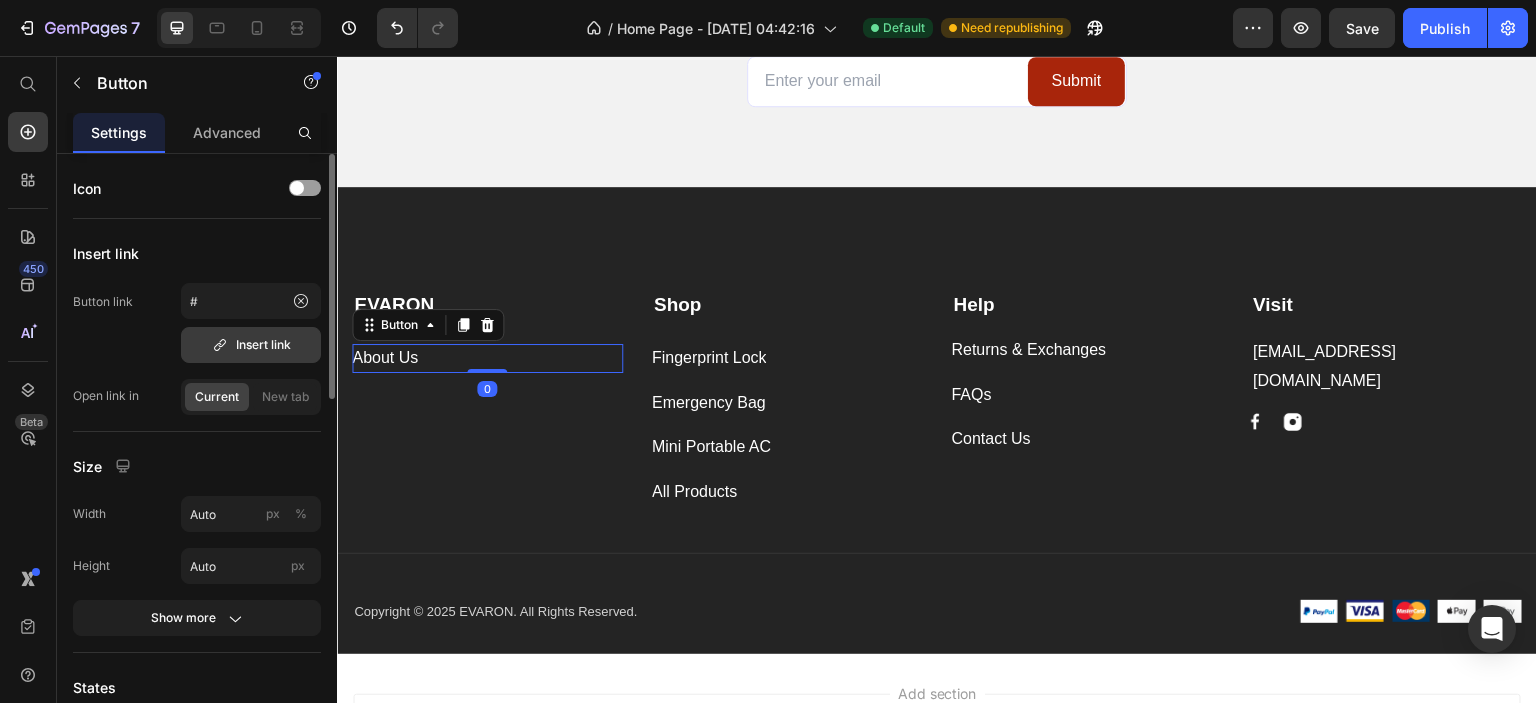 click on "Insert link" at bounding box center [251, 345] 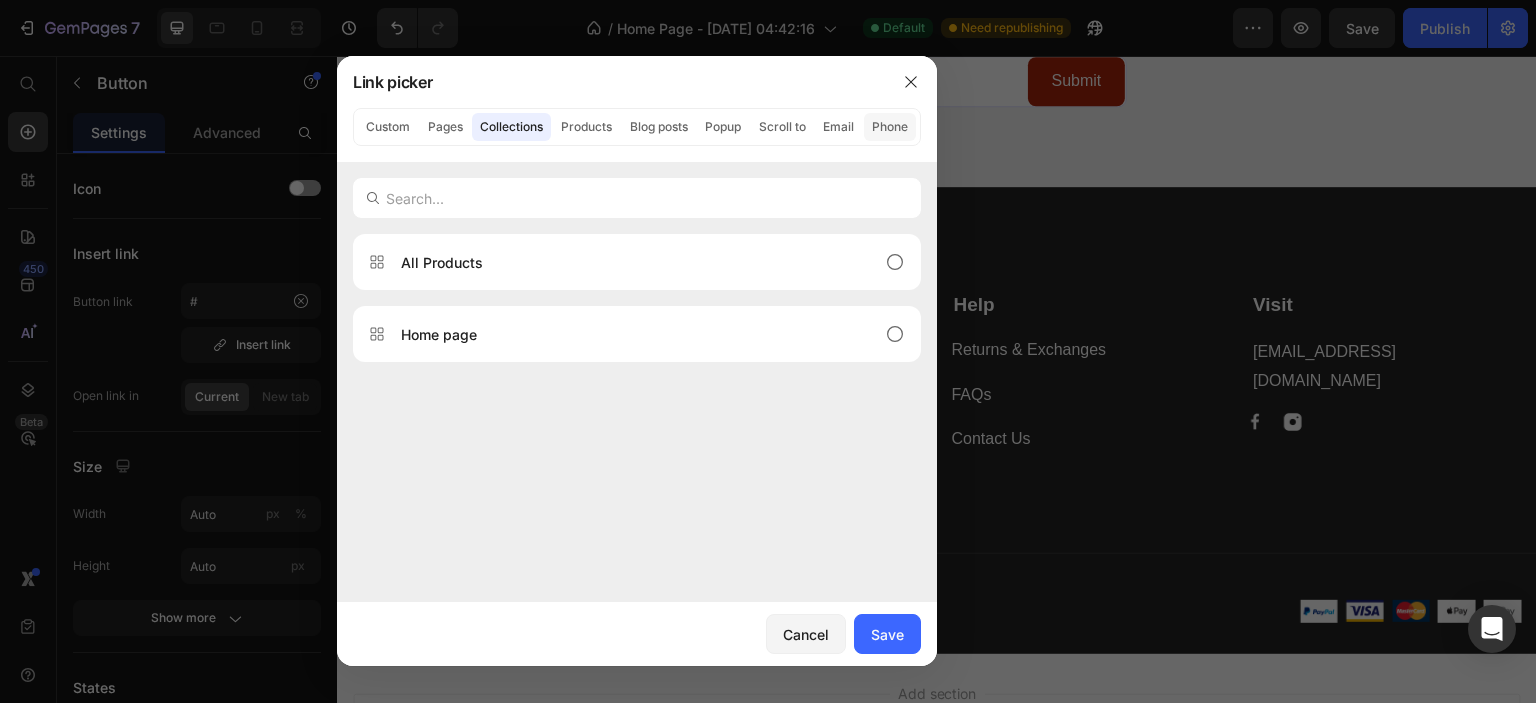 click on "Phone" 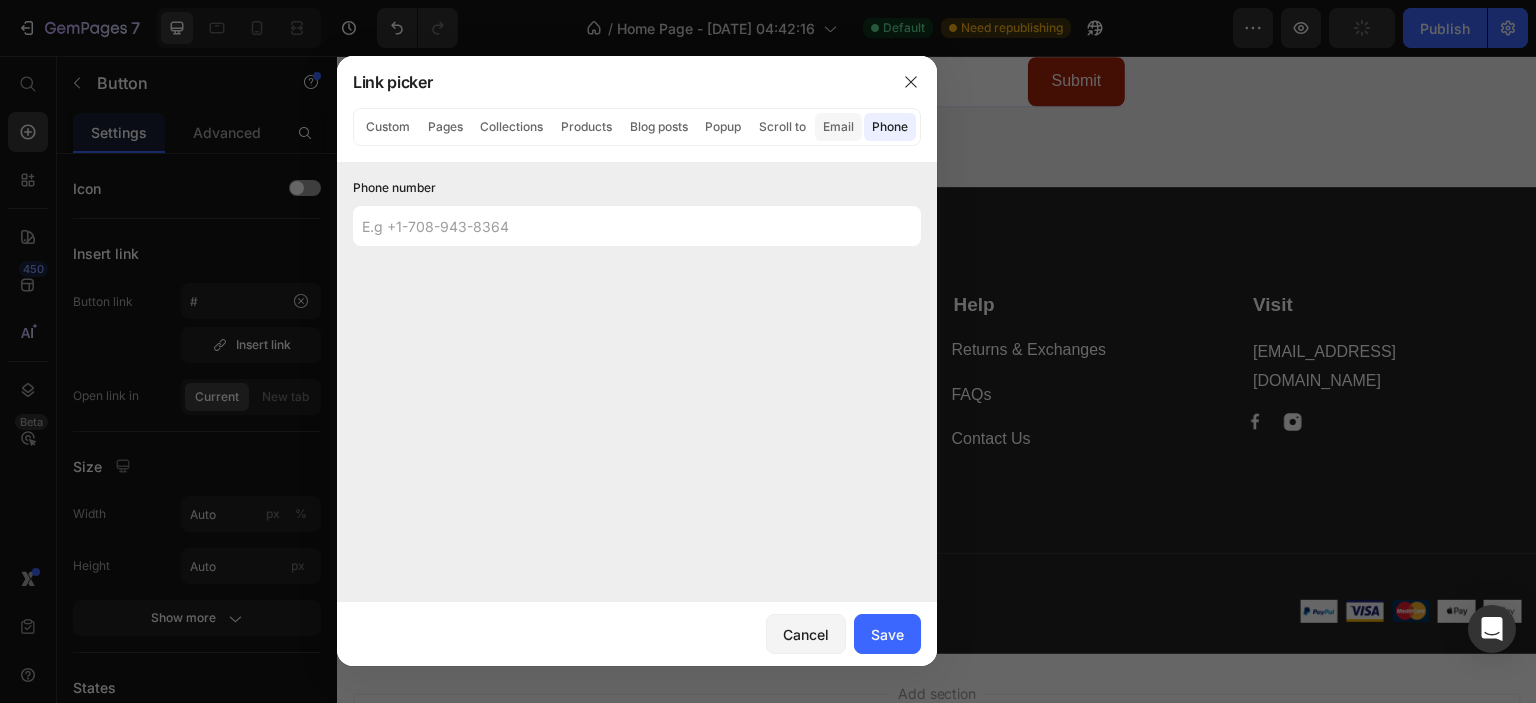 click on "Email" 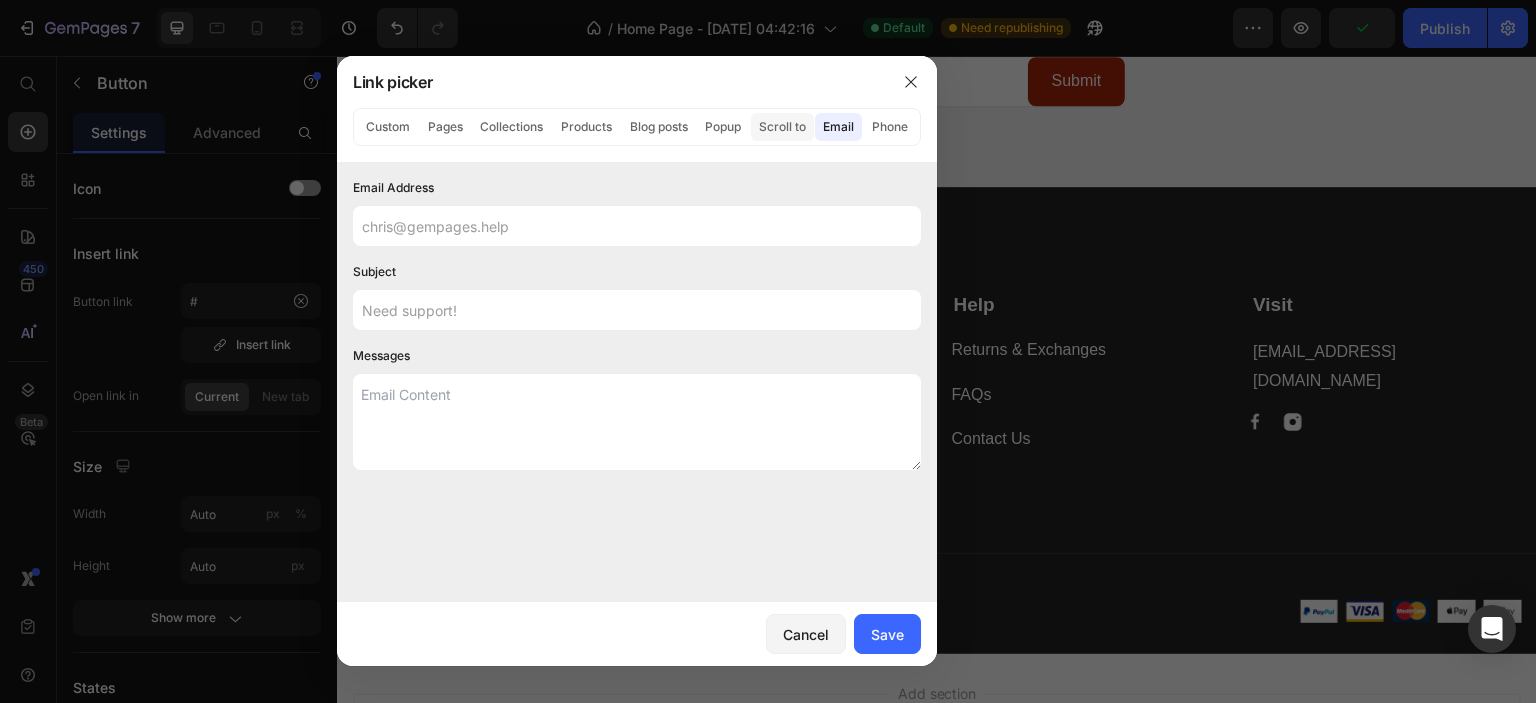 click on "Scroll to" 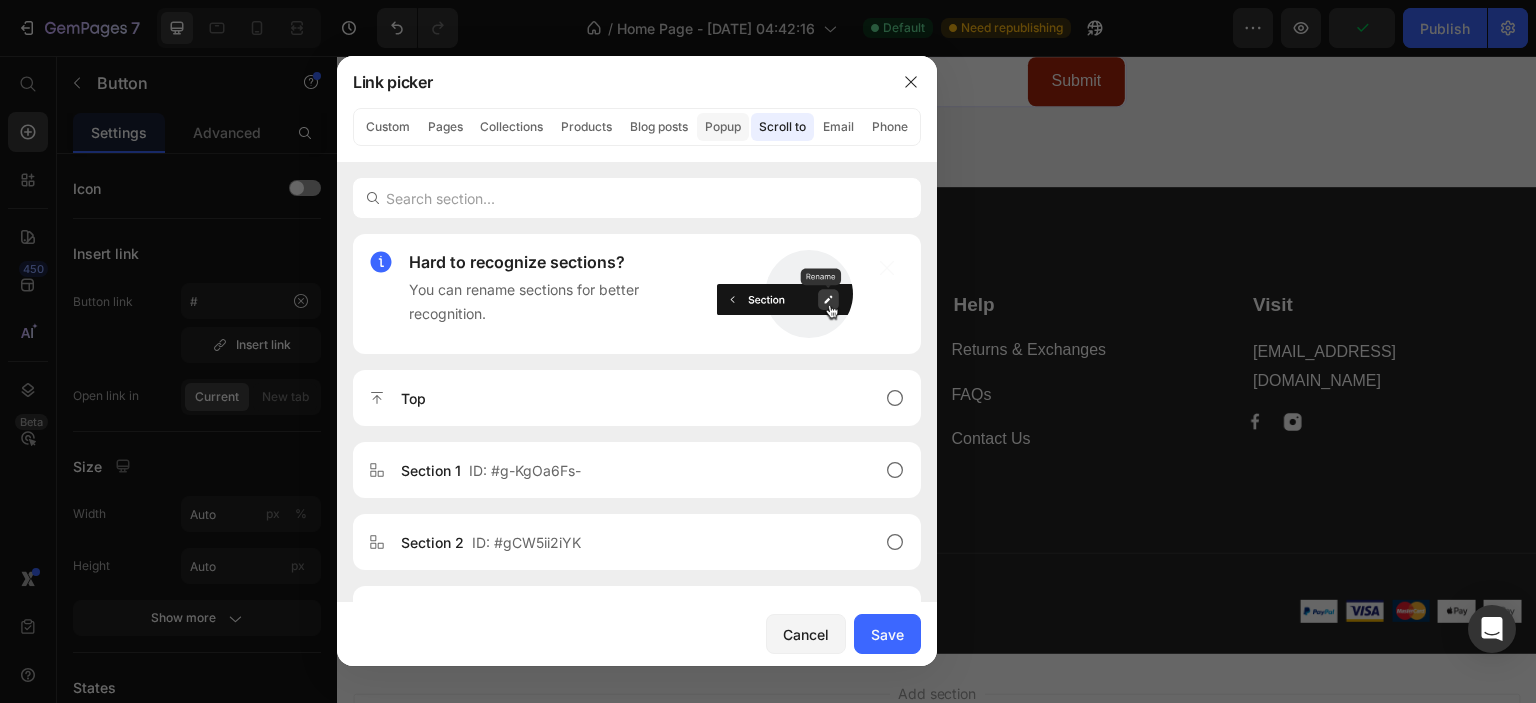 click on "Popup" 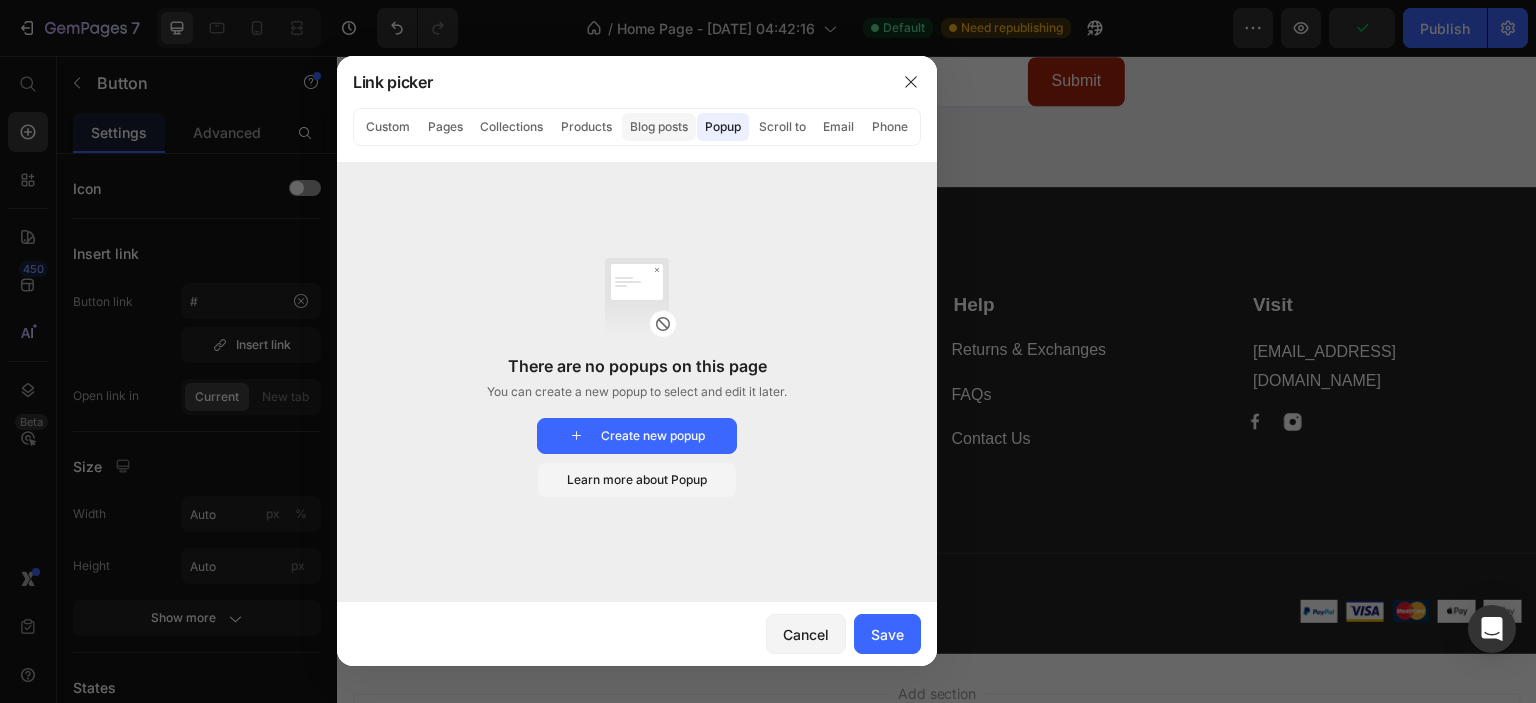 click on "Blog posts" 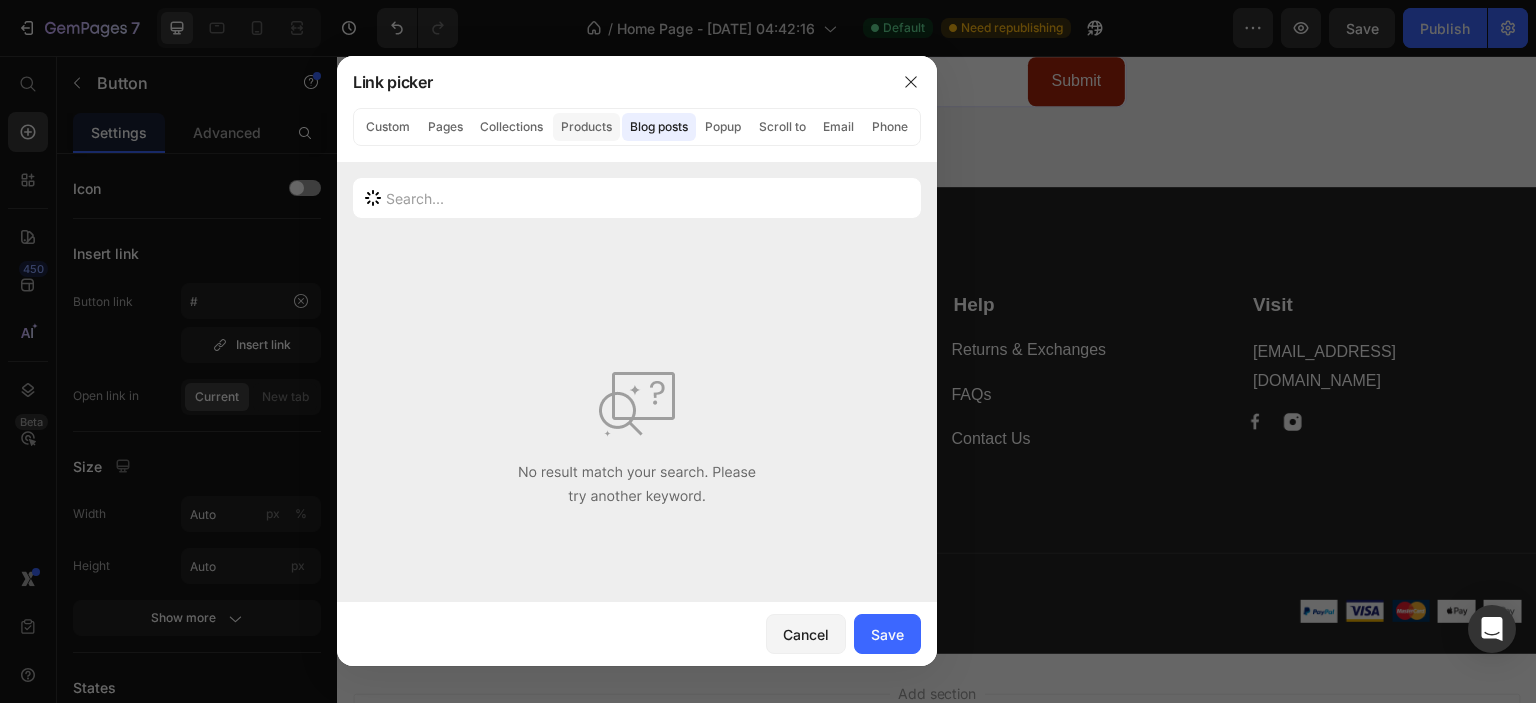 click on "Products" 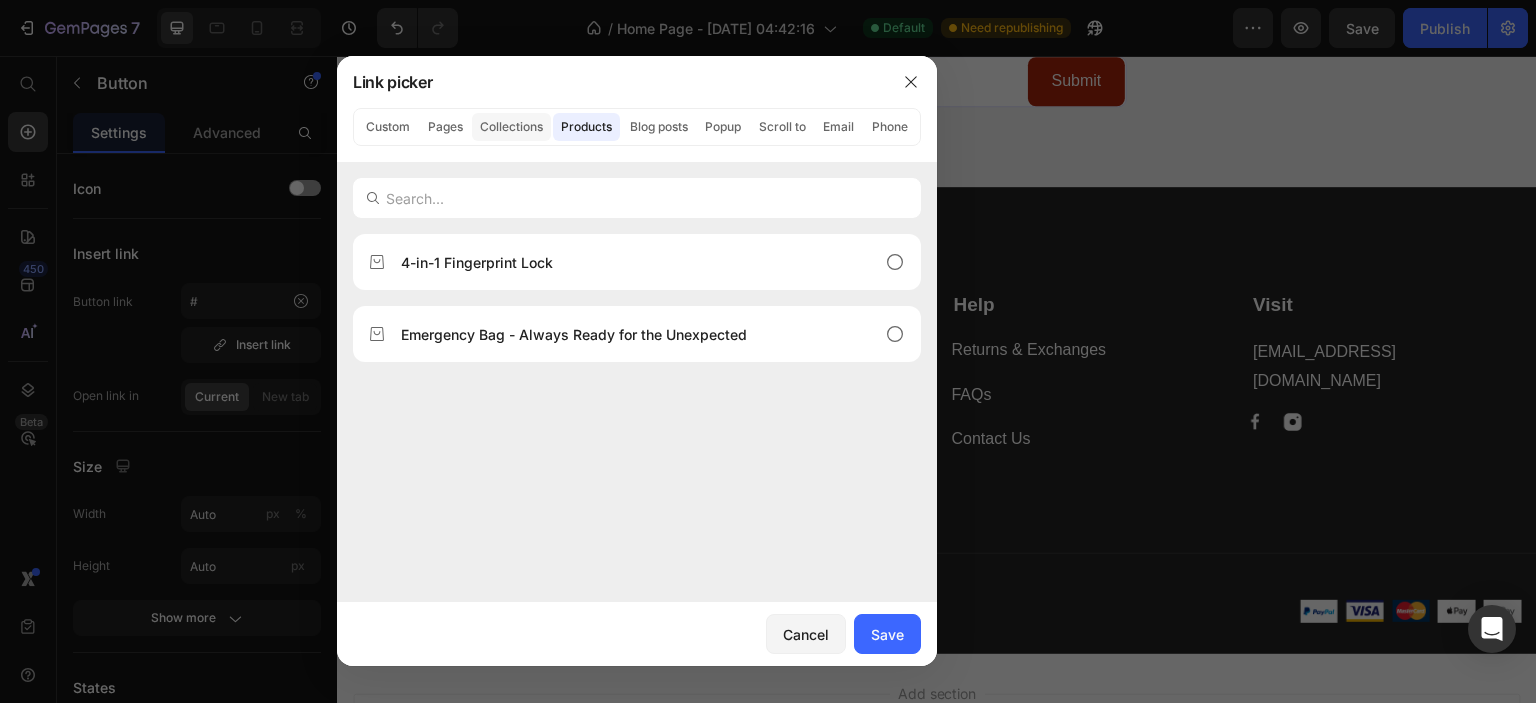 click on "Collections" 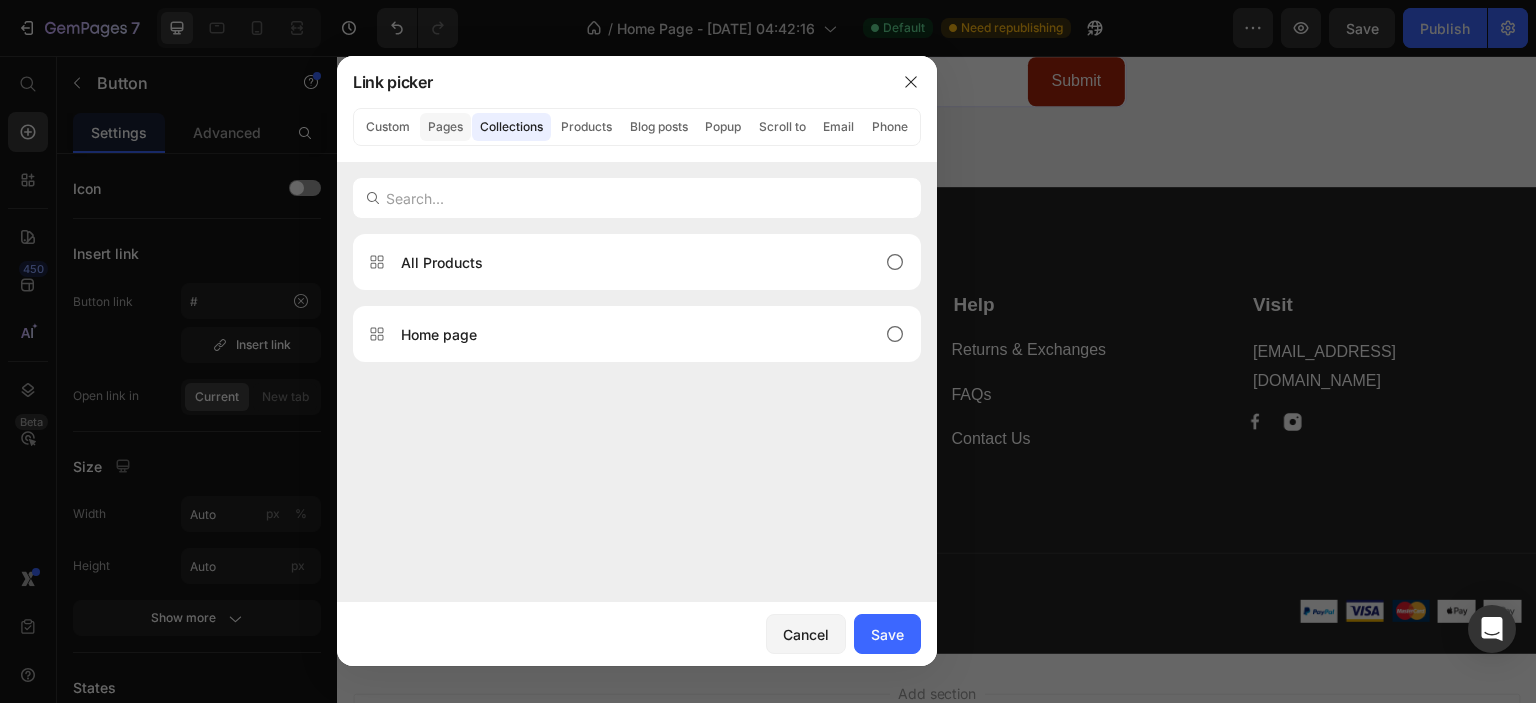 click on "Pages" 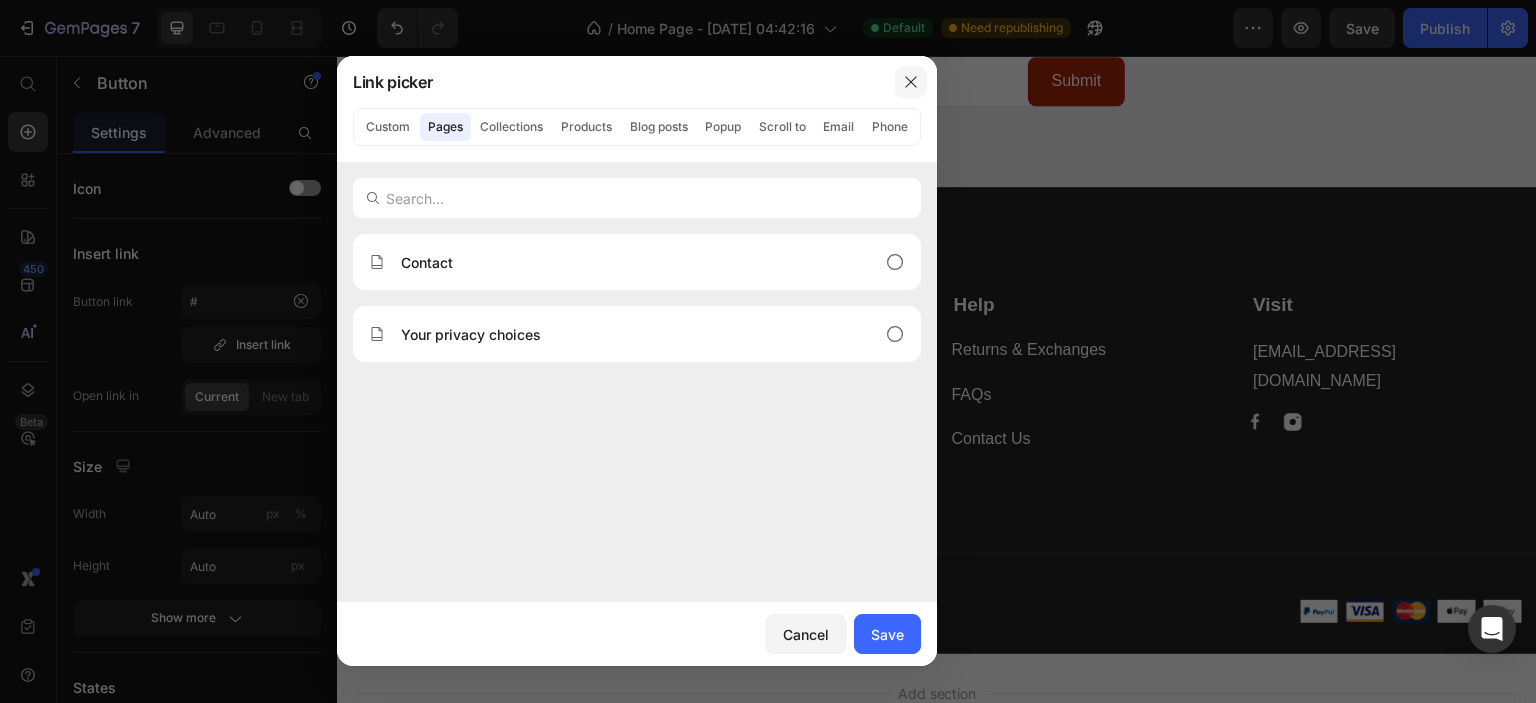 click 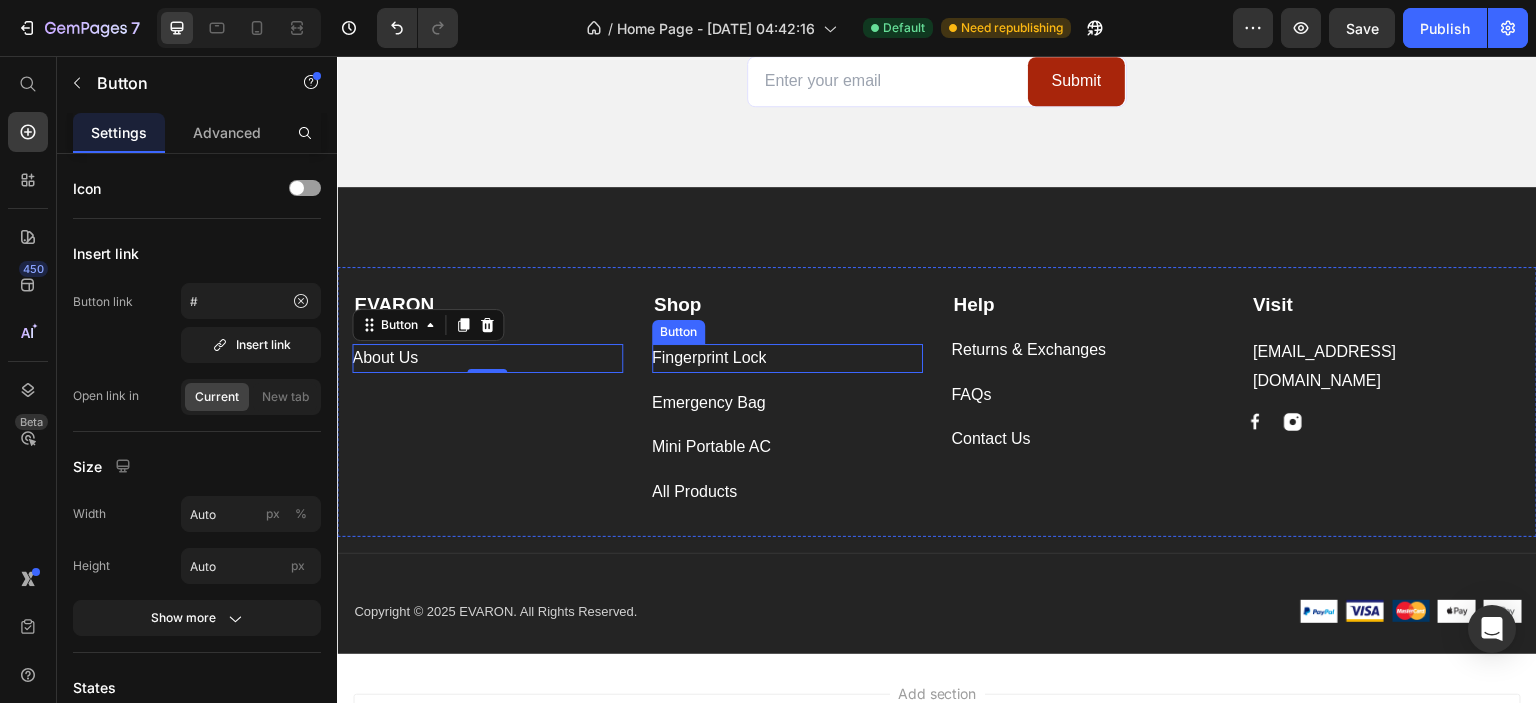 click on "Fingerprint Lock Button" at bounding box center [787, 358] 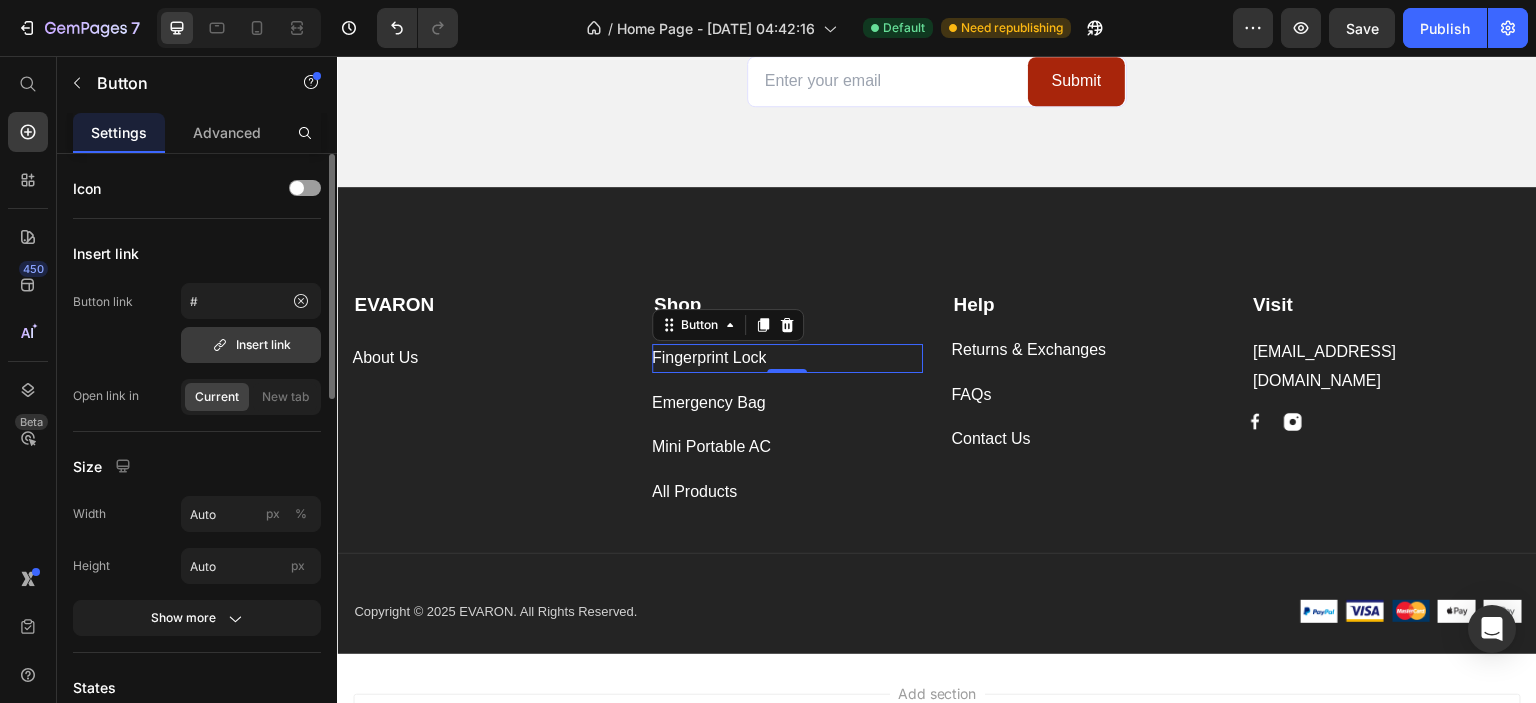 click on "Insert link" at bounding box center (251, 345) 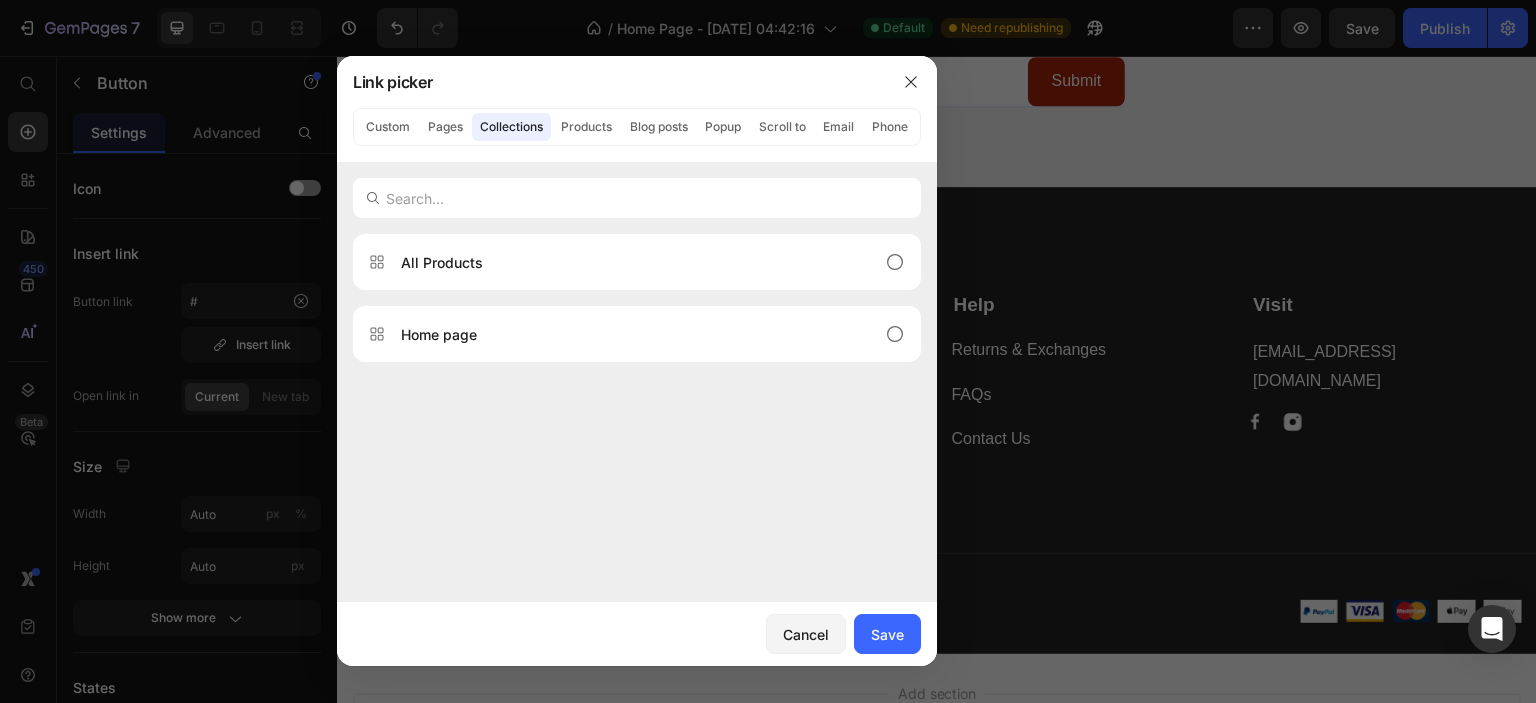 click on "Custom Pages Collections Products Blog posts Popup Scroll to Email Phone" 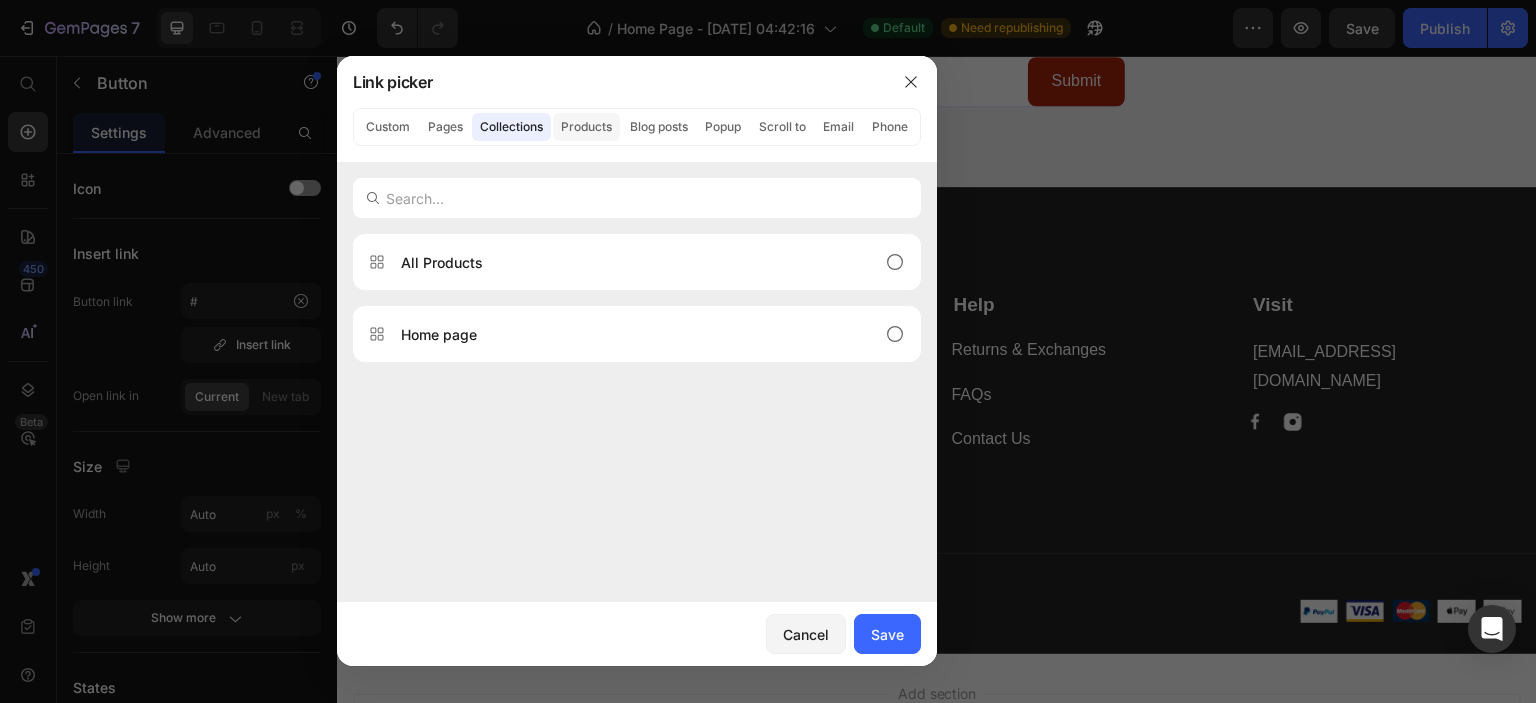 click on "Products" 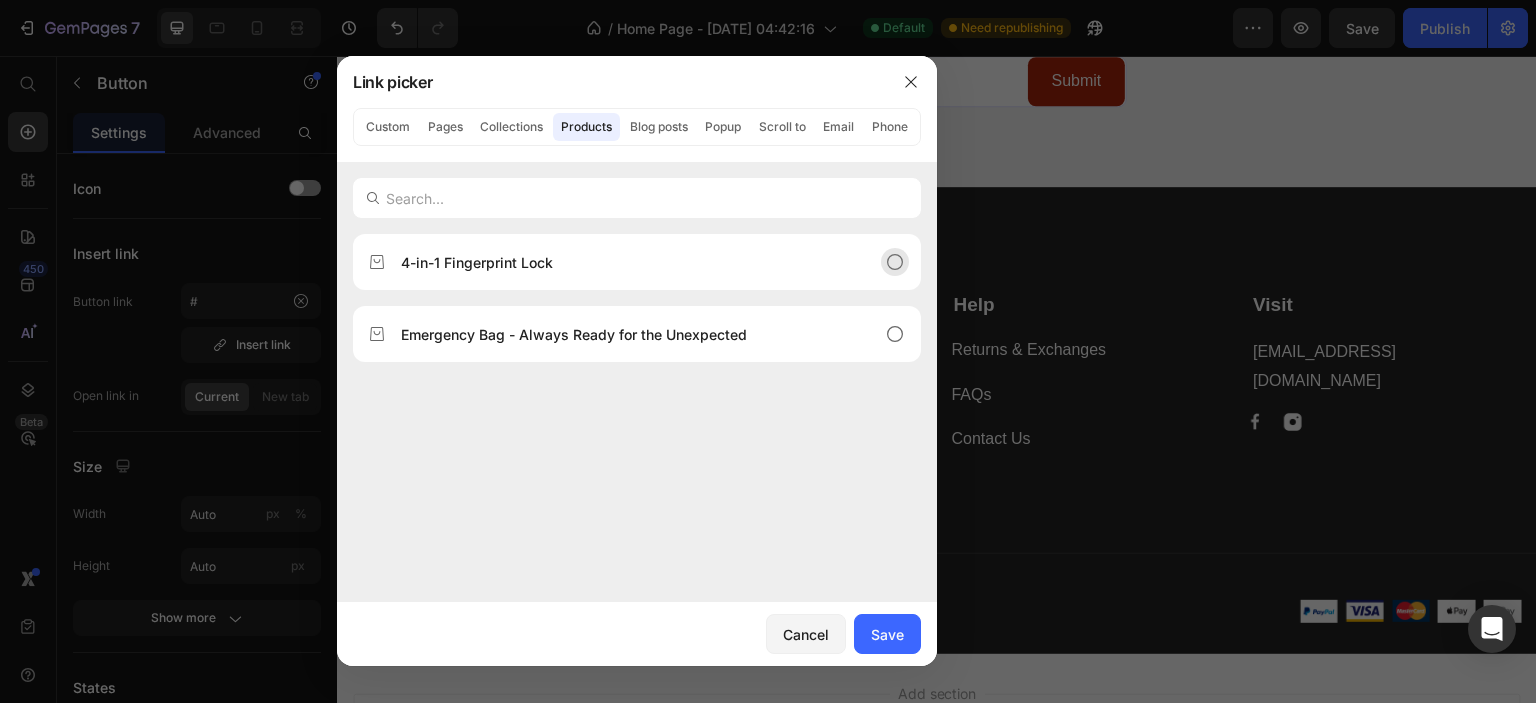 click on "4-in-1 Fingerprint Lock" at bounding box center [621, 262] 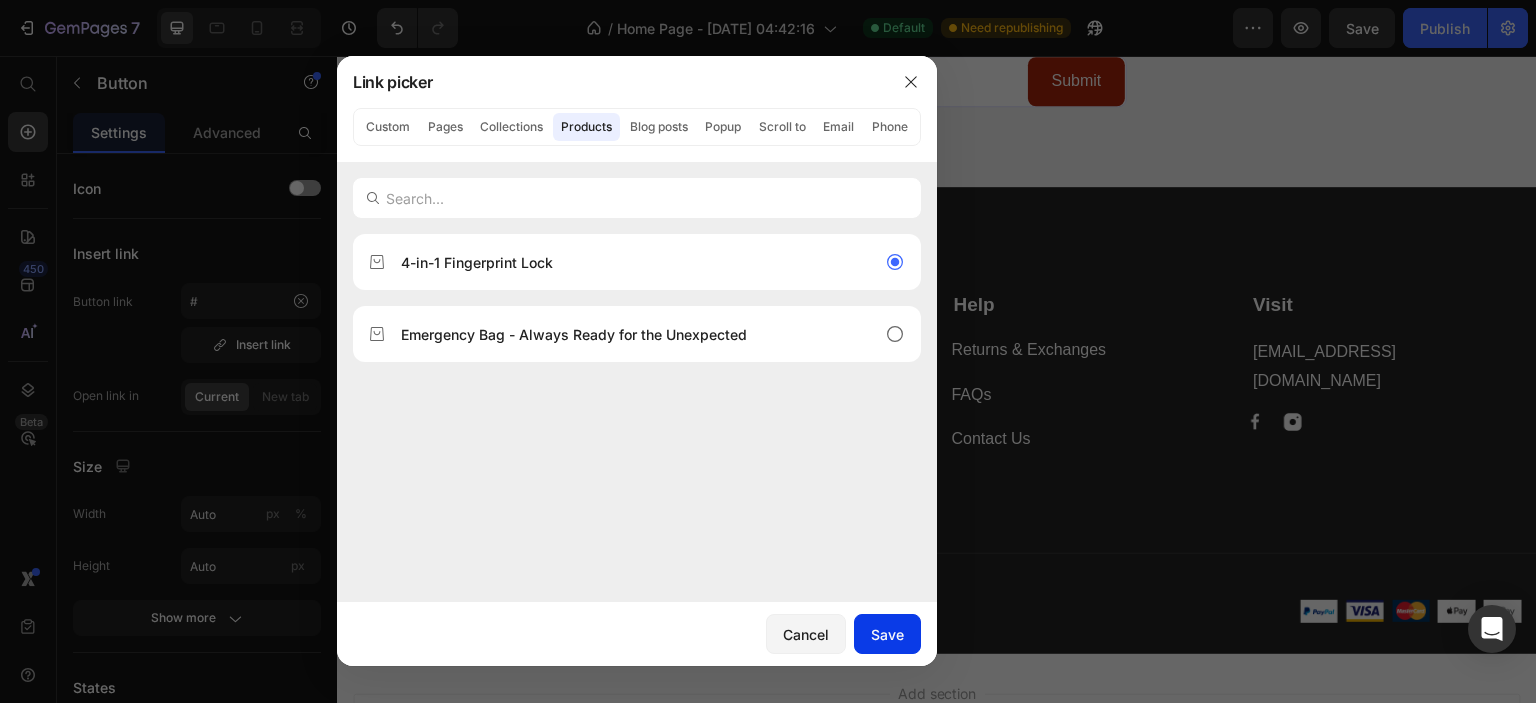 click on "Save" at bounding box center [887, 634] 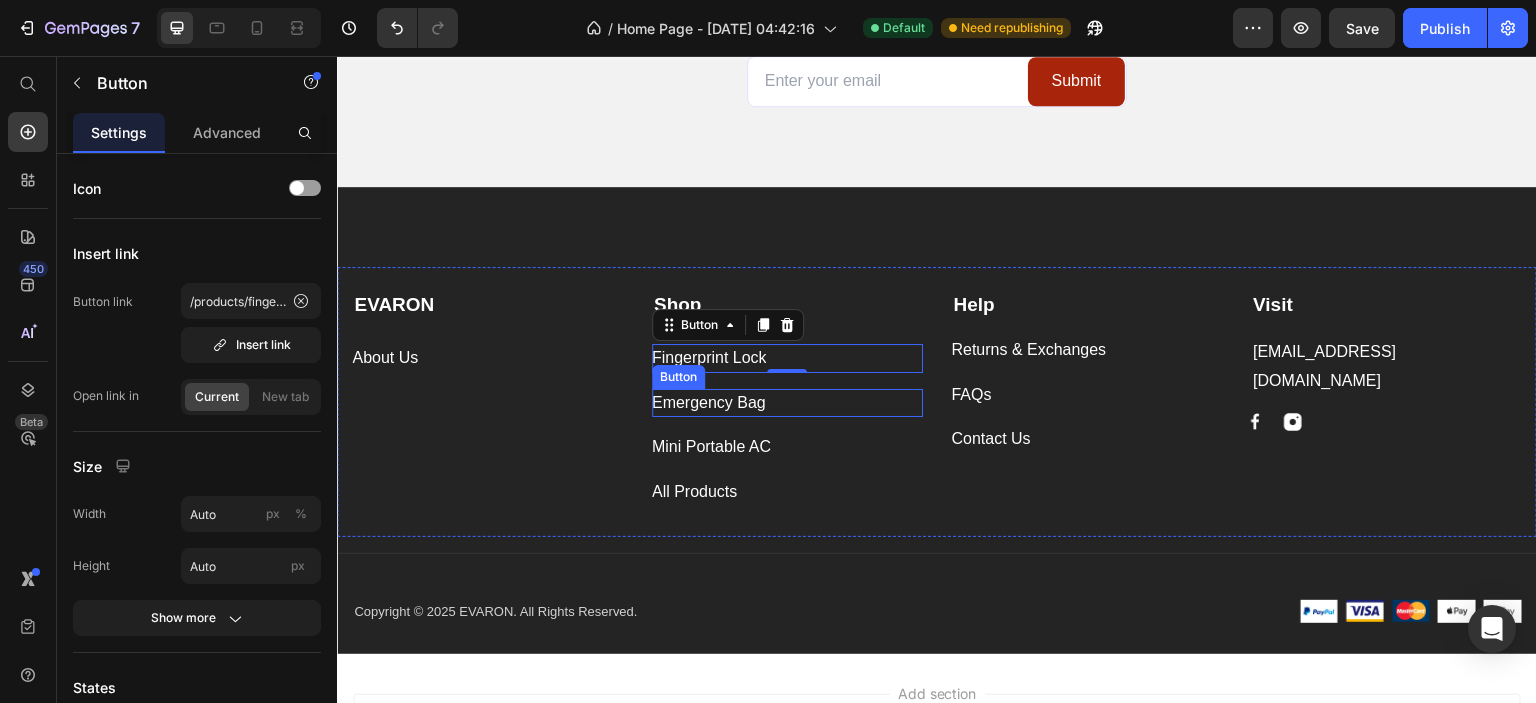 click on "Emergency Bag Button" at bounding box center (787, 403) 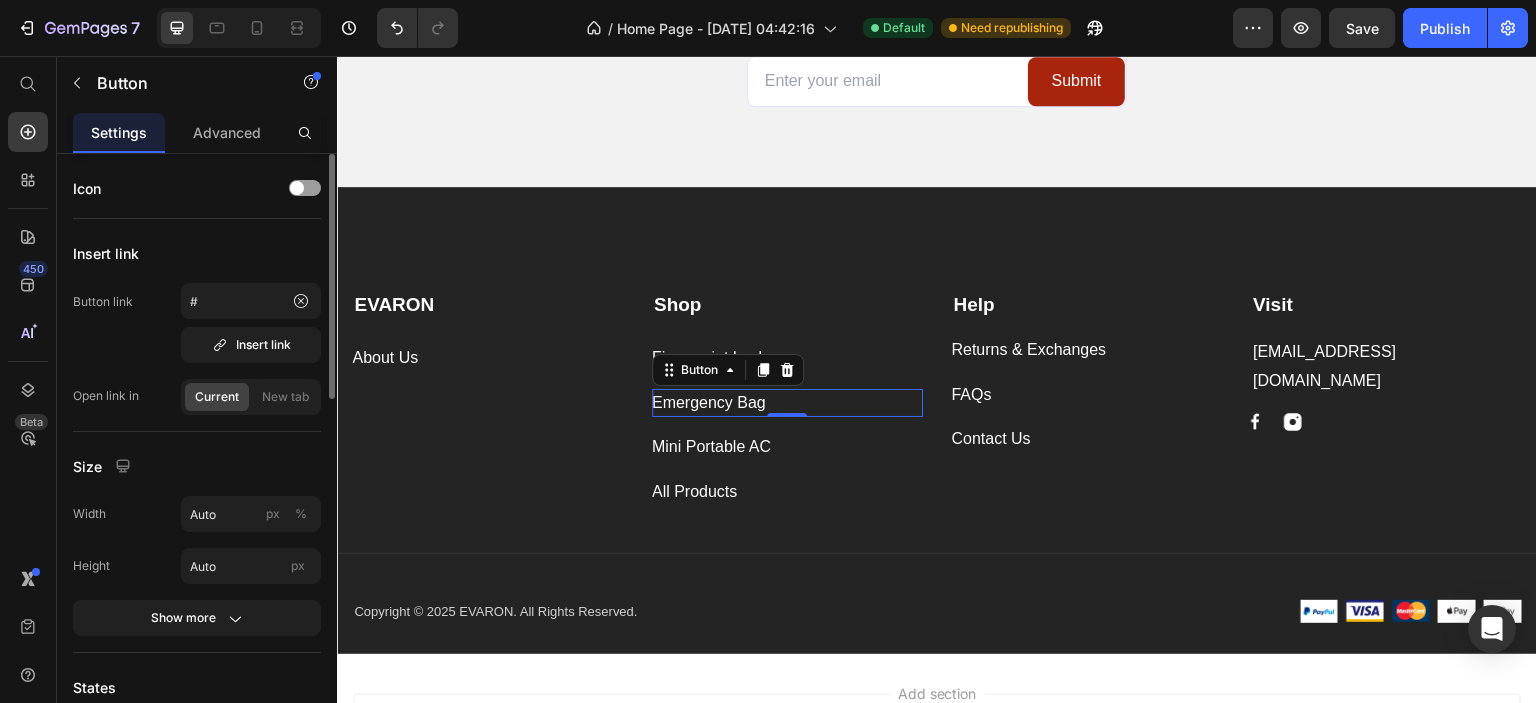 click on "Button link #  Insert link   Open link in  Current New tab" at bounding box center [197, 349] 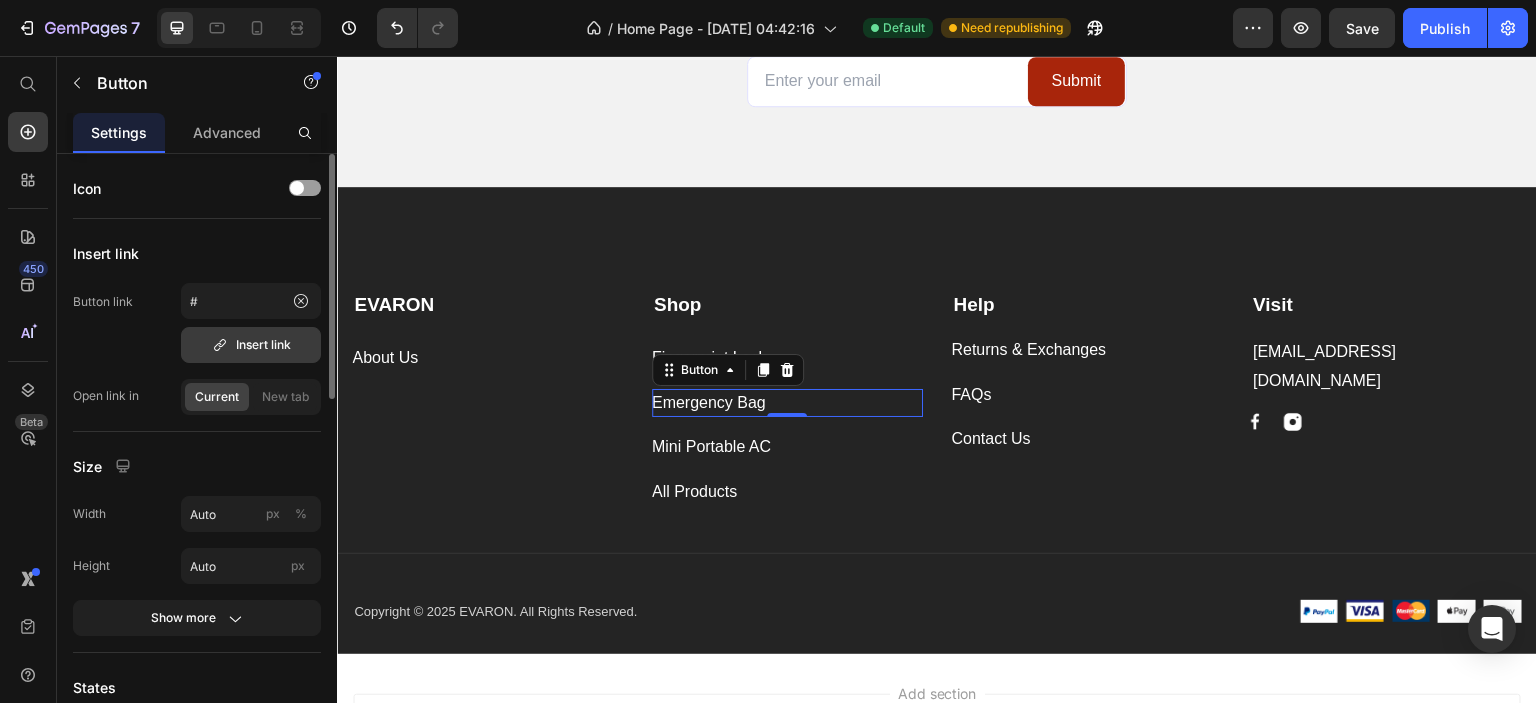 click on "Insert link" at bounding box center (251, 345) 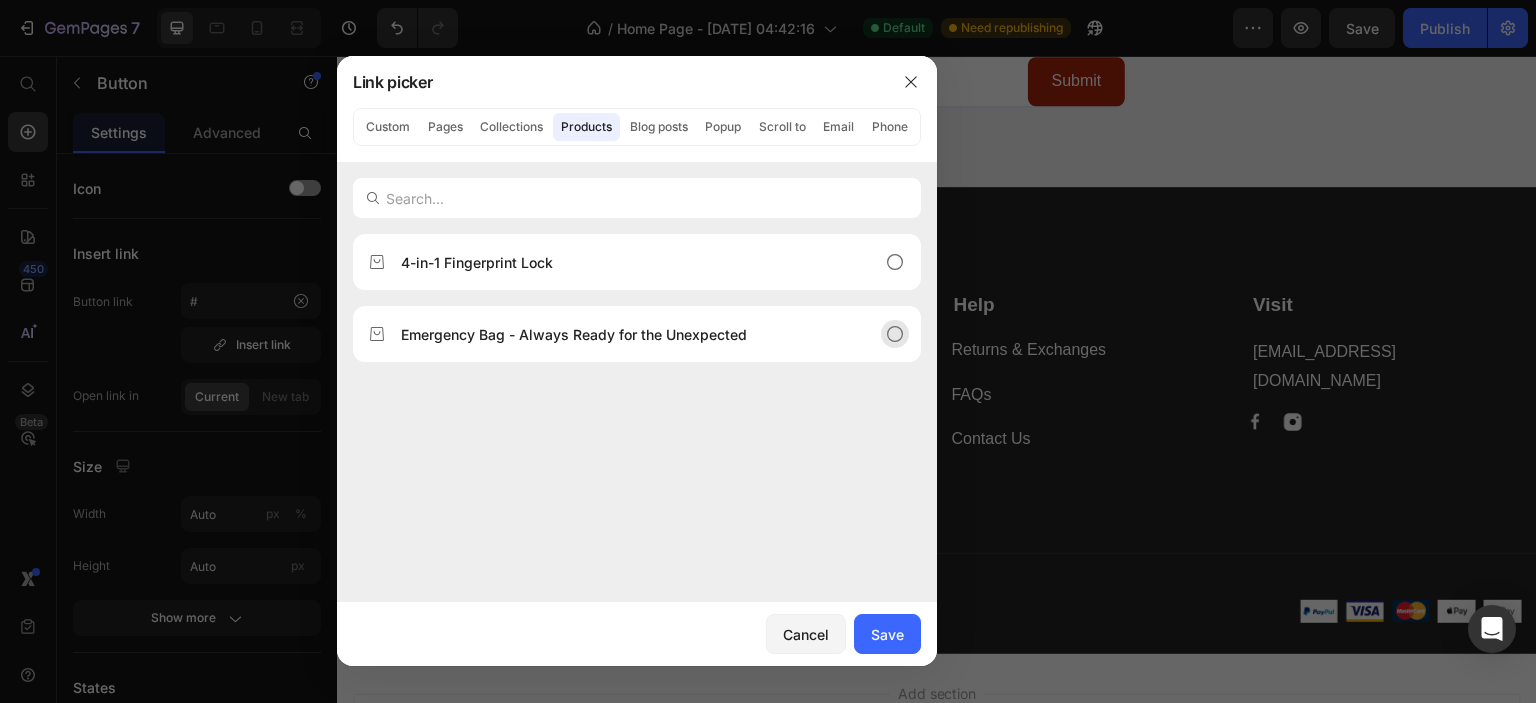 click on "Emergency Bag - Always Ready for the Unexpected" at bounding box center [574, 334] 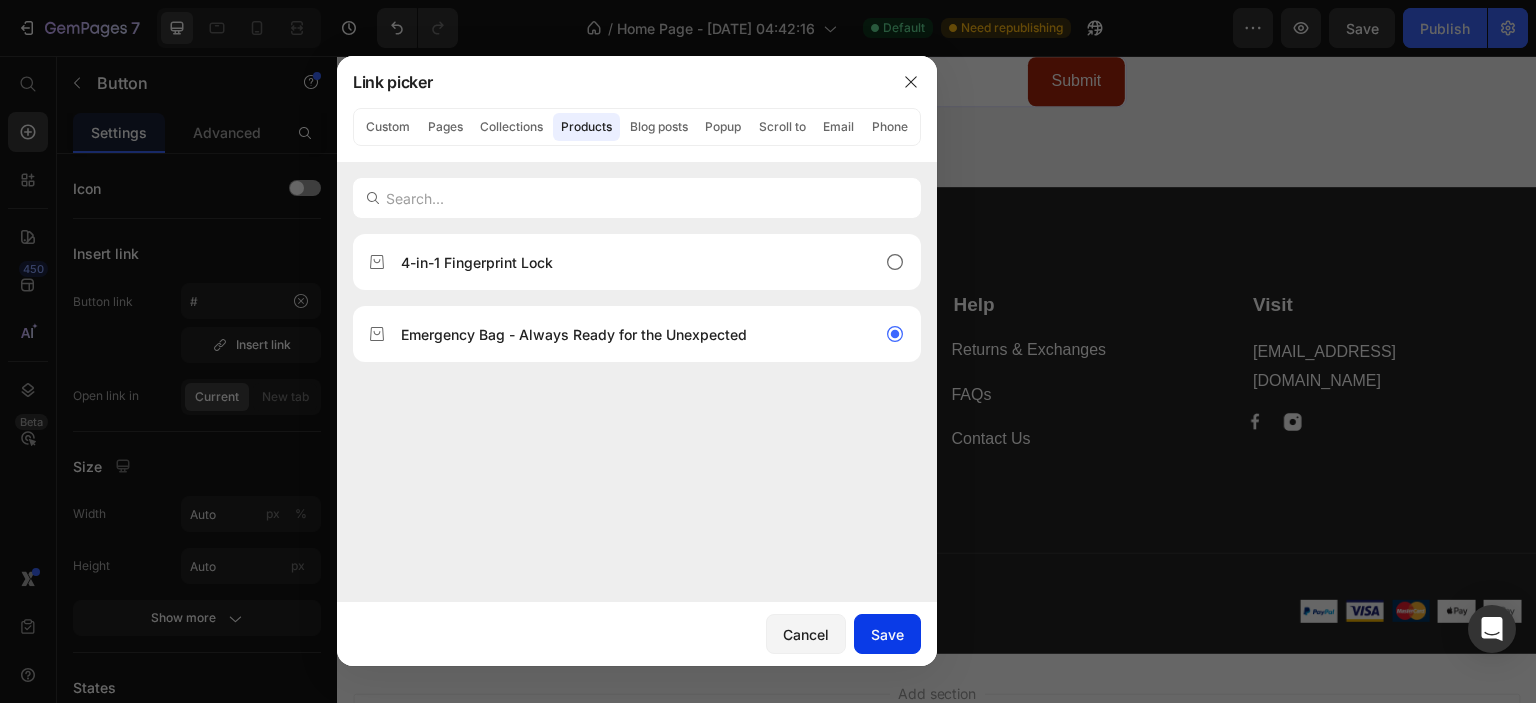 click on "Save" at bounding box center (887, 634) 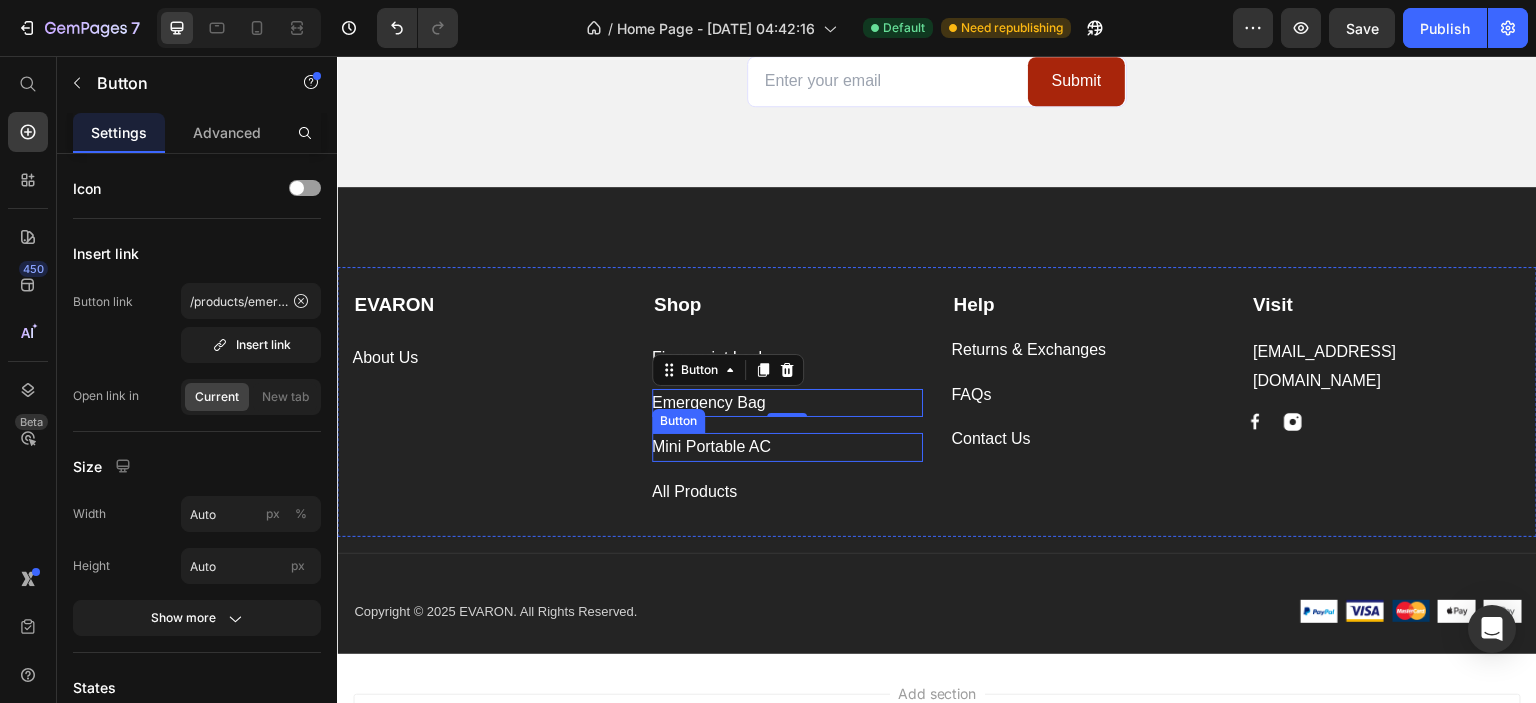 click on "Mini Portable AC Button" at bounding box center (787, 447) 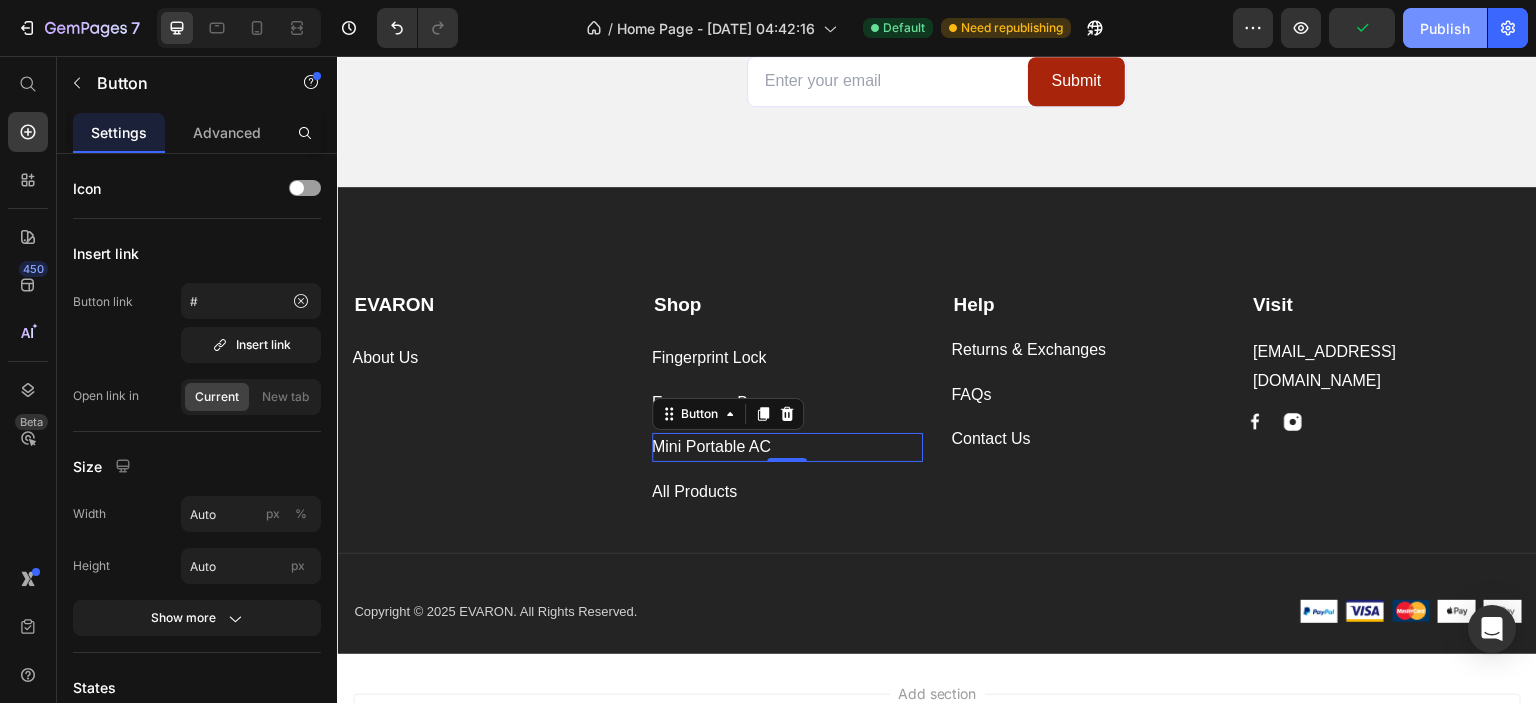 click on "Publish" 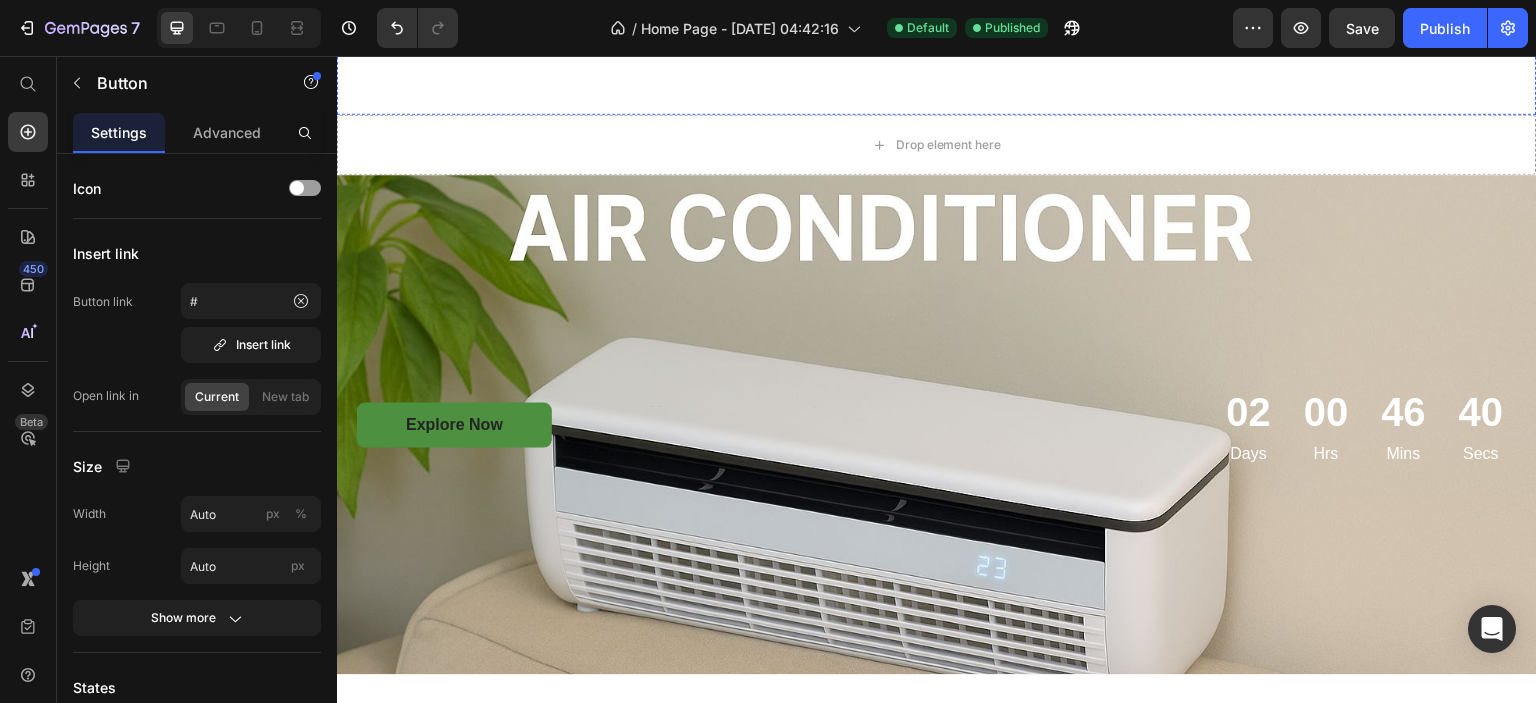 scroll, scrollTop: 1376, scrollLeft: 0, axis: vertical 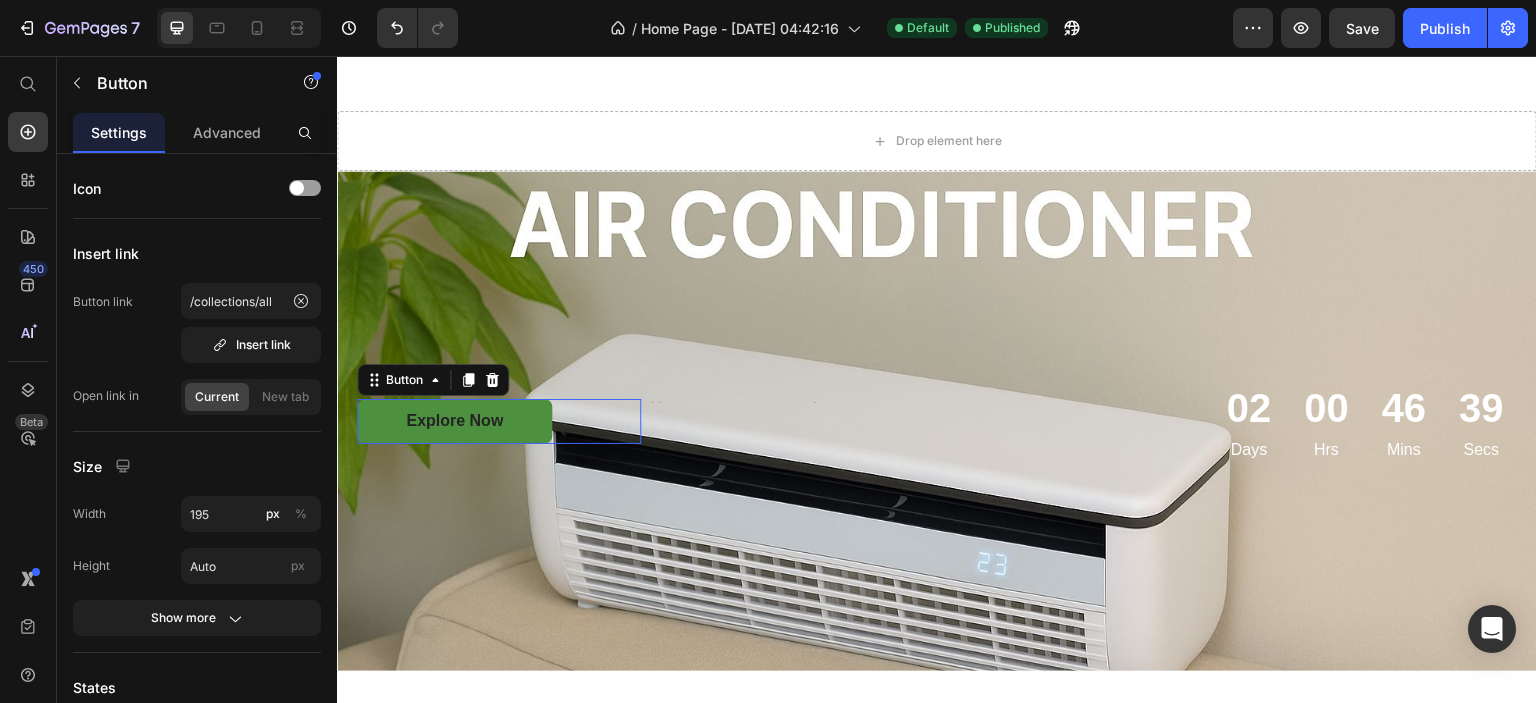 click on "Explore Now Button   0" at bounding box center [499, 421] 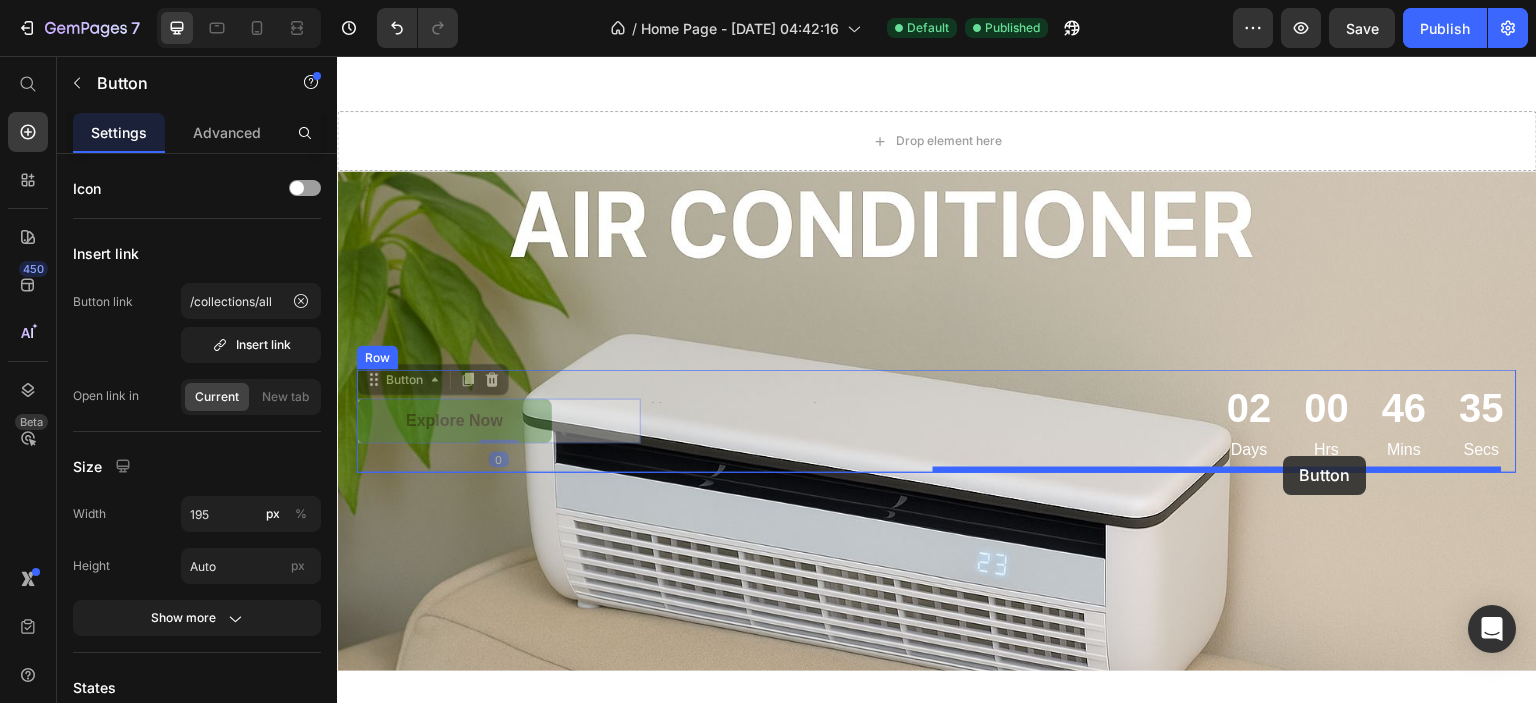 drag, startPoint x: 376, startPoint y: 378, endPoint x: 1285, endPoint y: 460, distance: 912.6911 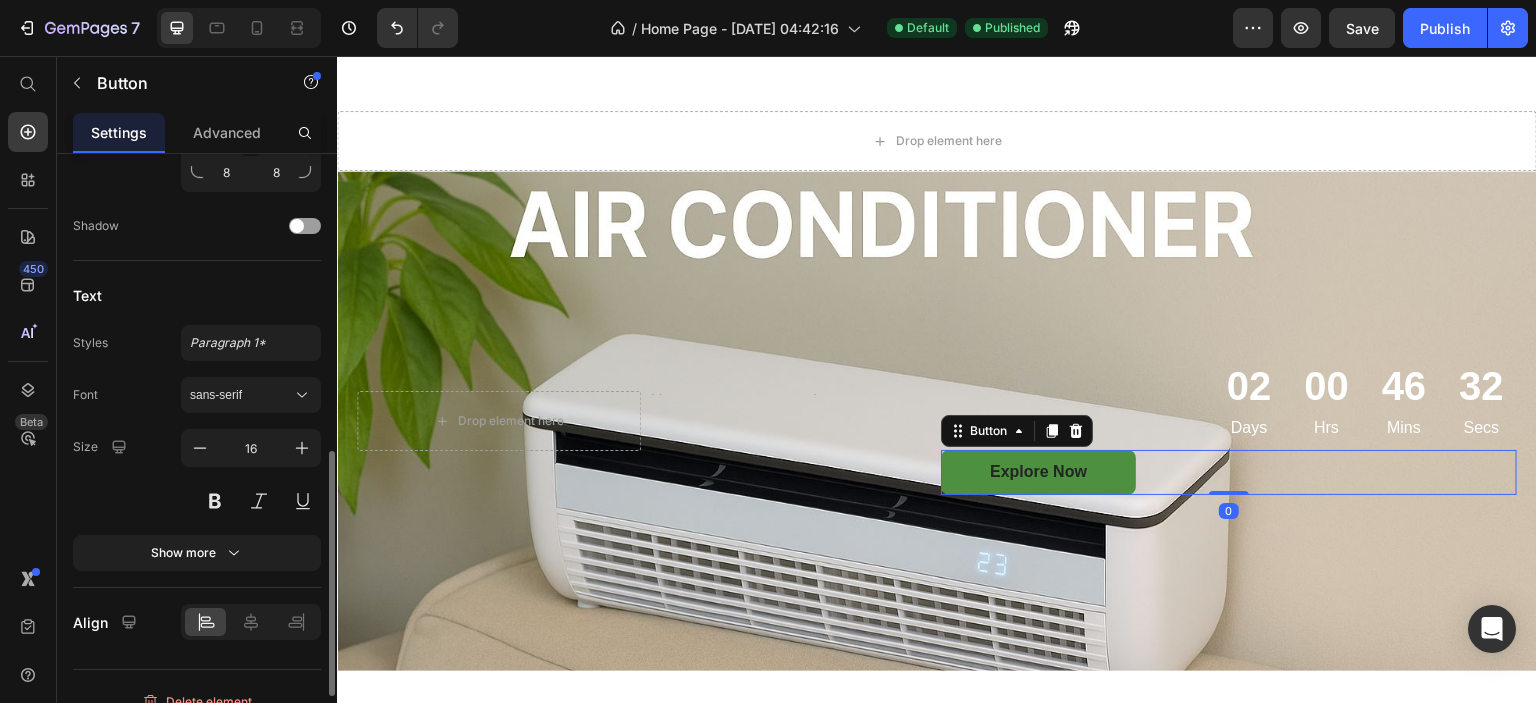 scroll, scrollTop: 888, scrollLeft: 0, axis: vertical 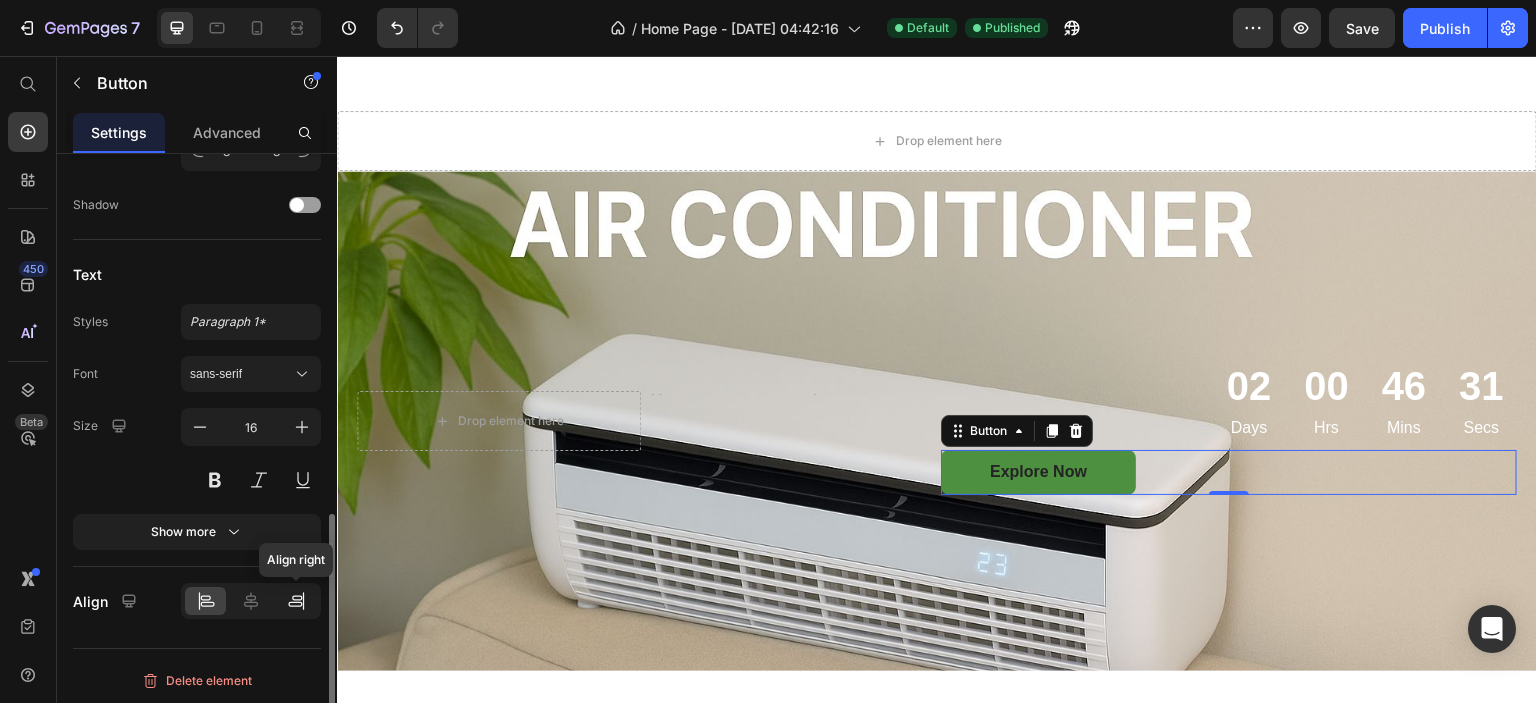 click 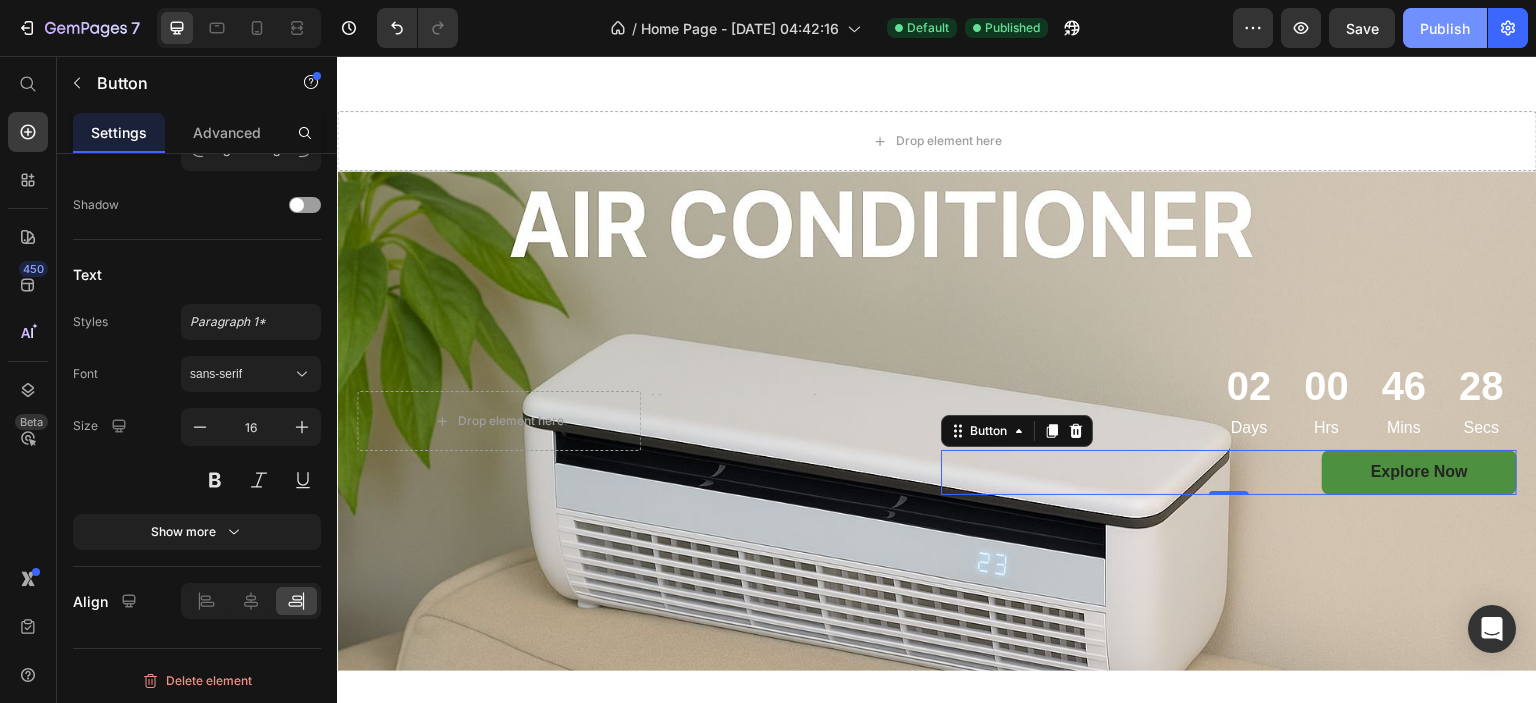 click on "Publish" at bounding box center (1445, 28) 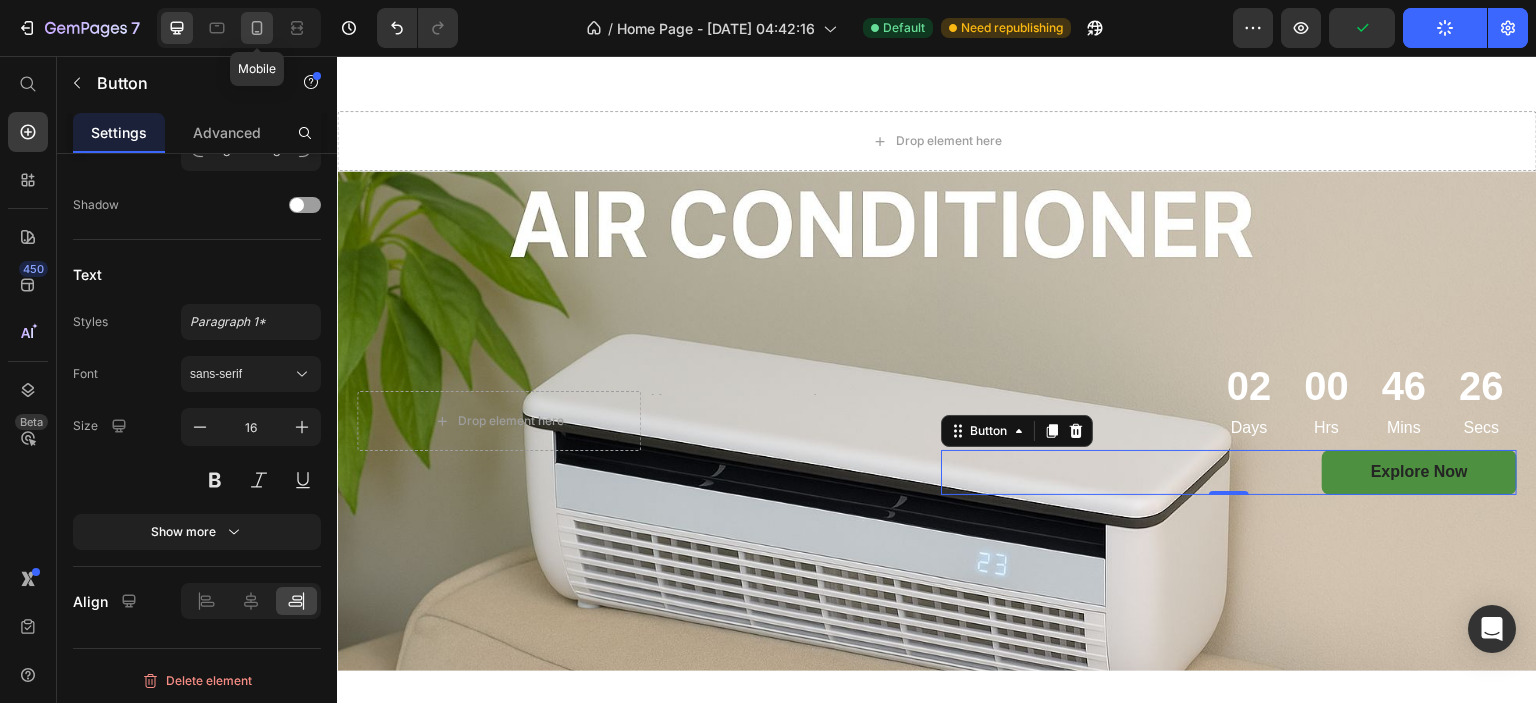 click 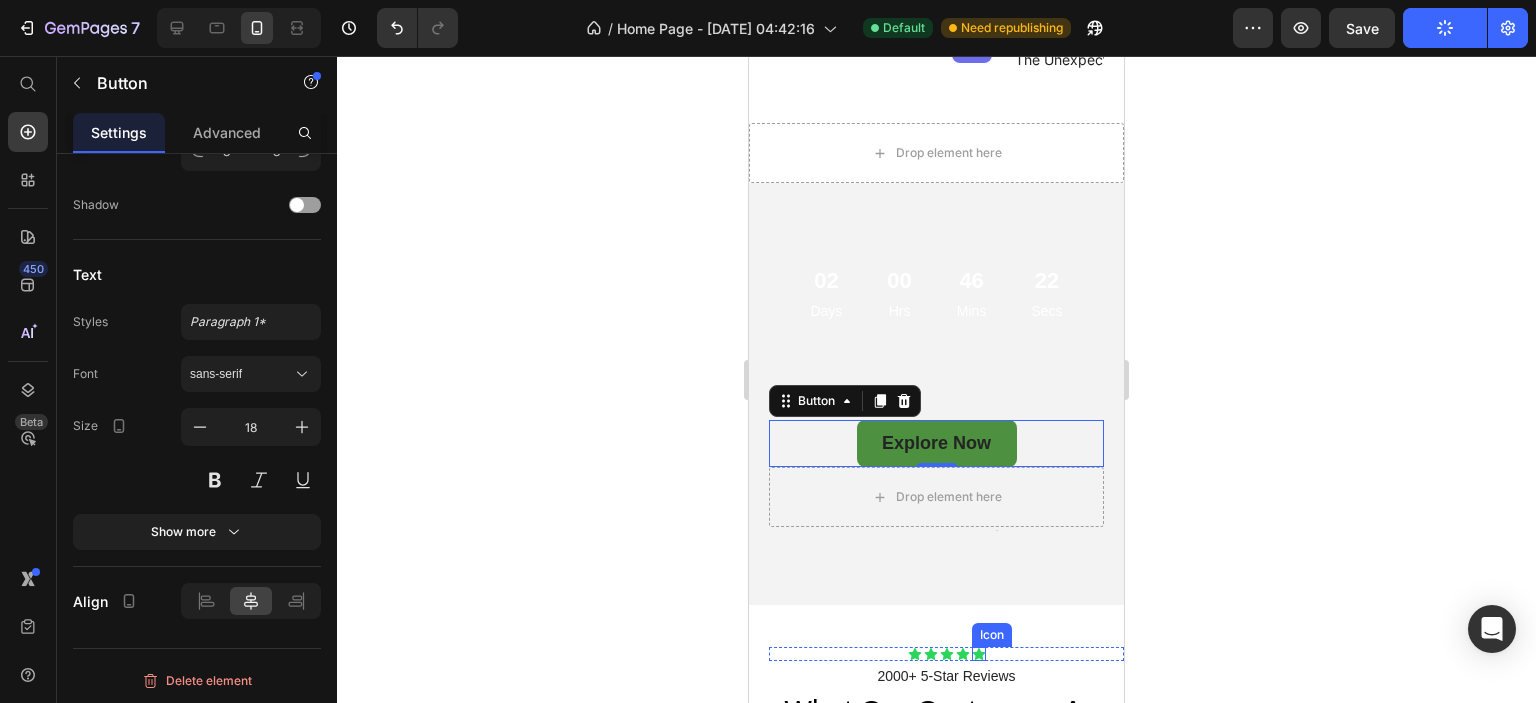 scroll, scrollTop: 1251, scrollLeft: 0, axis: vertical 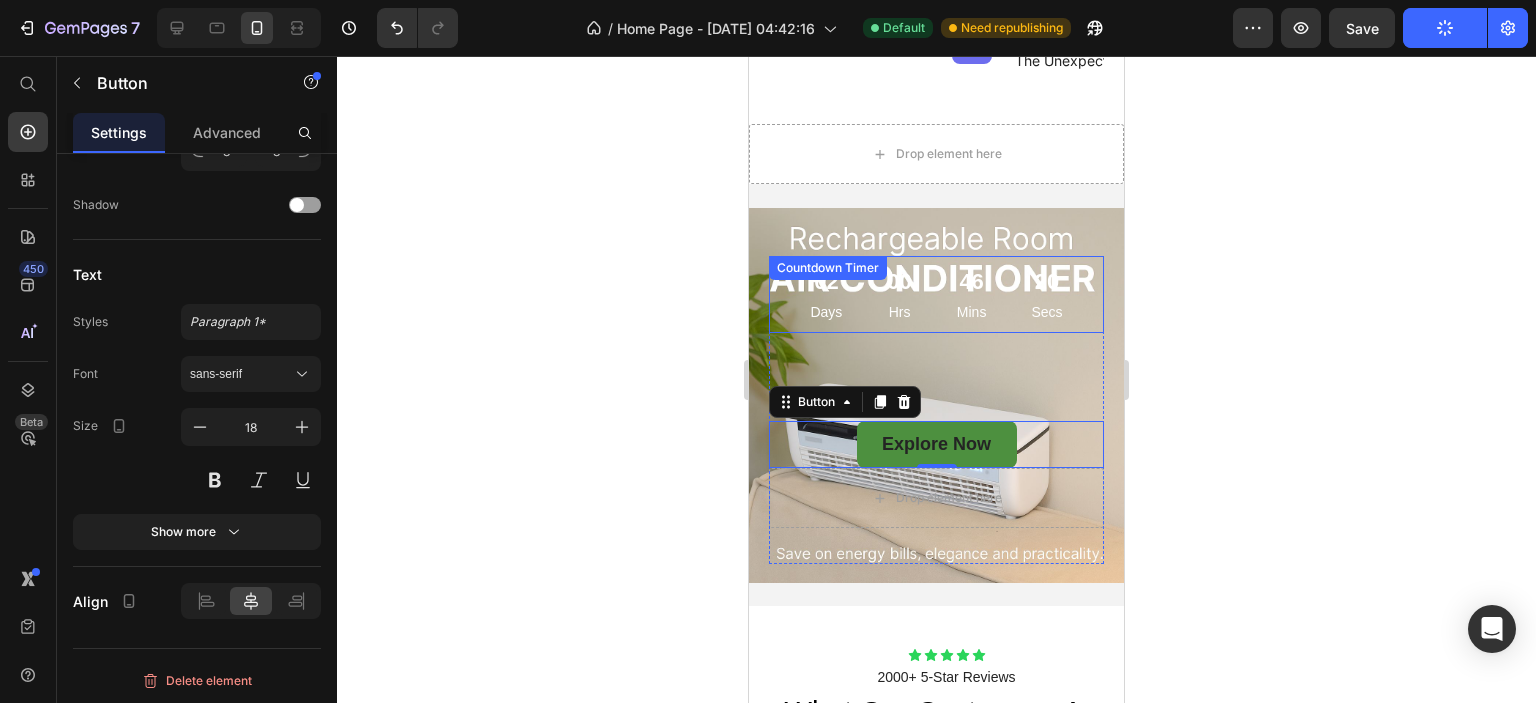 click on "20 Secs" at bounding box center (1046, 294) 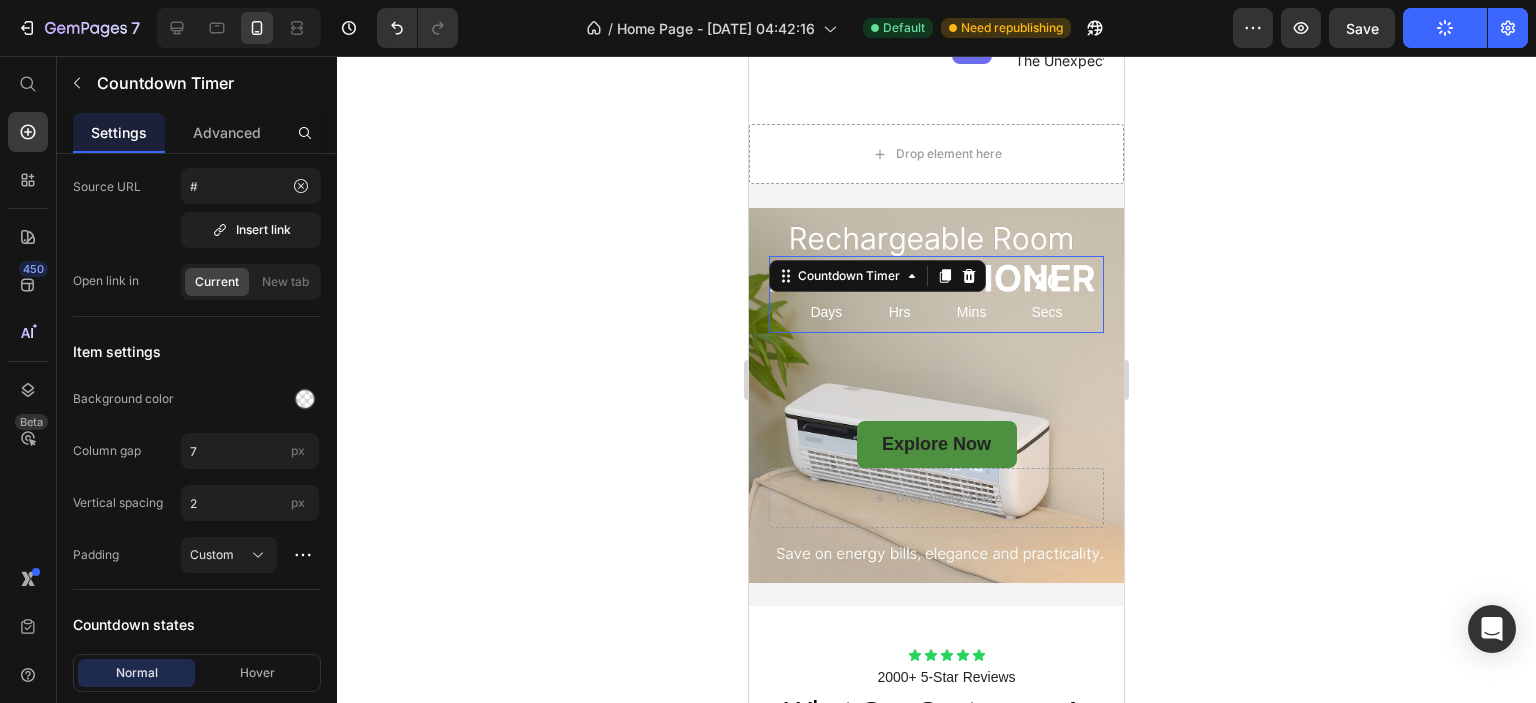 scroll, scrollTop: 0, scrollLeft: 0, axis: both 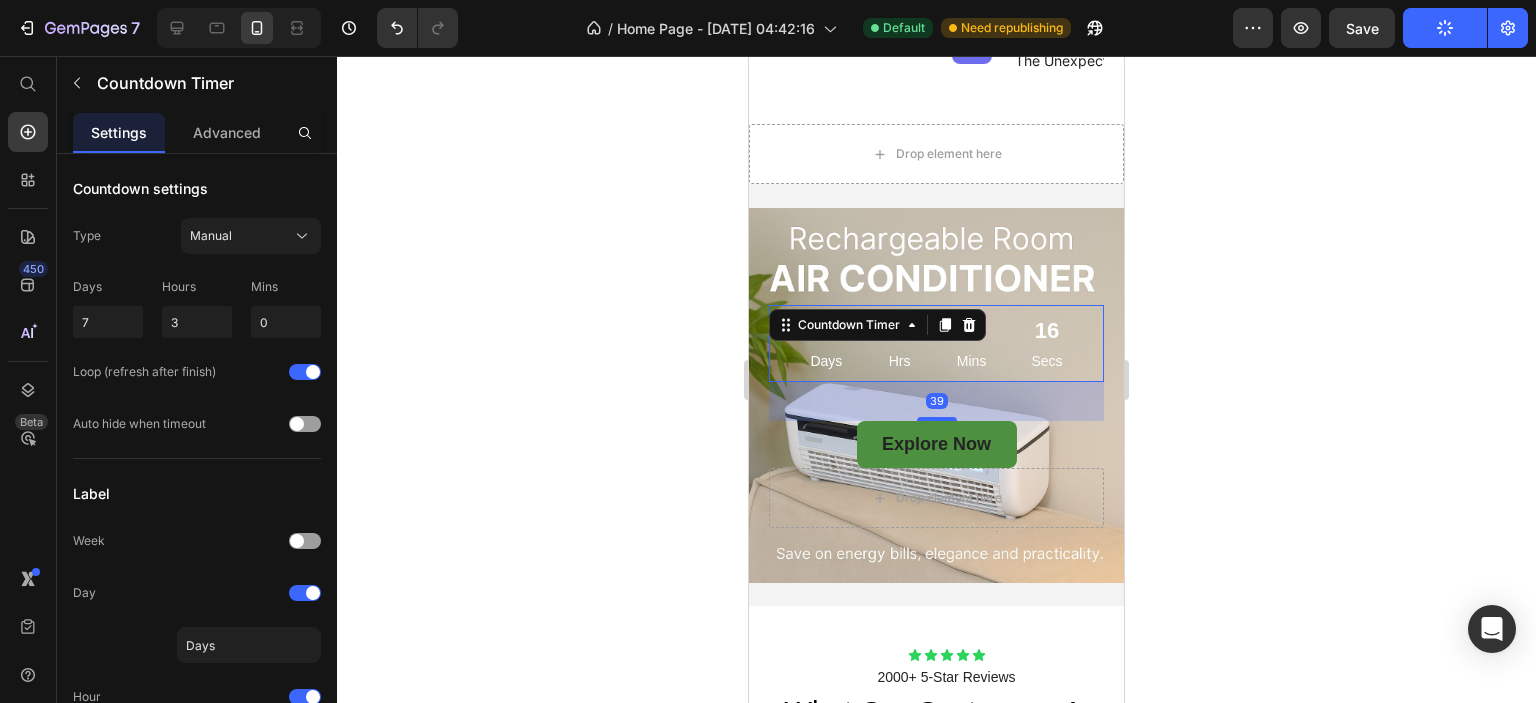 drag, startPoint x: 934, startPoint y: 400, endPoint x: 949, endPoint y: 351, distance: 51.24451 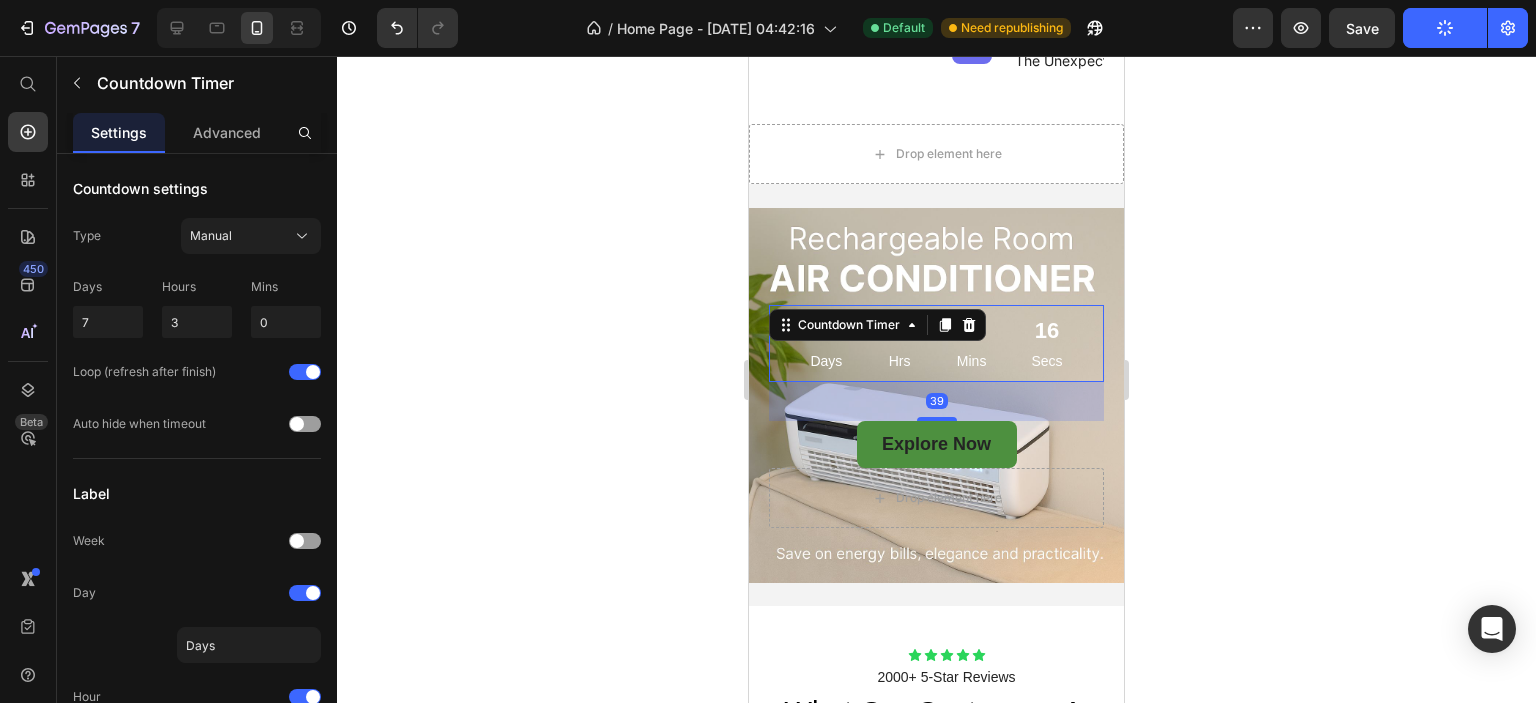 click on "02 Days 00 Hrs 46 Mins 16 Secs Countdown Timer   39" at bounding box center [936, 343] 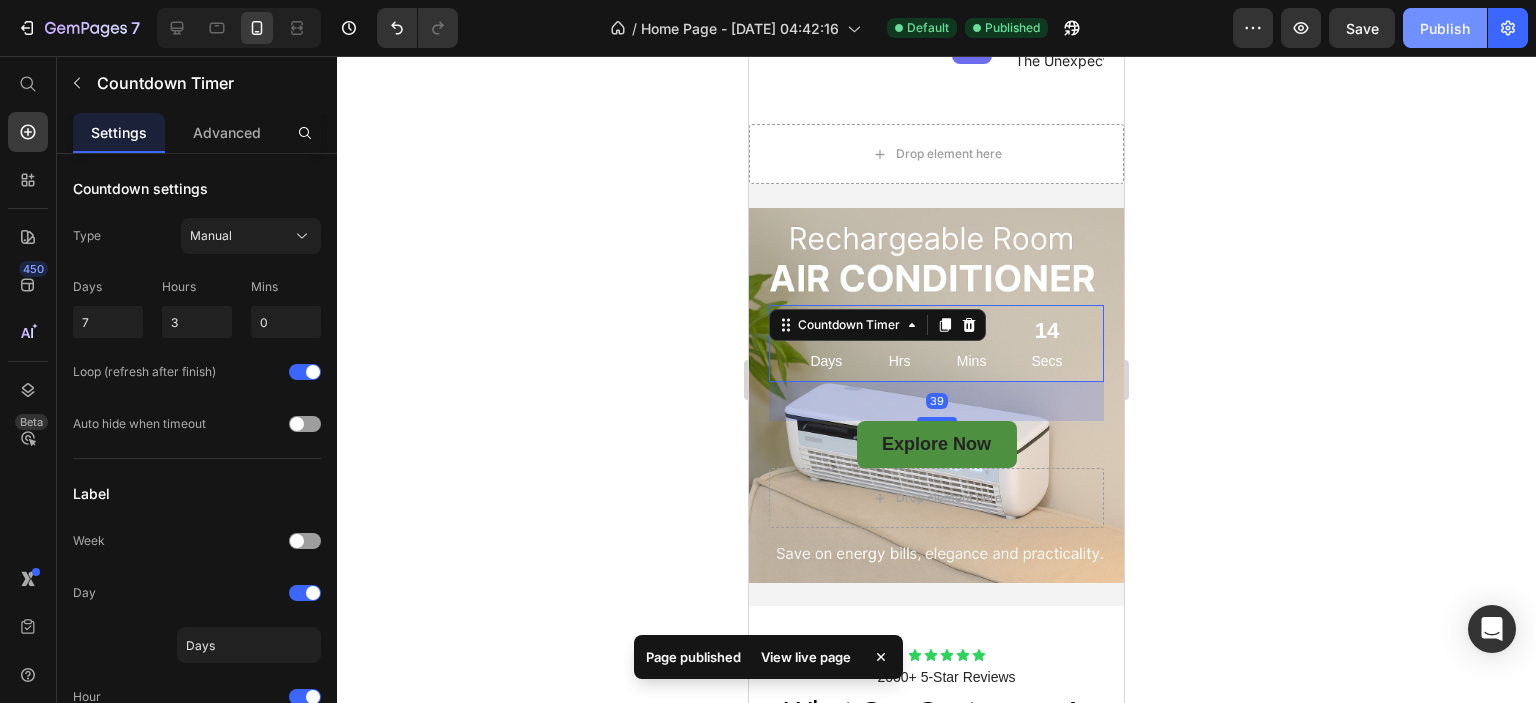 click on "Publish" 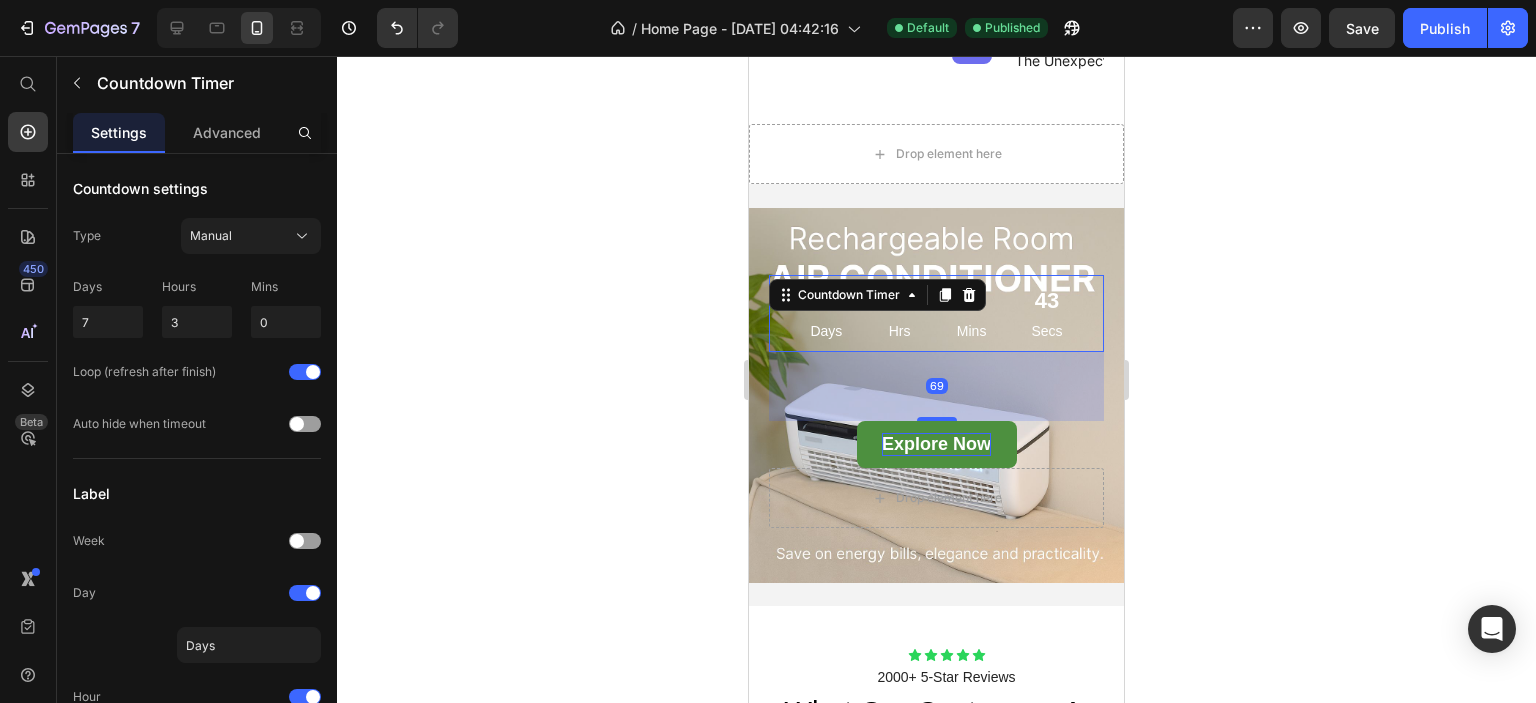 drag, startPoint x: 932, startPoint y: 401, endPoint x: 944, endPoint y: 433, distance: 34.176014 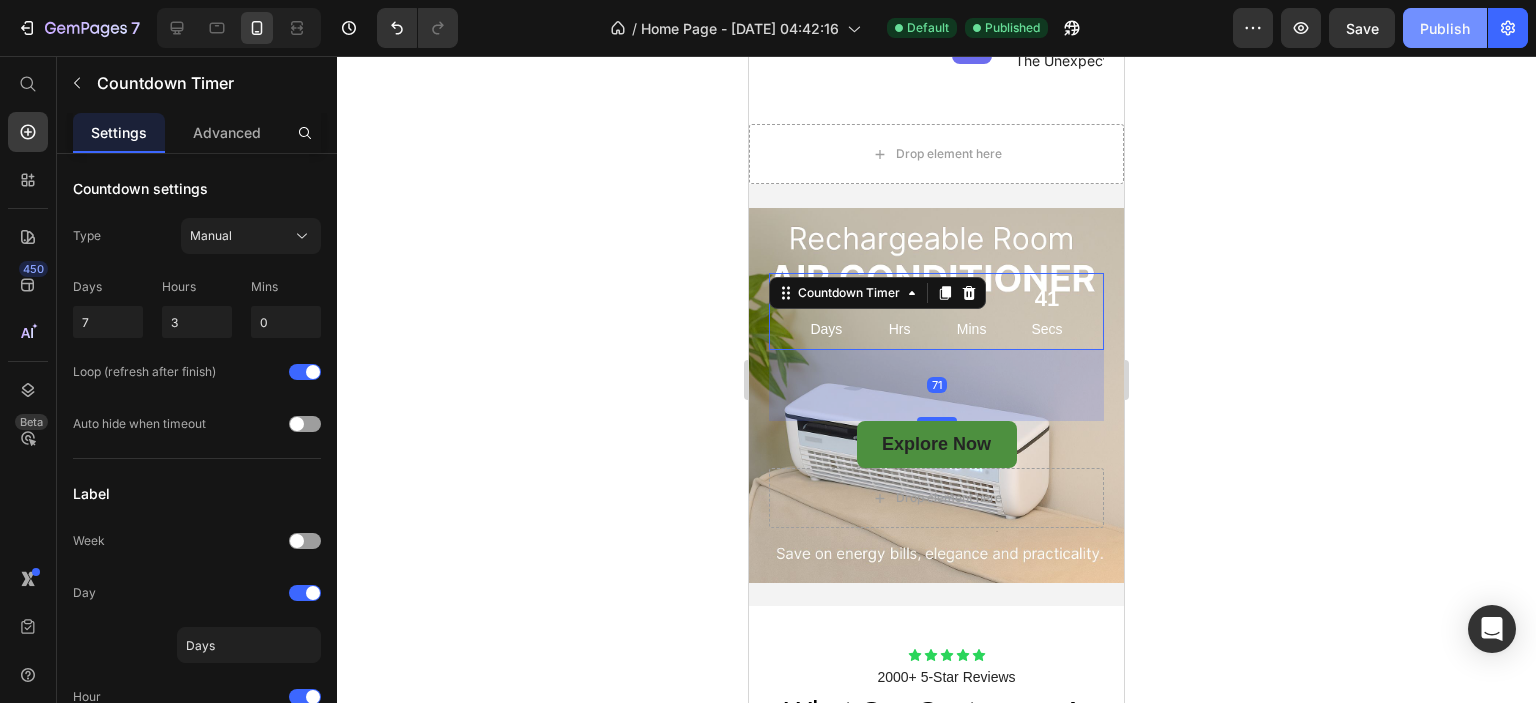 click on "Publish" at bounding box center (1445, 28) 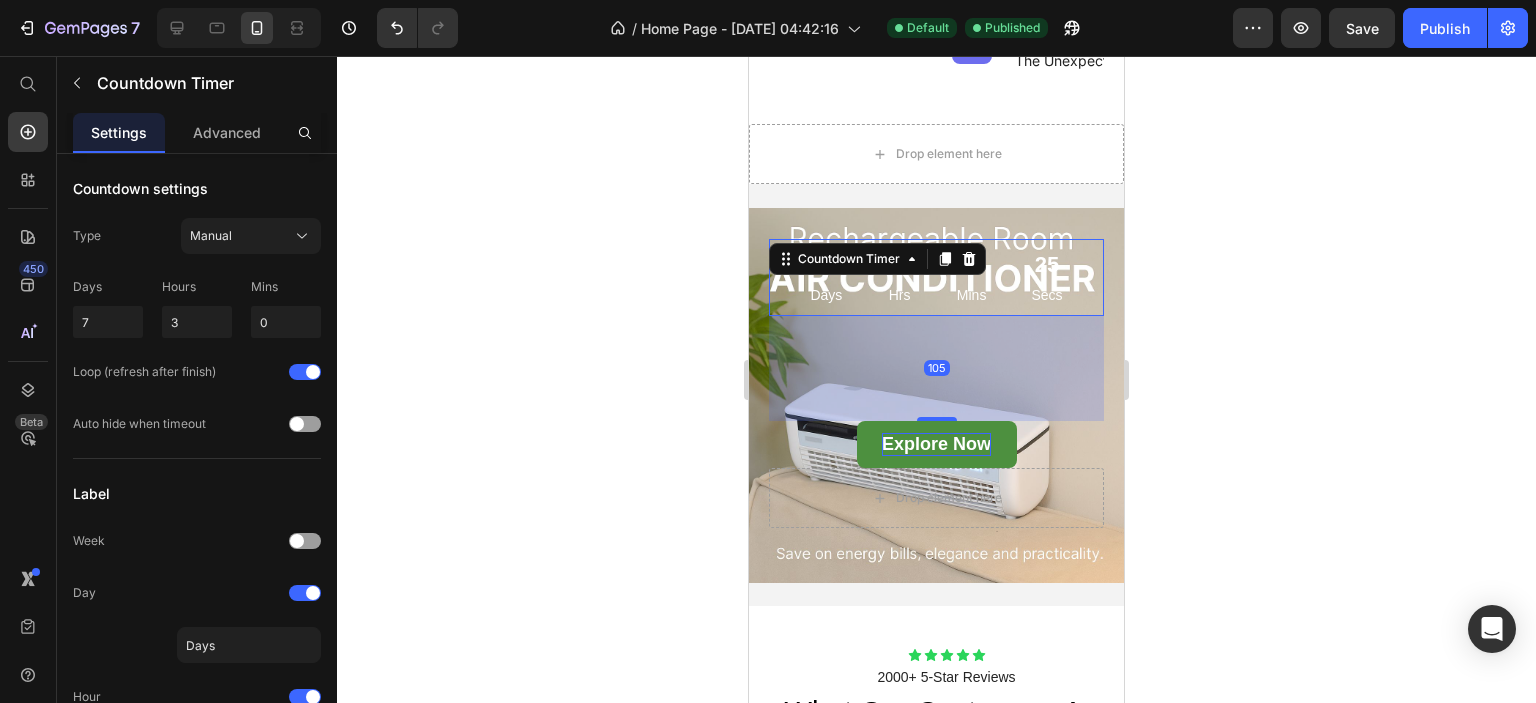 drag, startPoint x: 929, startPoint y: 401, endPoint x: 929, endPoint y: 435, distance: 34 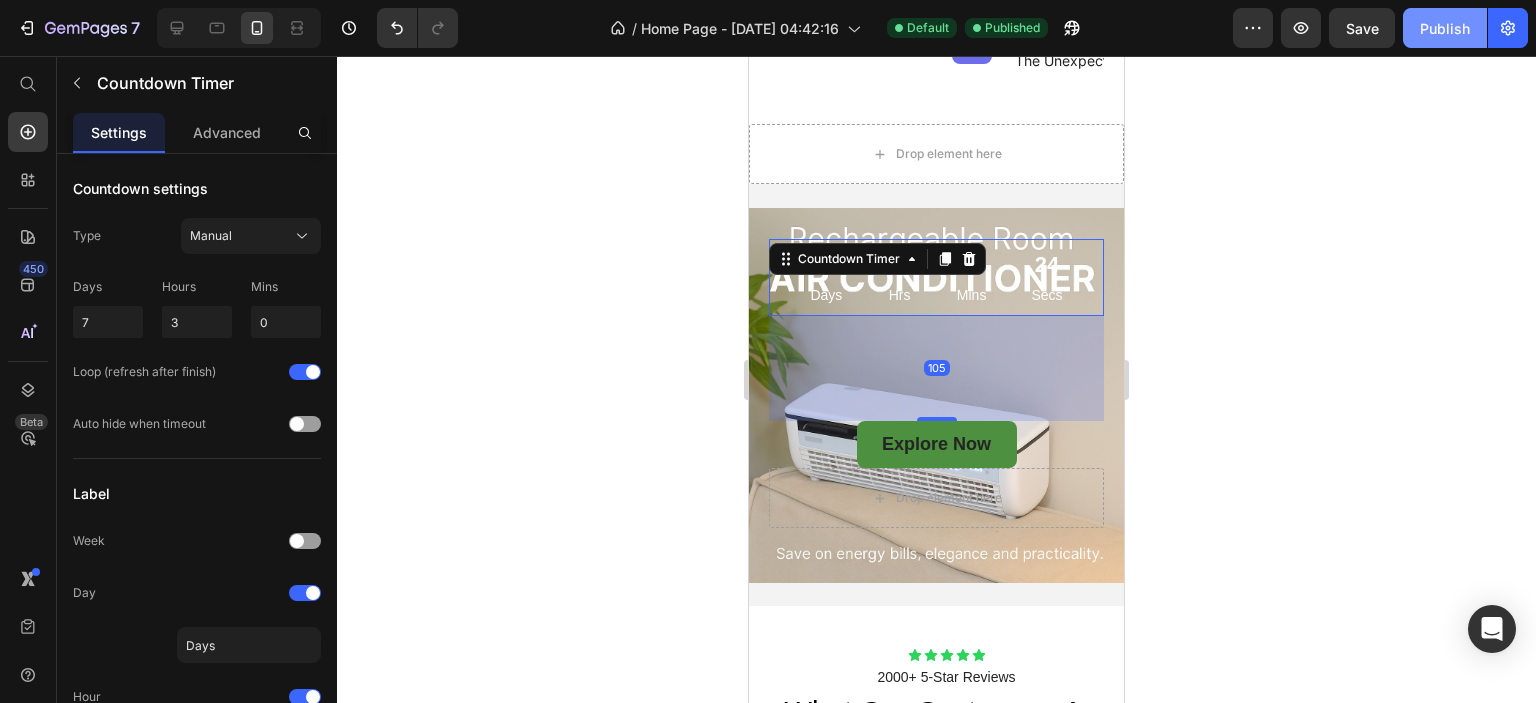 click on "Publish" at bounding box center [1445, 28] 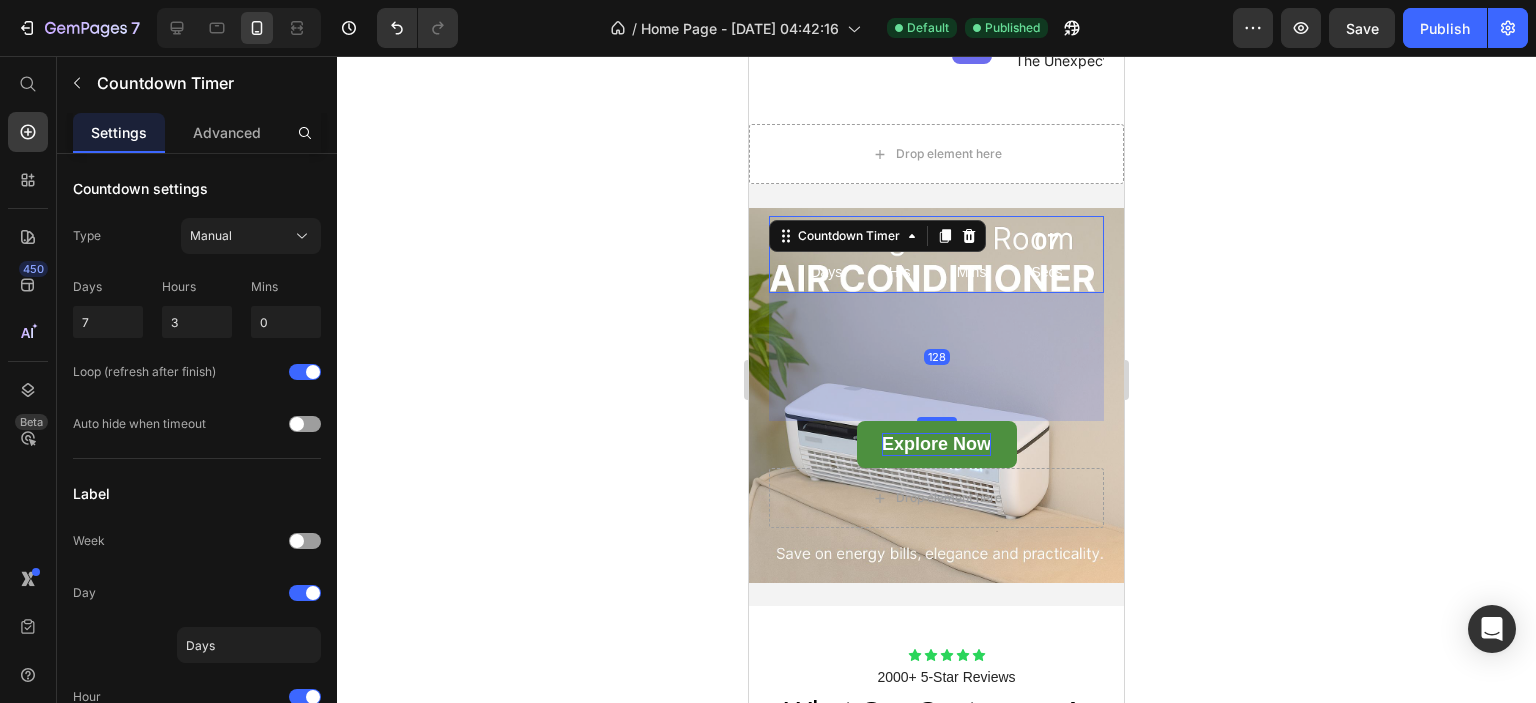 drag, startPoint x: 930, startPoint y: 400, endPoint x: 927, endPoint y: 424, distance: 24.186773 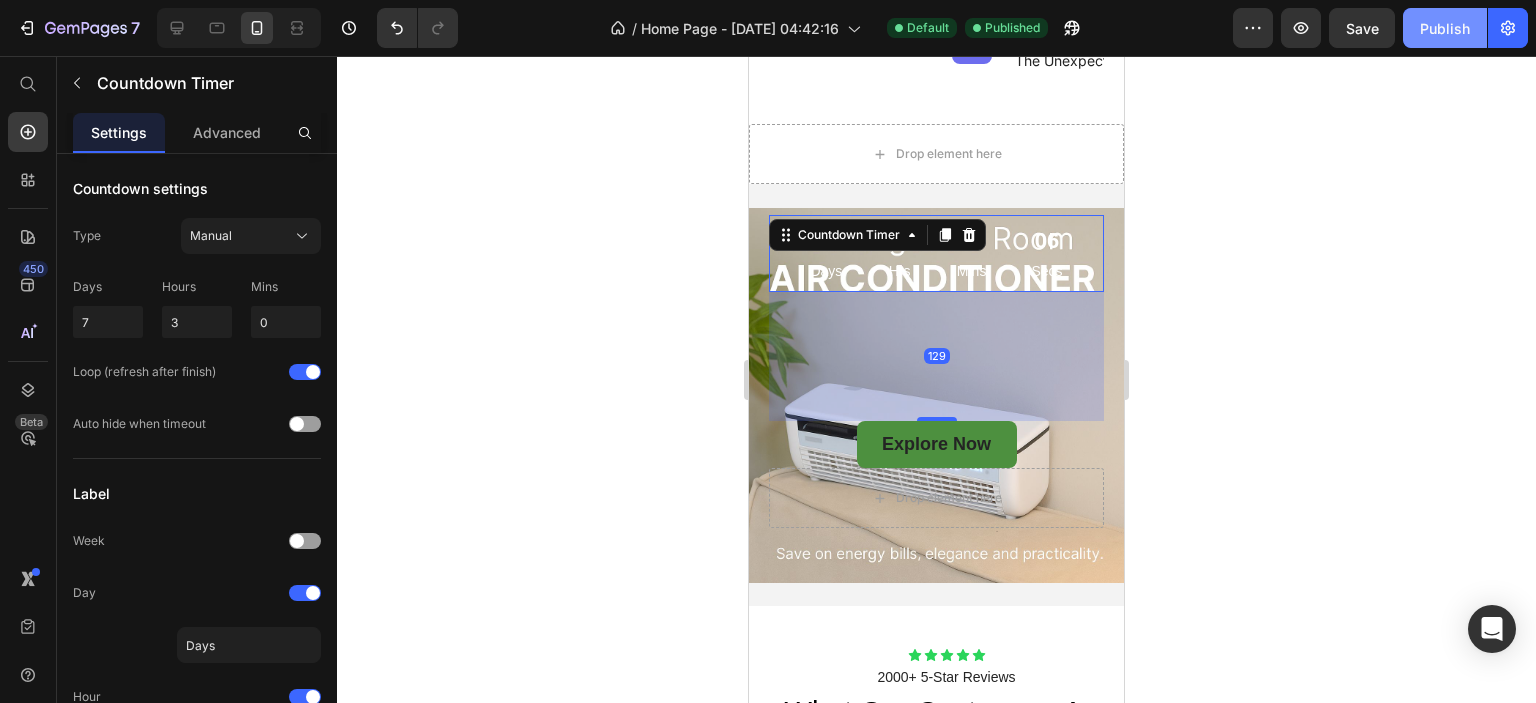 click on "Publish" at bounding box center [1445, 28] 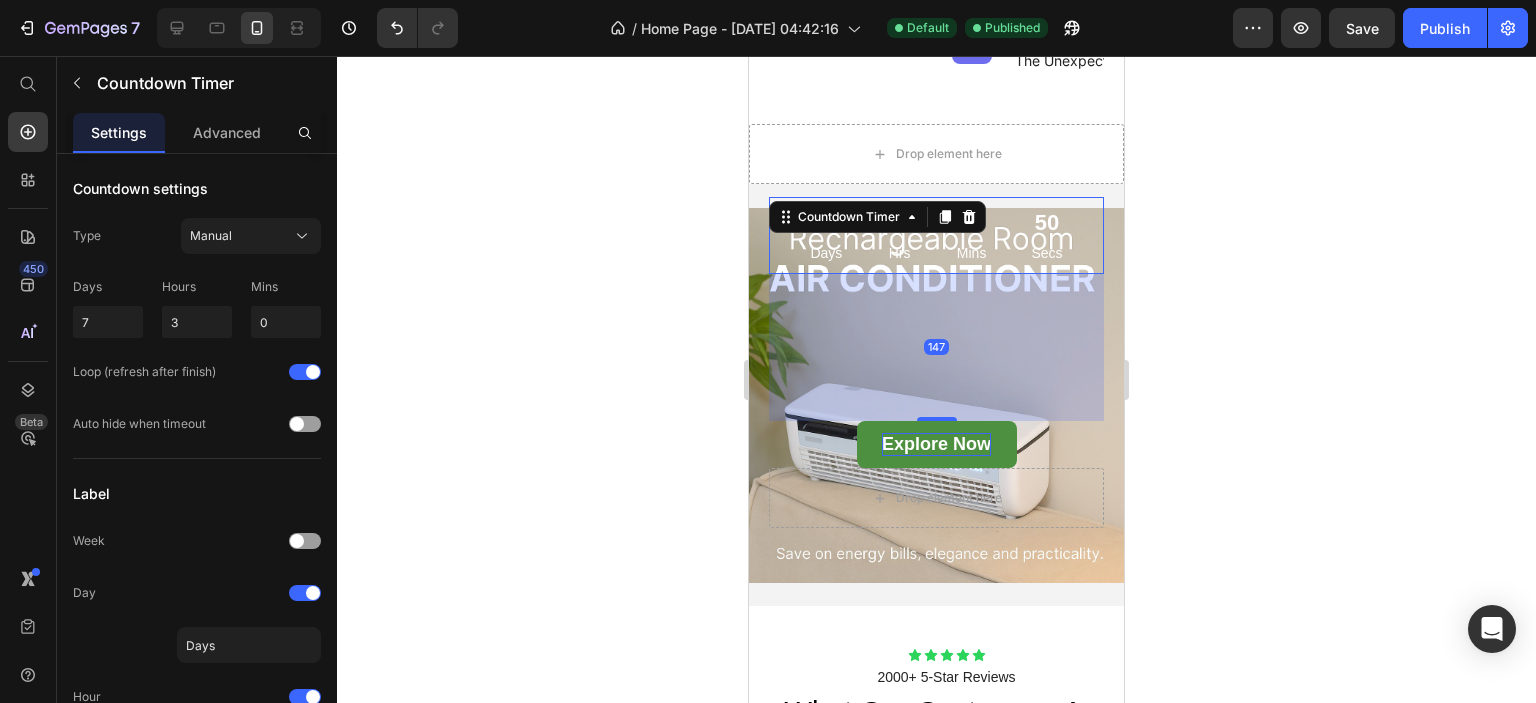 drag, startPoint x: 932, startPoint y: 401, endPoint x: 932, endPoint y: 419, distance: 18 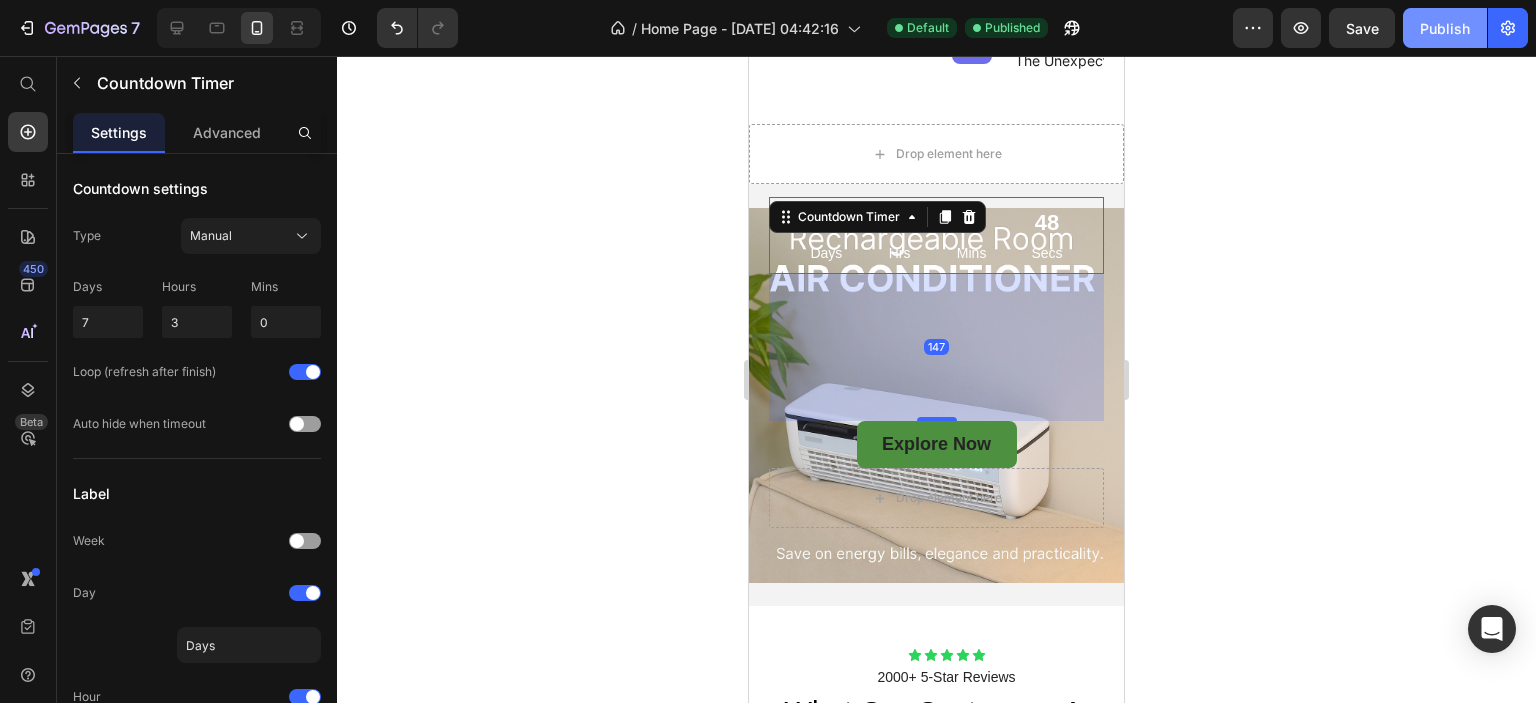 click on "Publish" at bounding box center (1445, 28) 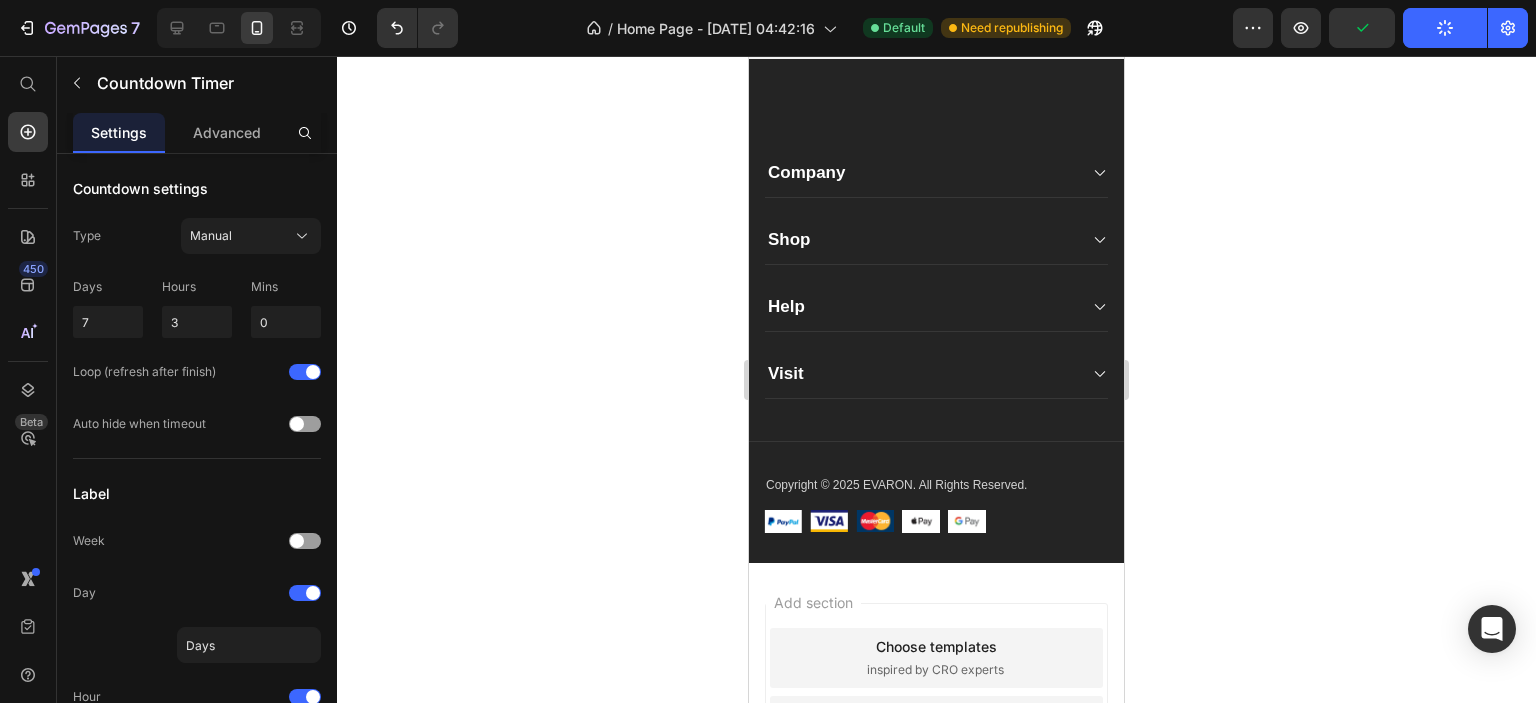 scroll, scrollTop: 2482, scrollLeft: 0, axis: vertical 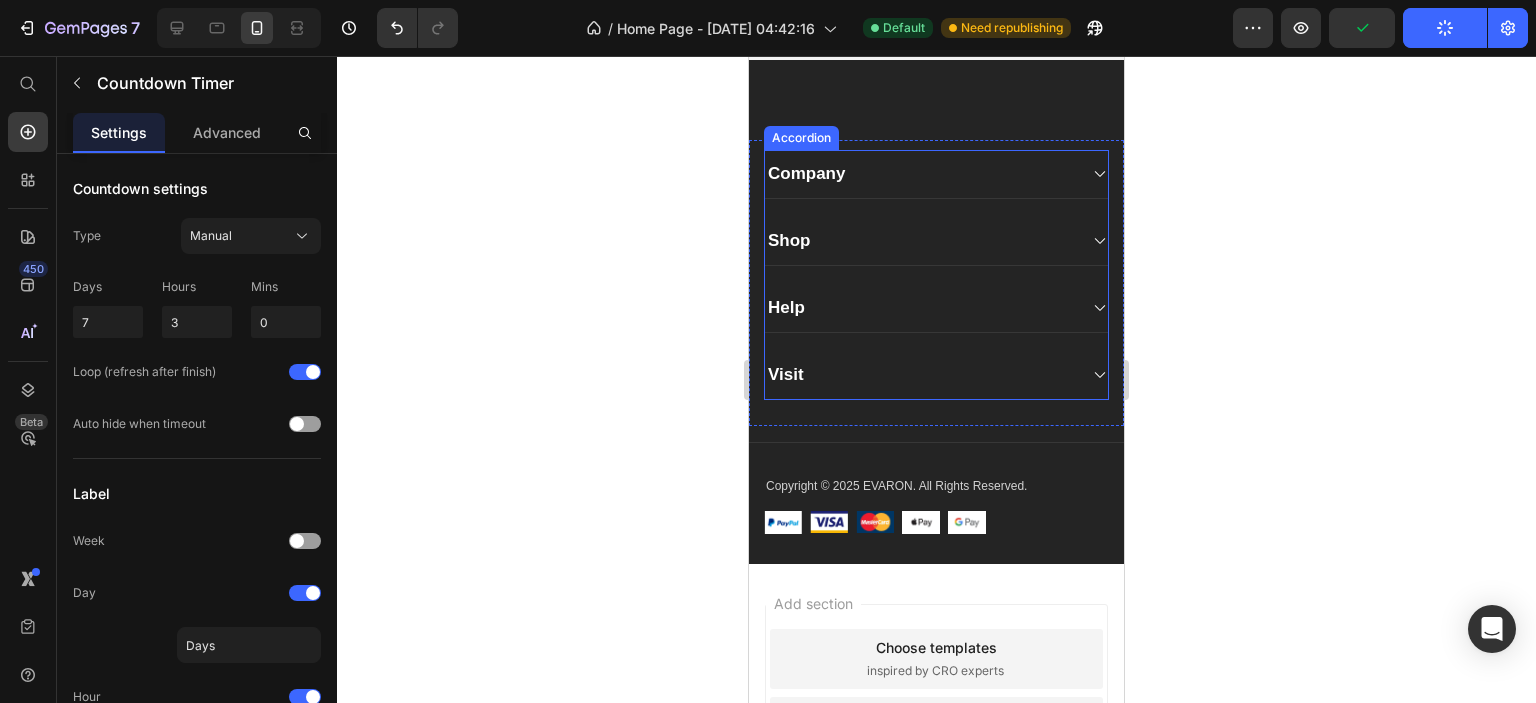 click on "Company" at bounding box center (806, 174) 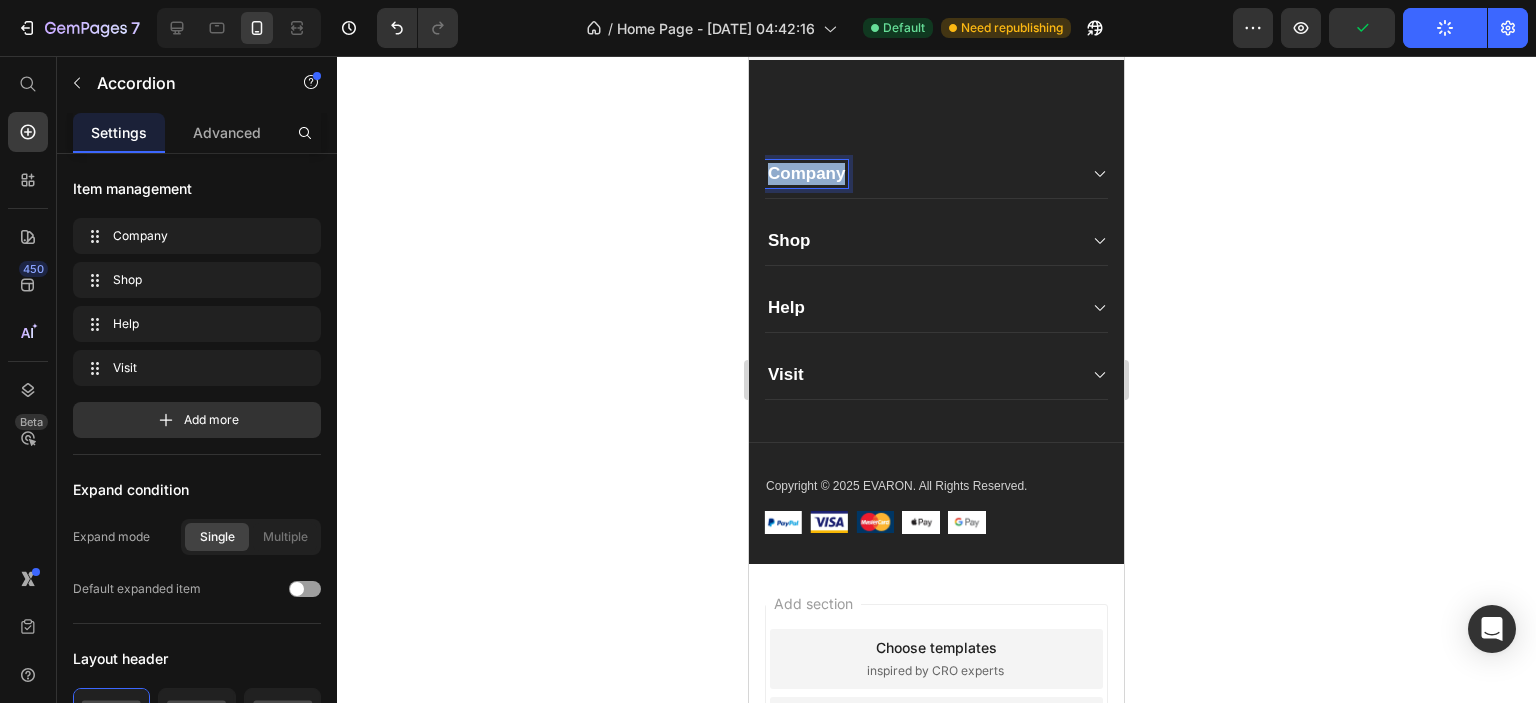 click on "Company" at bounding box center (806, 174) 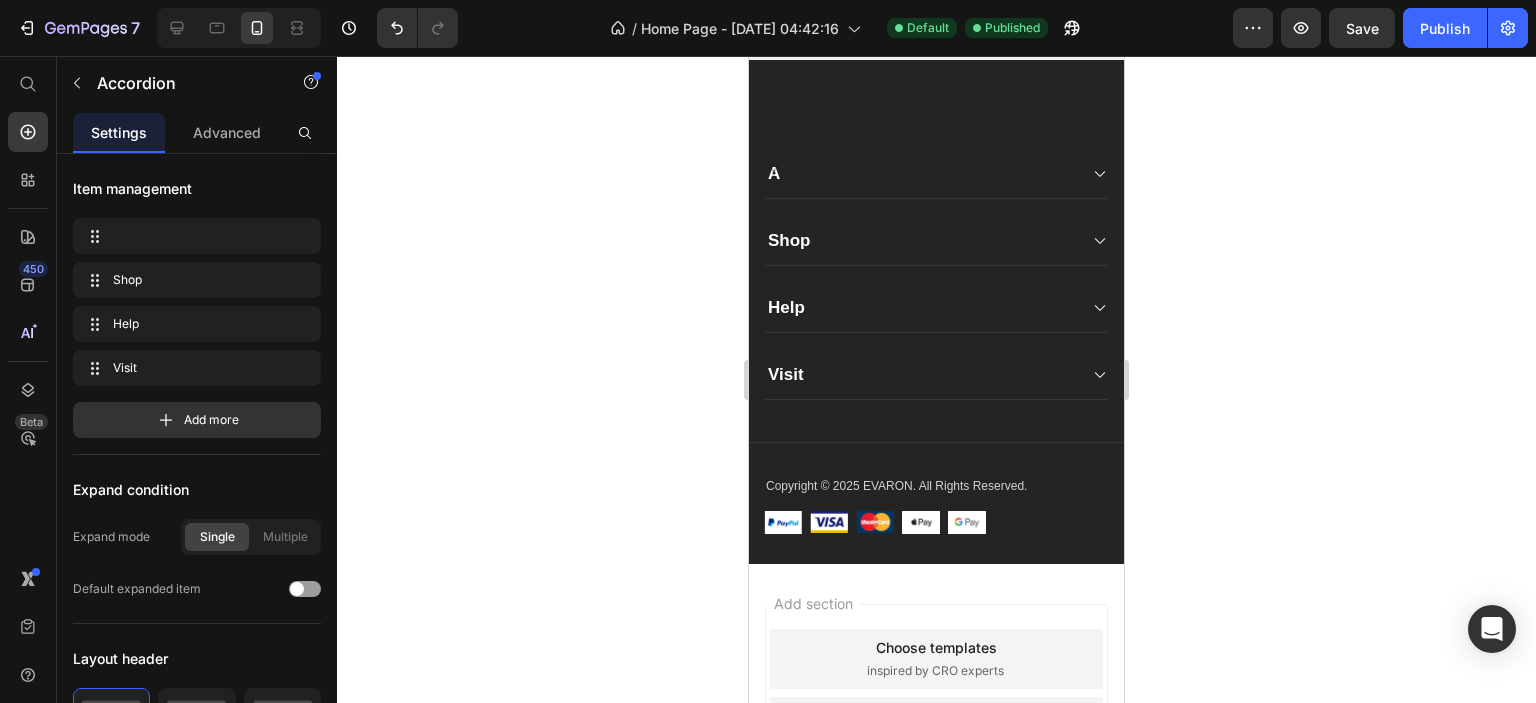 scroll, scrollTop: 2476, scrollLeft: 0, axis: vertical 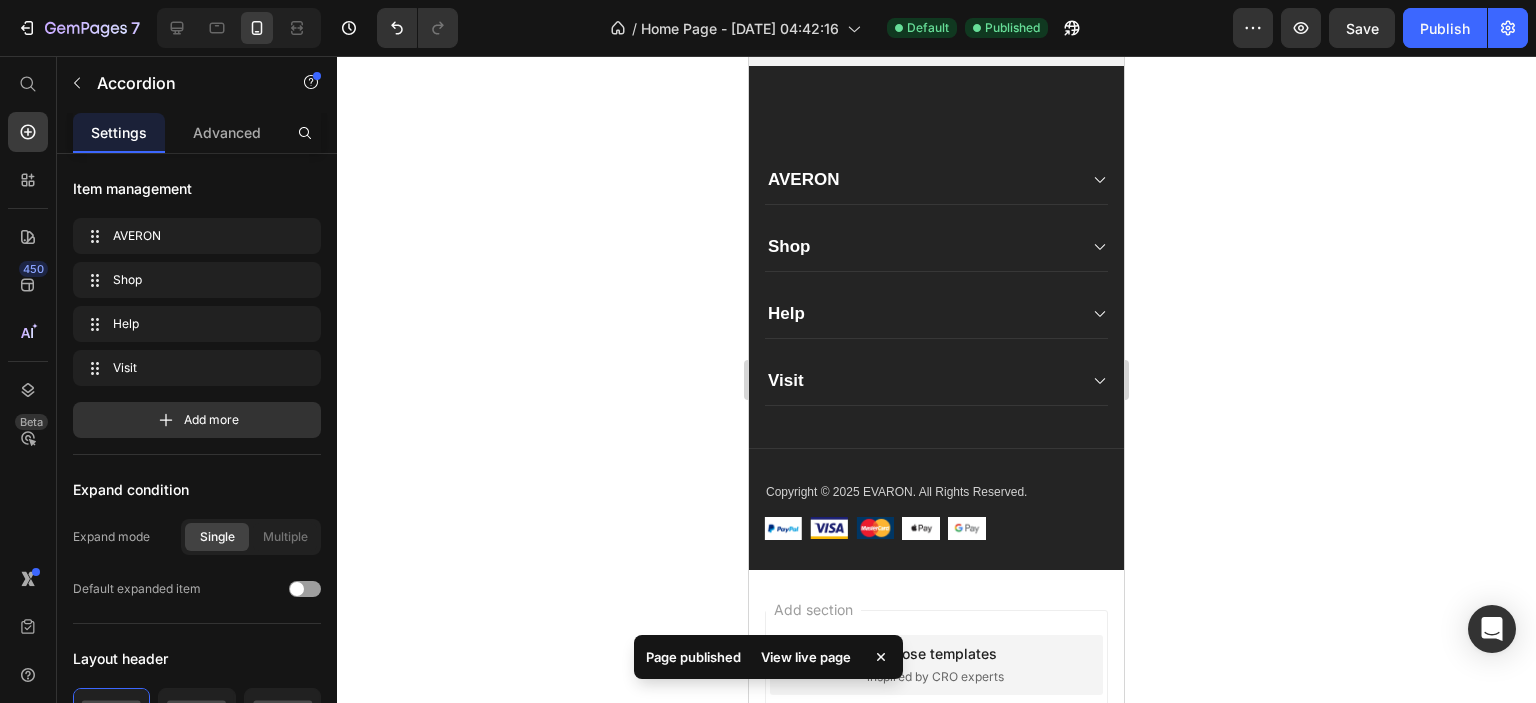 click on "AVERON" at bounding box center [920, 180] 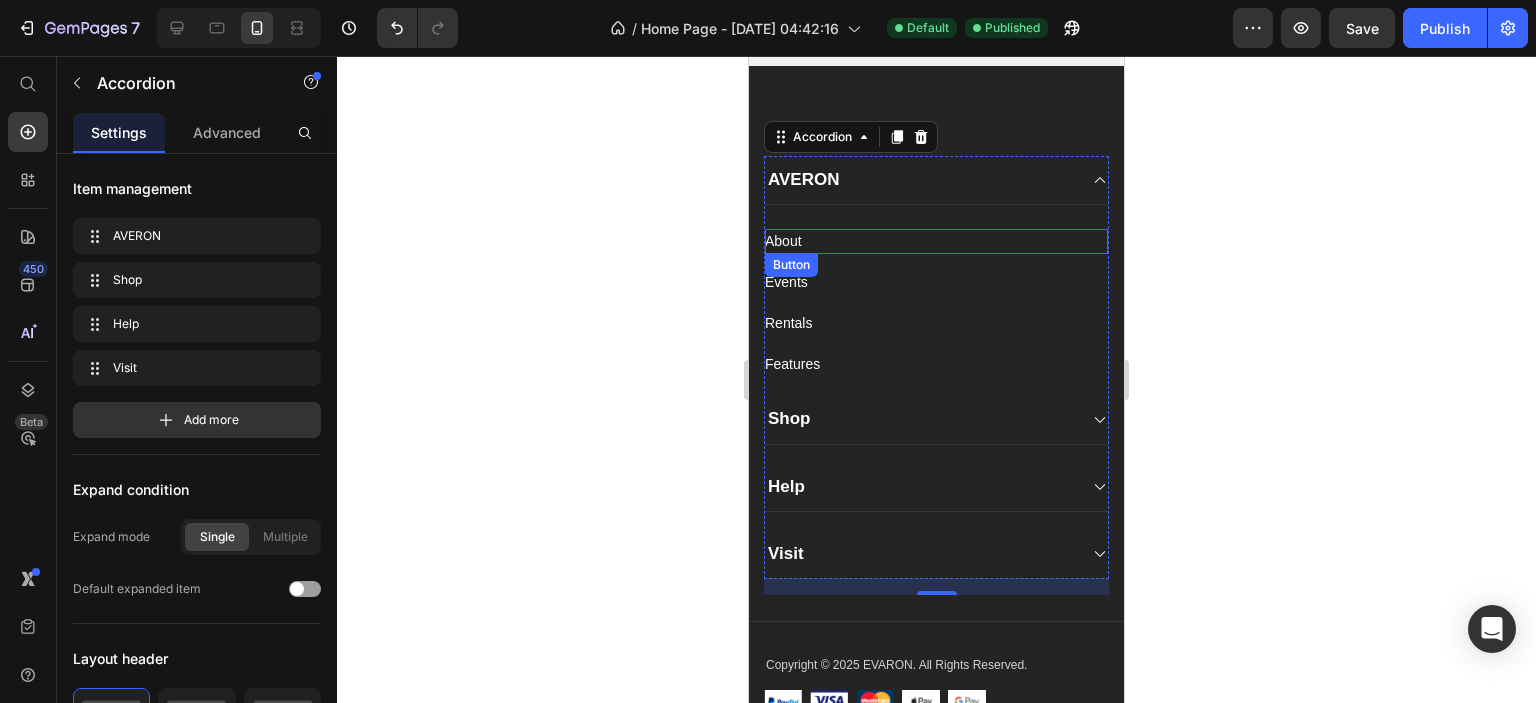 click on "About Button" at bounding box center (936, 241) 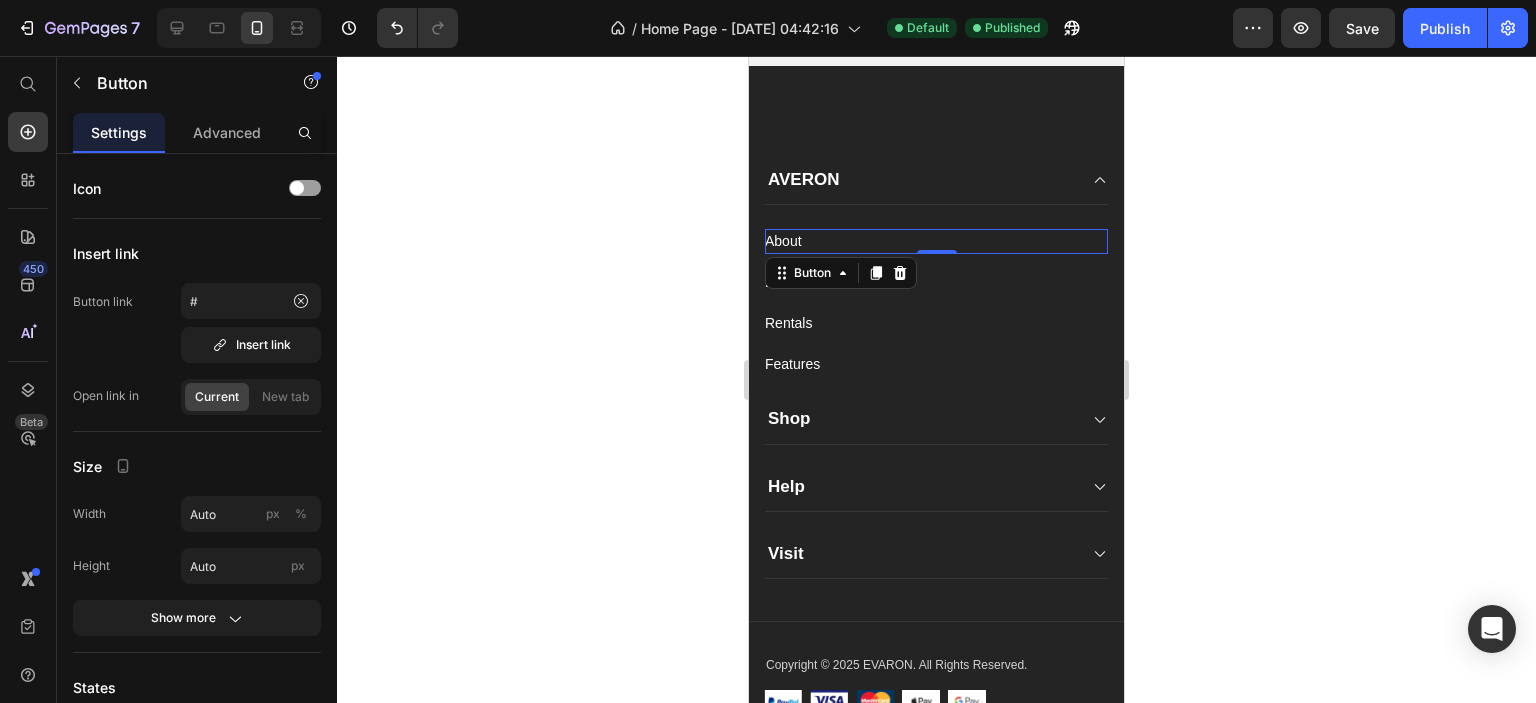 click on "About Button   0" at bounding box center [936, 241] 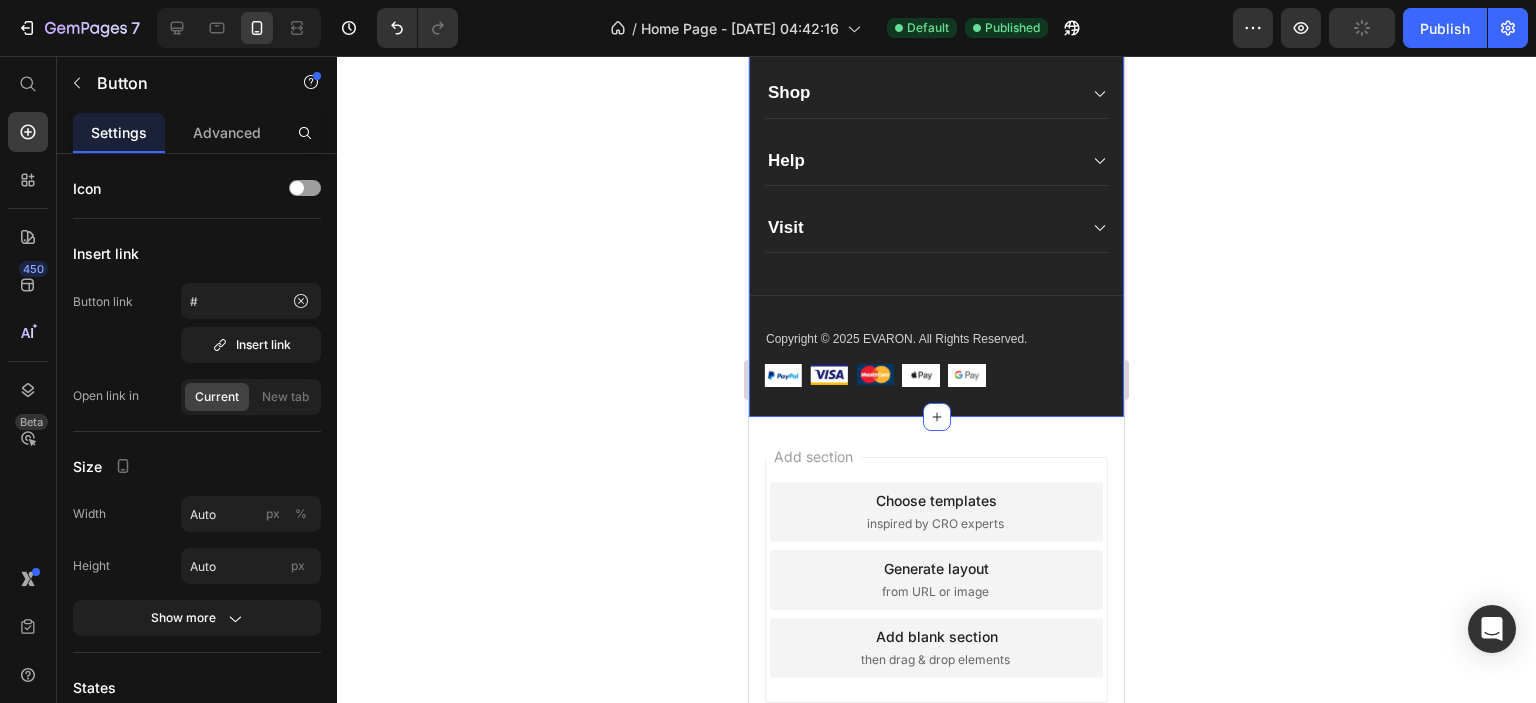 scroll, scrollTop: 2440, scrollLeft: 0, axis: vertical 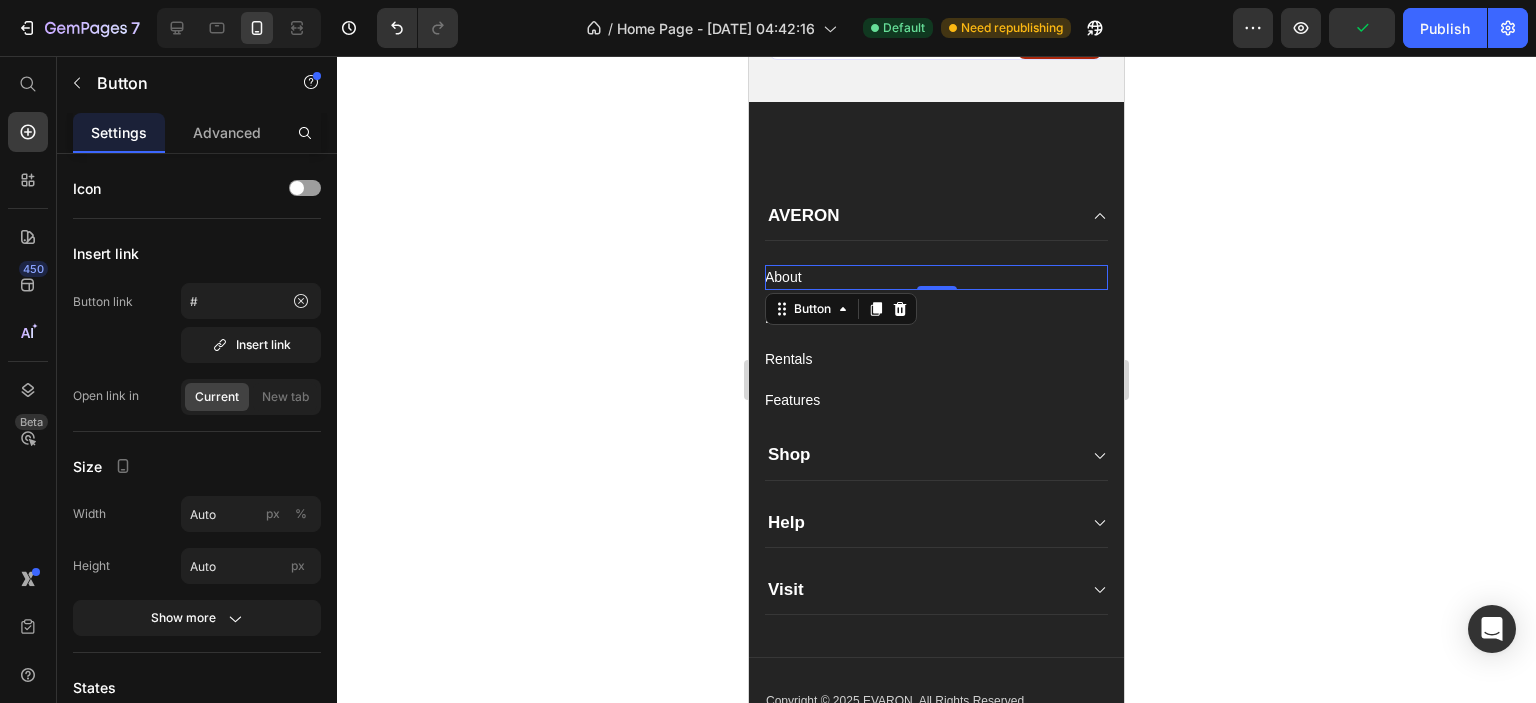 click on "About Button   0" at bounding box center [936, 277] 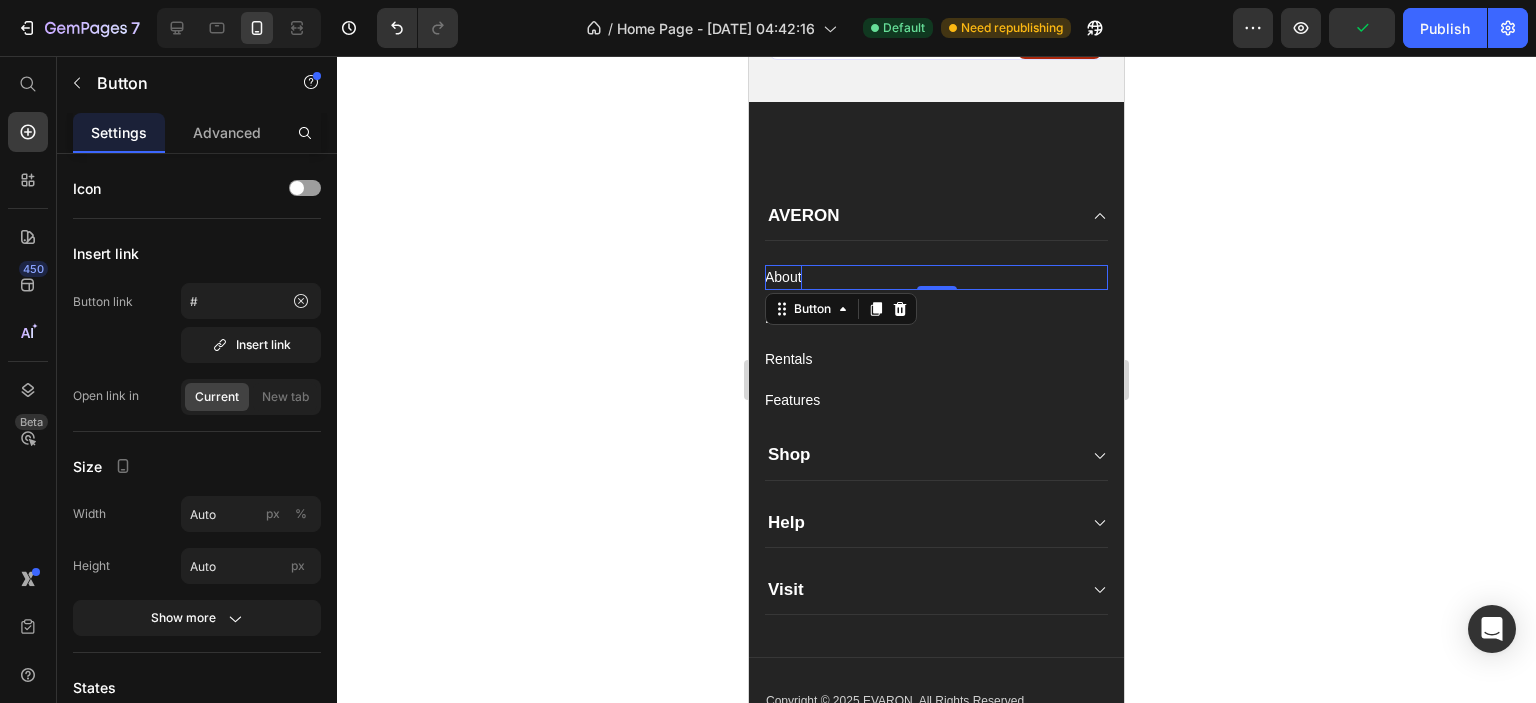 click on "About" at bounding box center [783, 277] 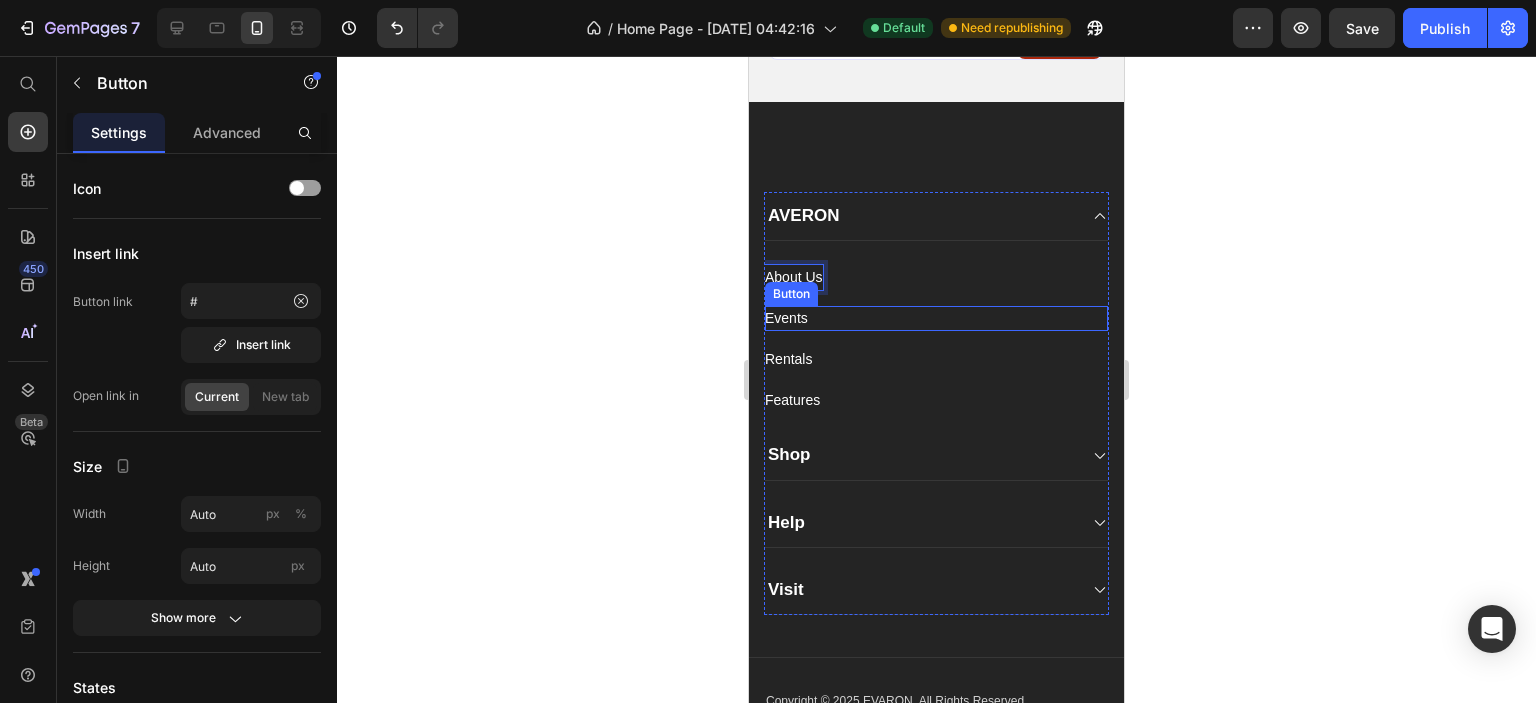 click on "Events Button" at bounding box center [936, 318] 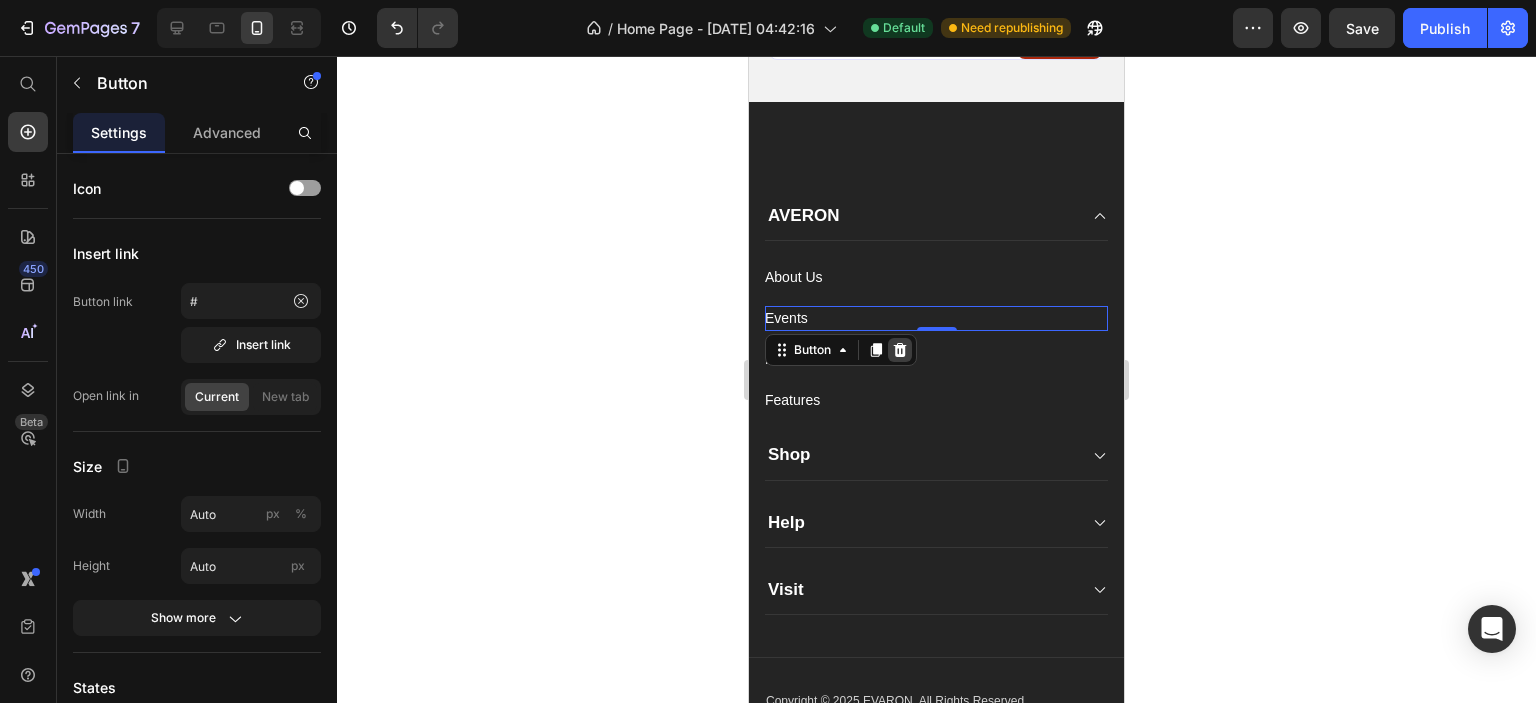click 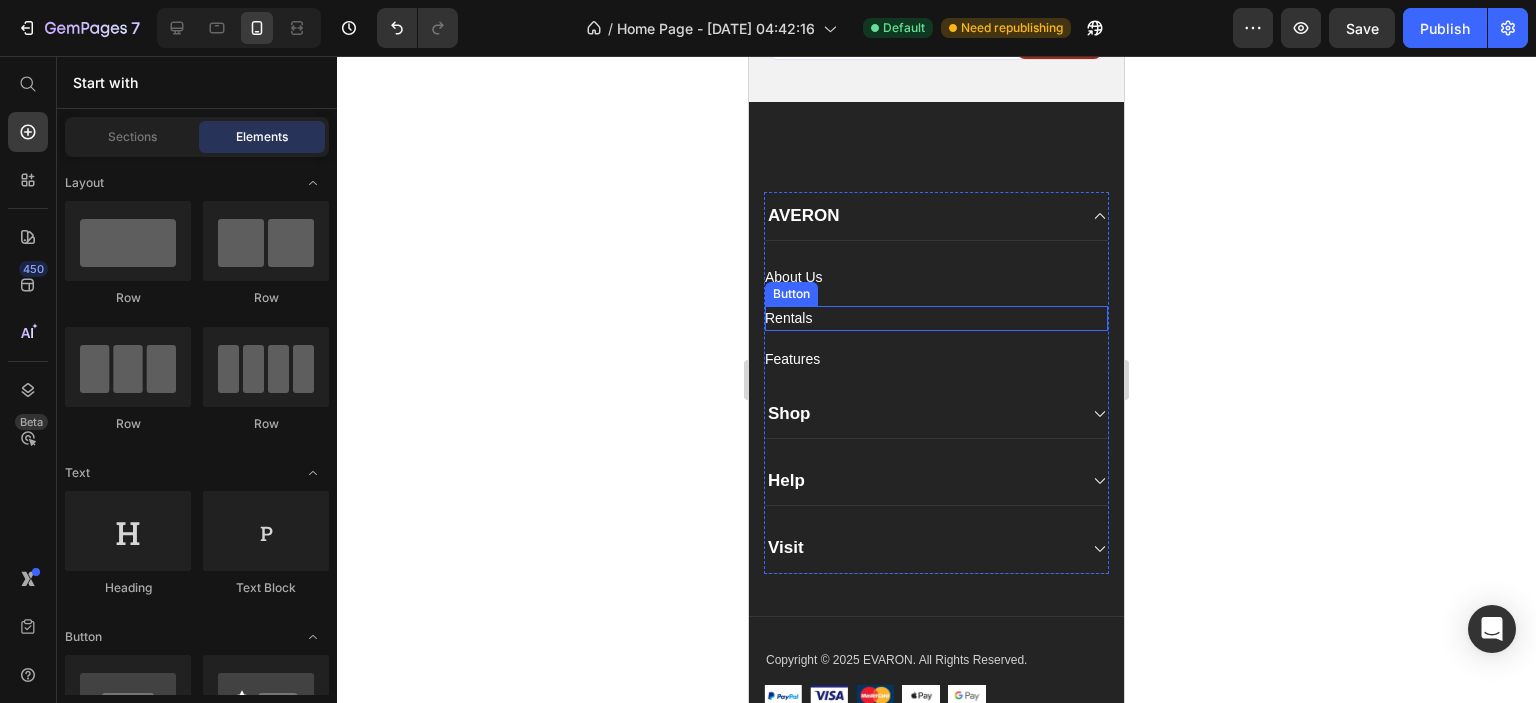 click on "Rentals Button" at bounding box center (936, 318) 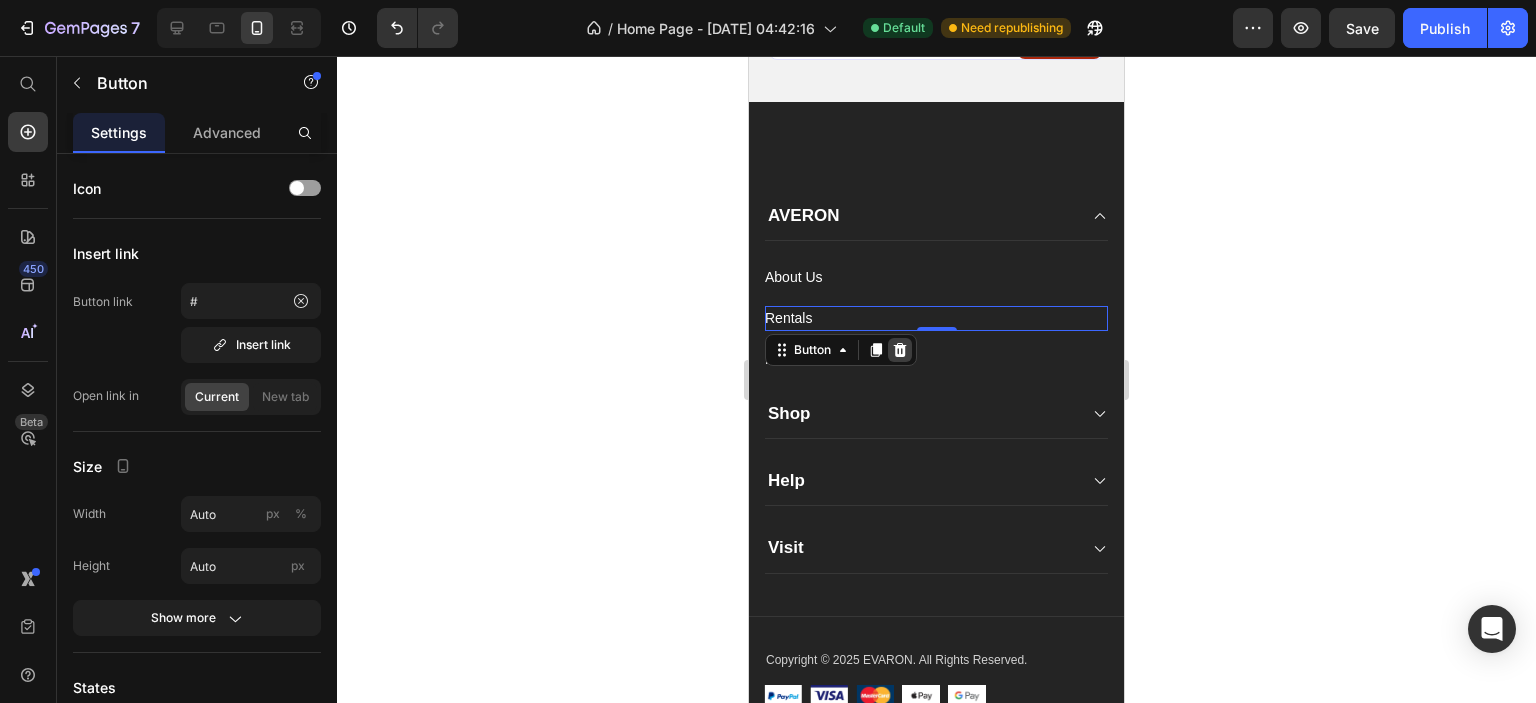 click 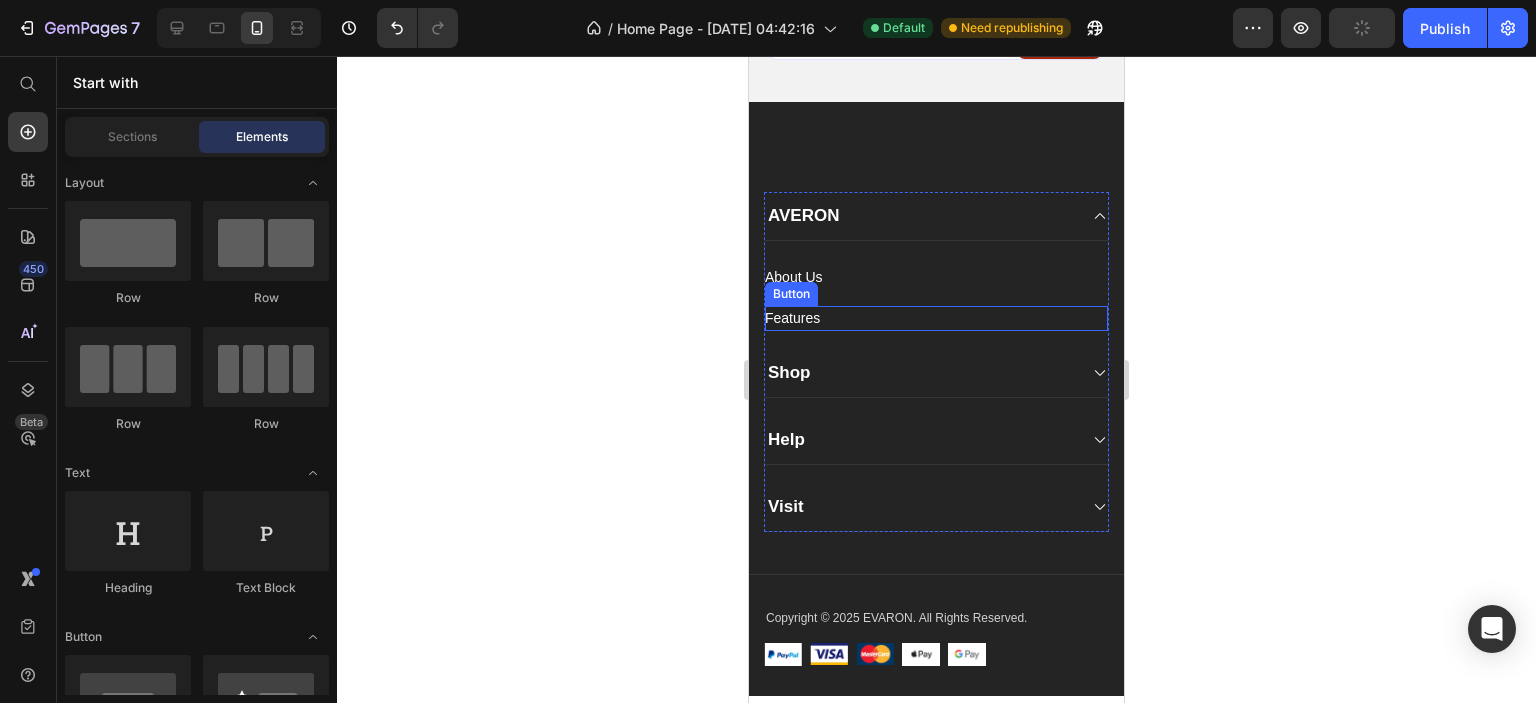 click on "Features Button" at bounding box center (936, 318) 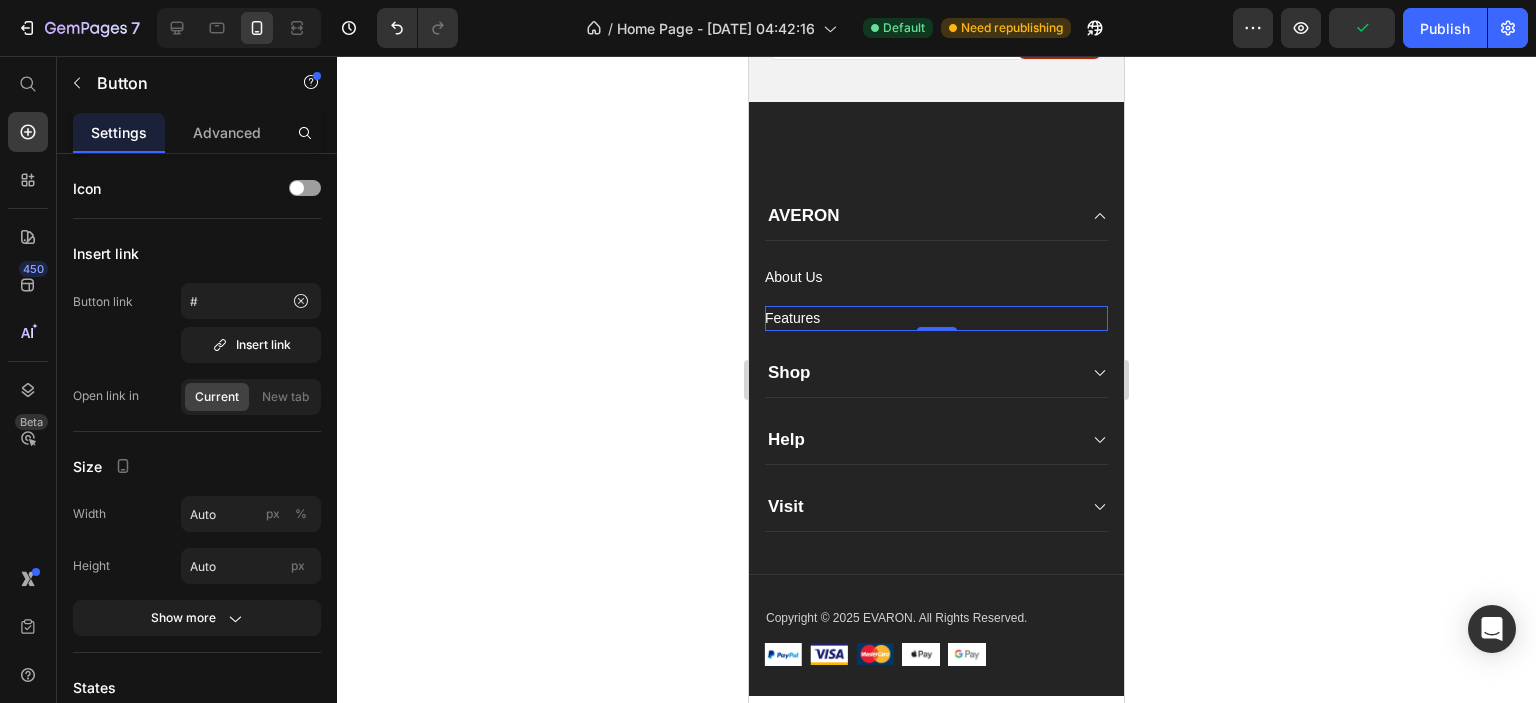 click on "Features Button   0" at bounding box center (936, 318) 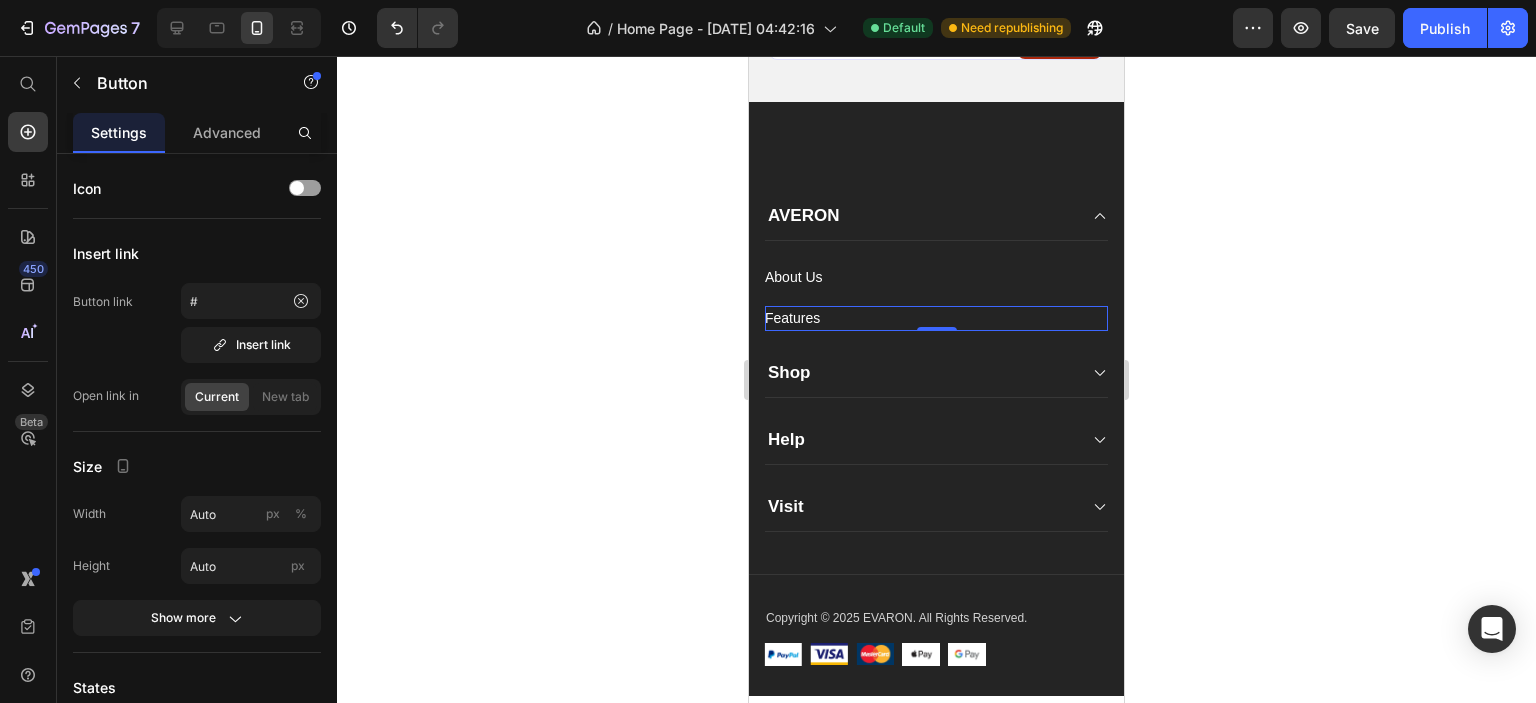click on "Features Button   0" at bounding box center (936, 318) 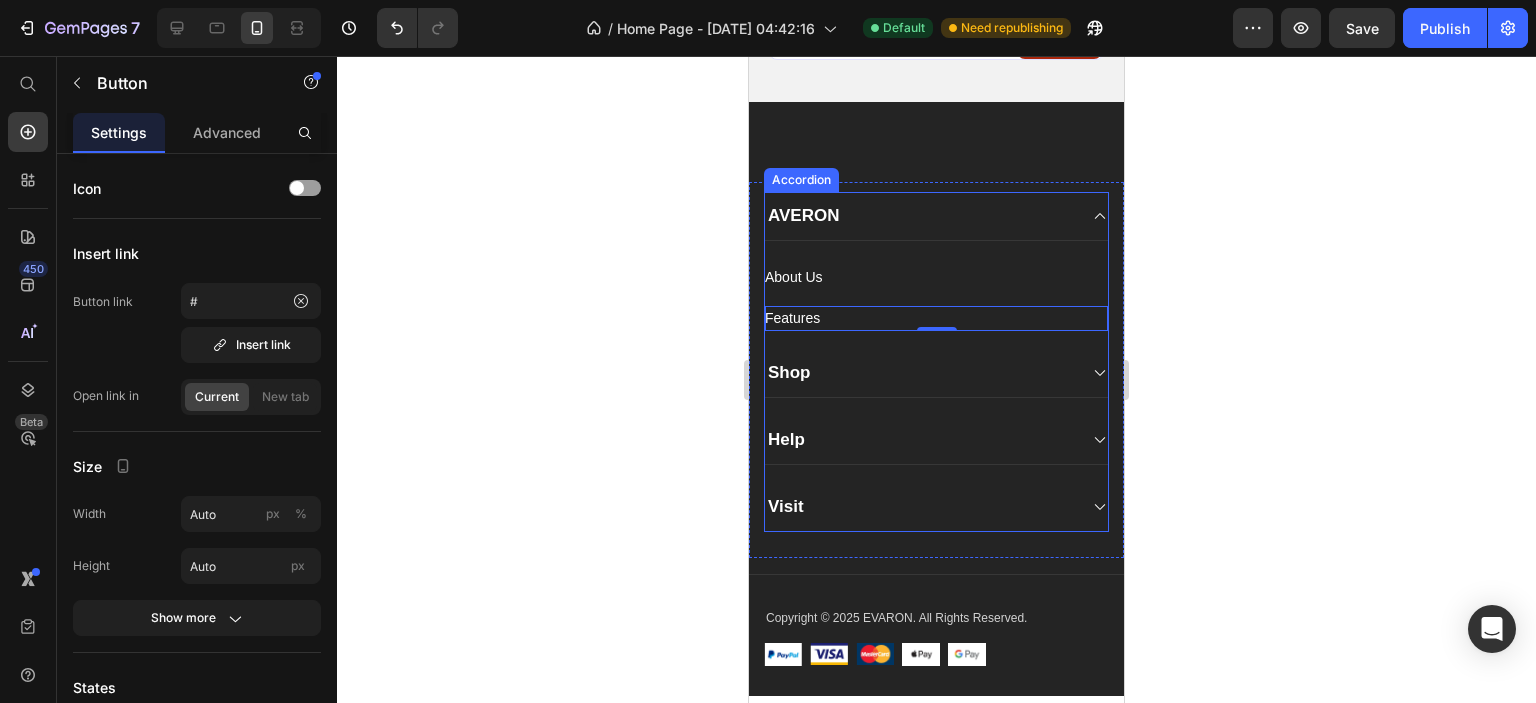 click on "Shop" at bounding box center [920, 373] 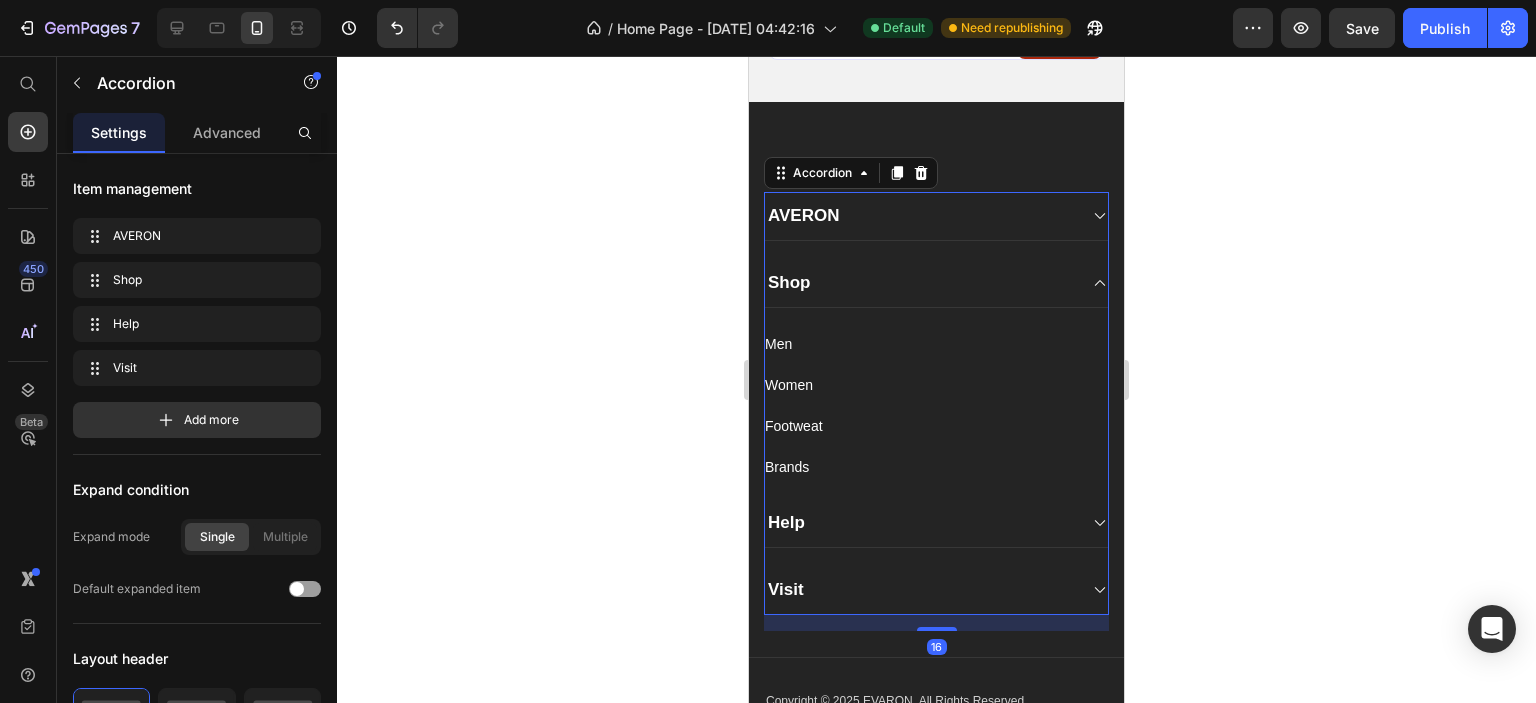click on "Shop" at bounding box center [920, 283] 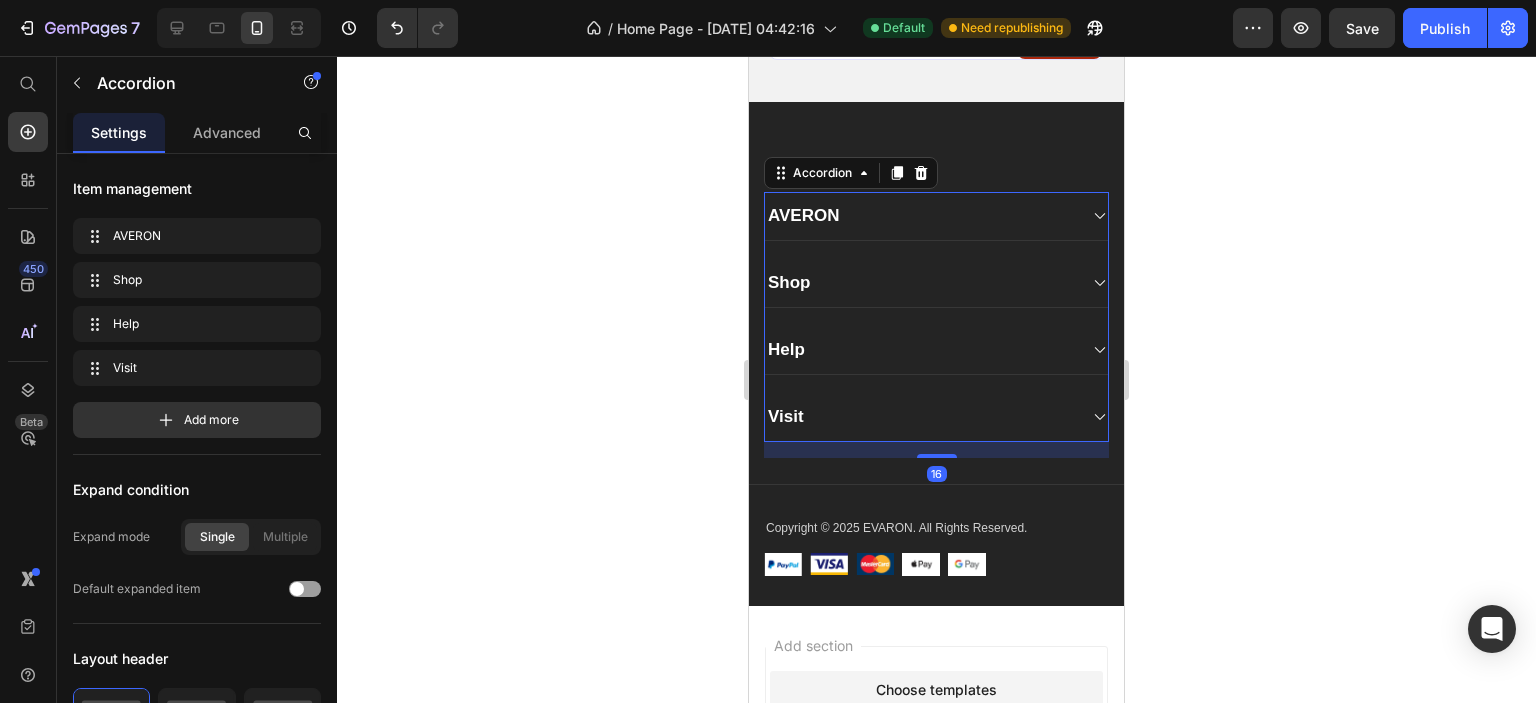 click on "AVERON" at bounding box center [920, 216] 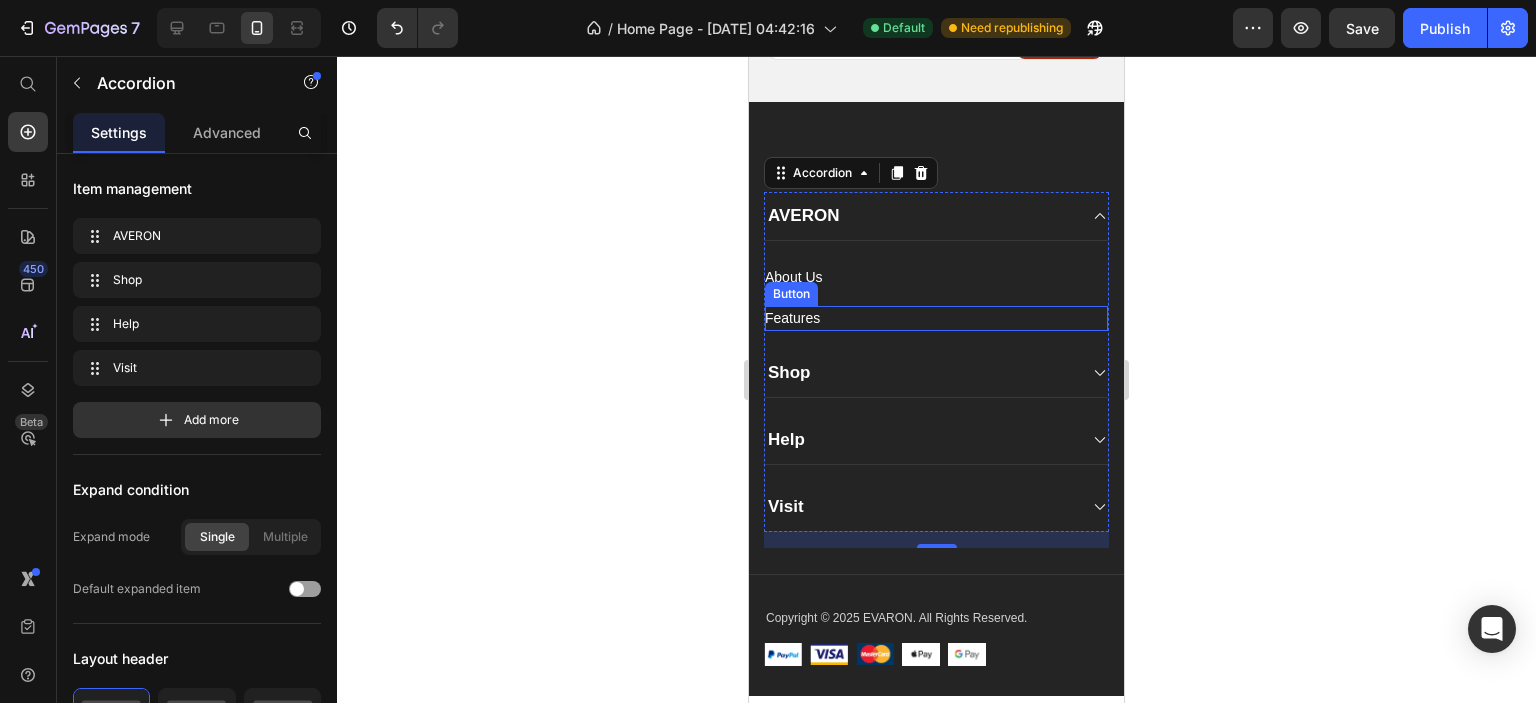 click on "Features Button" at bounding box center (936, 318) 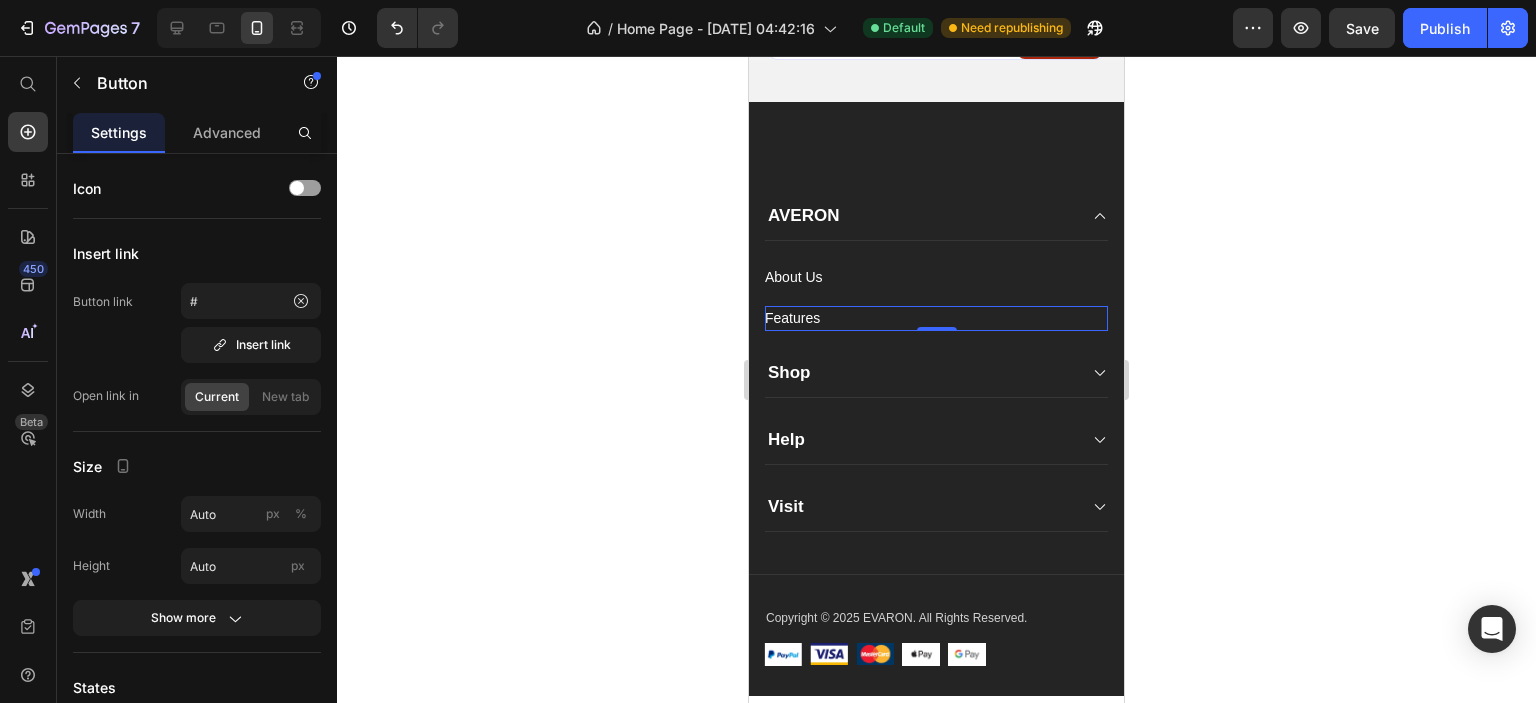 click on "Features Button   0" at bounding box center (936, 318) 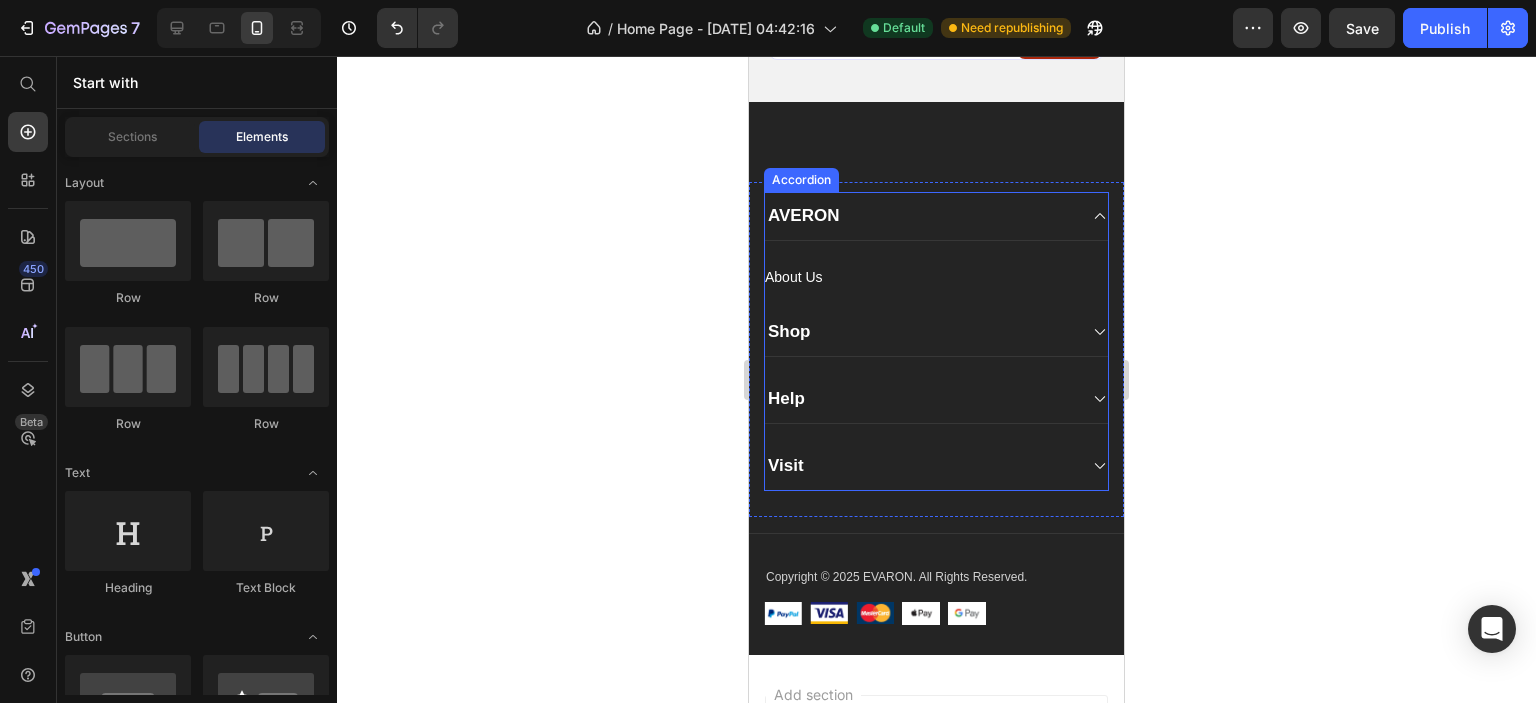 click on "AVERON" at bounding box center [920, 216] 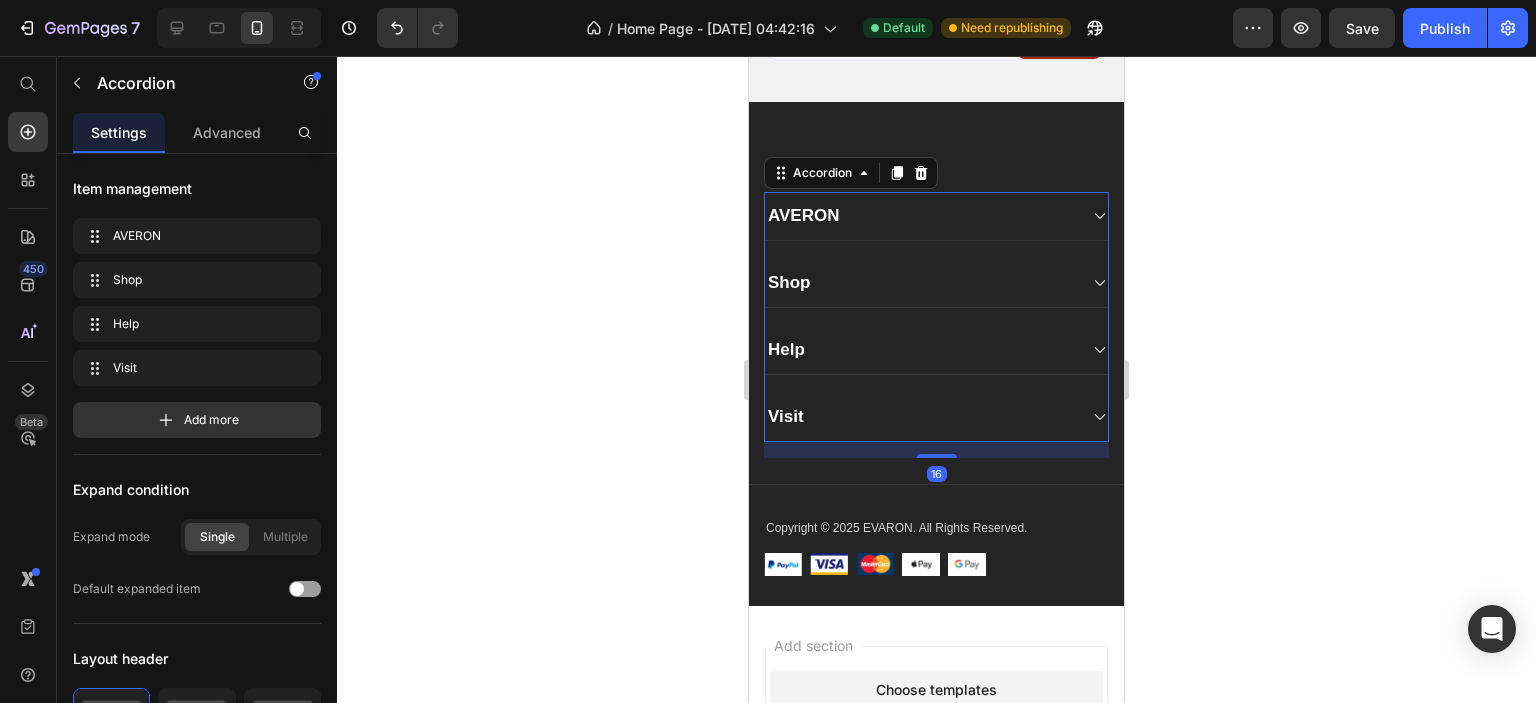 click on "Shop" at bounding box center [920, 283] 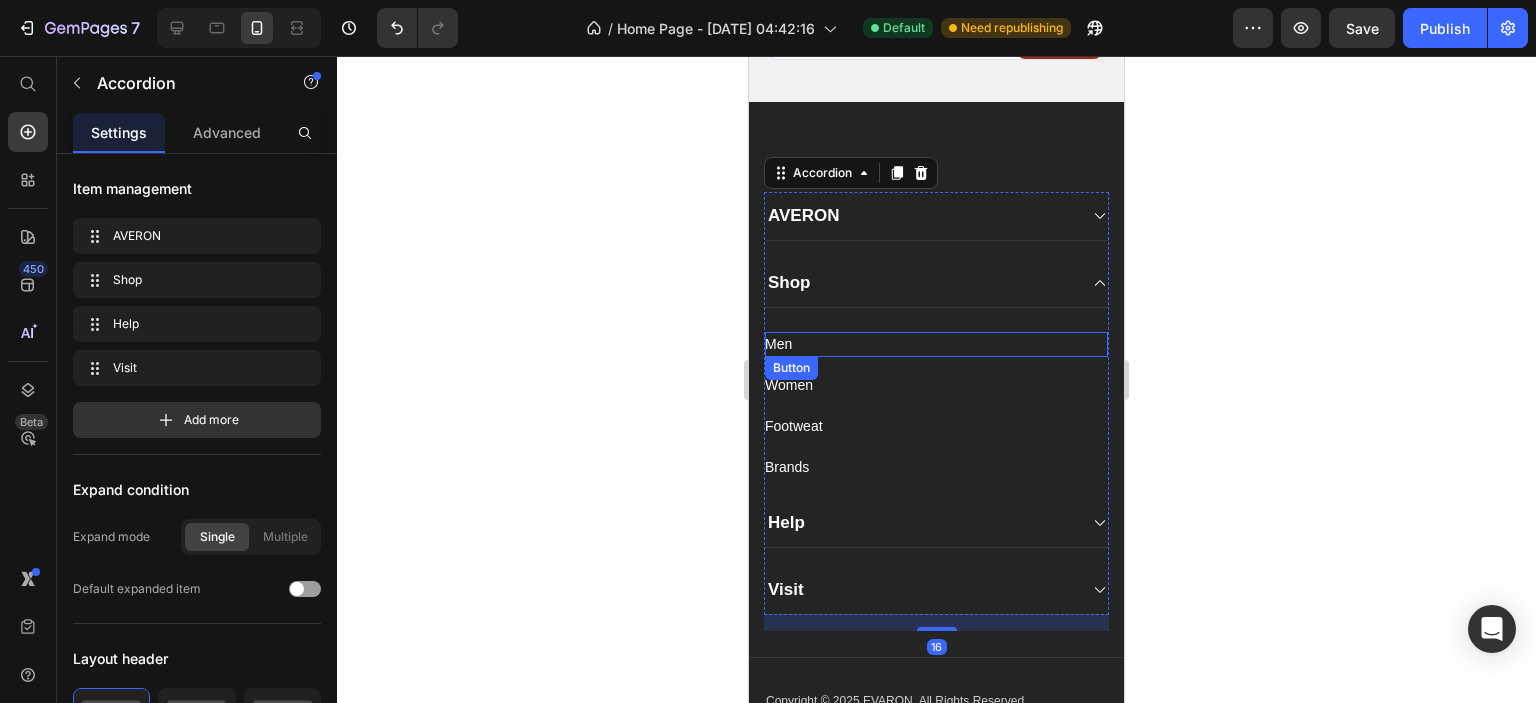 click on "Men Button" at bounding box center (936, 344) 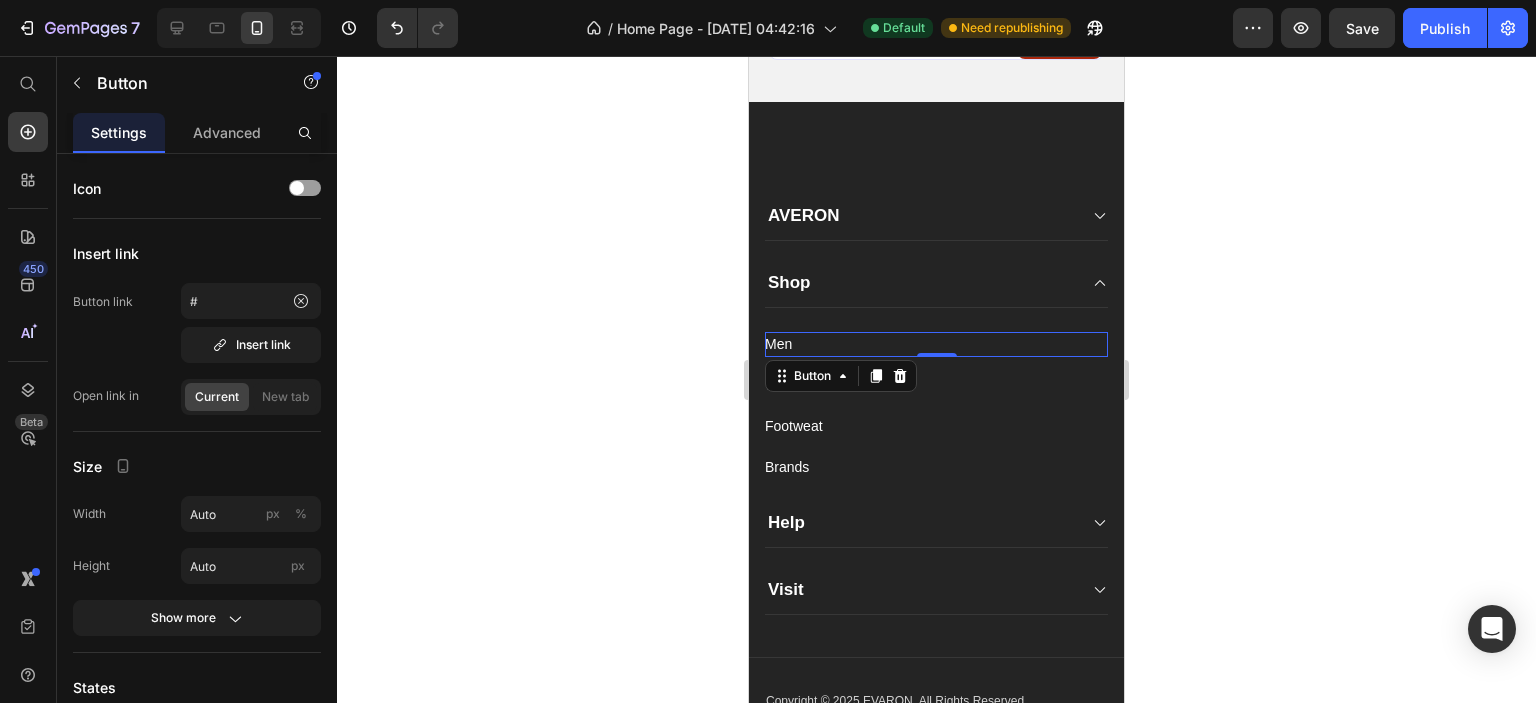 click on "Men Button   0" at bounding box center (936, 344) 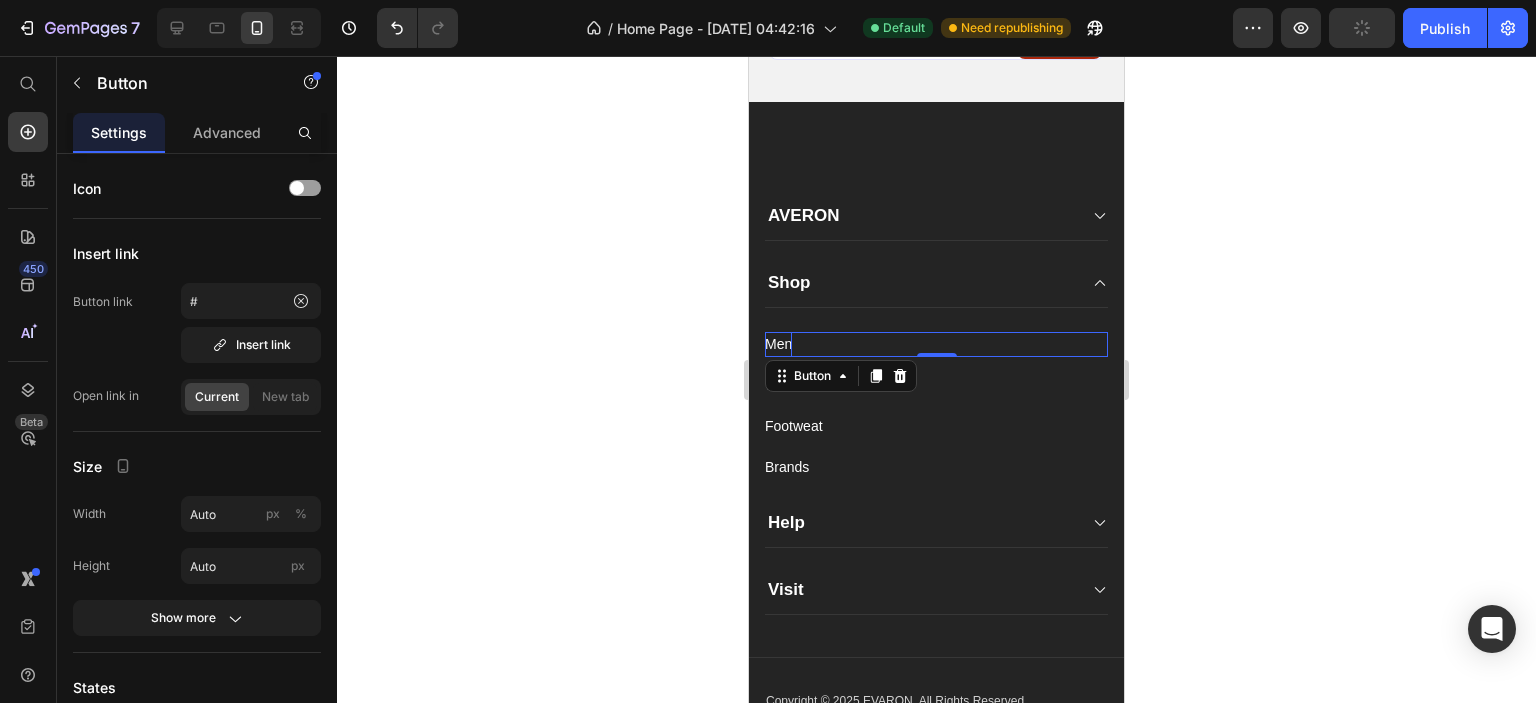 click on "Men" at bounding box center (778, 344) 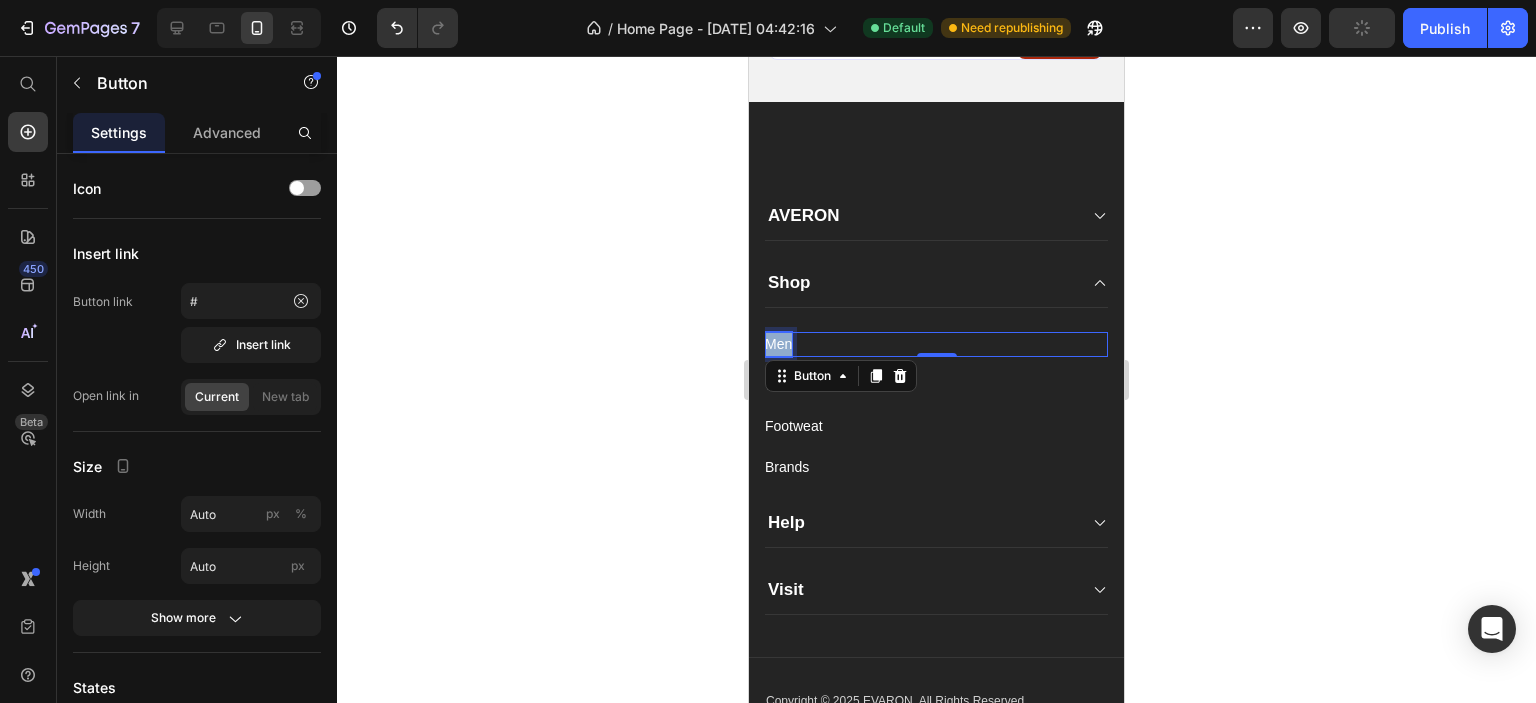 click on "Men" at bounding box center (778, 344) 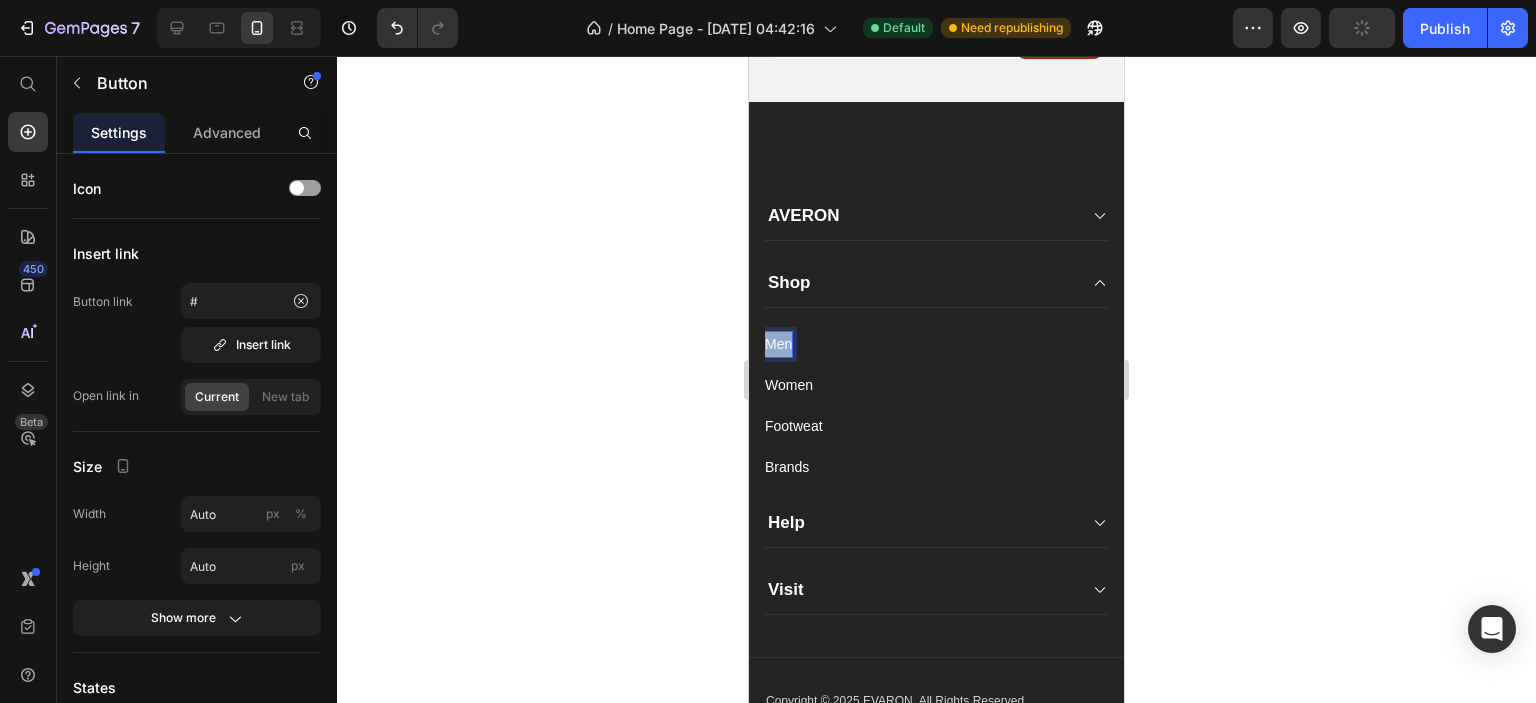 click on "Men" at bounding box center [778, 344] 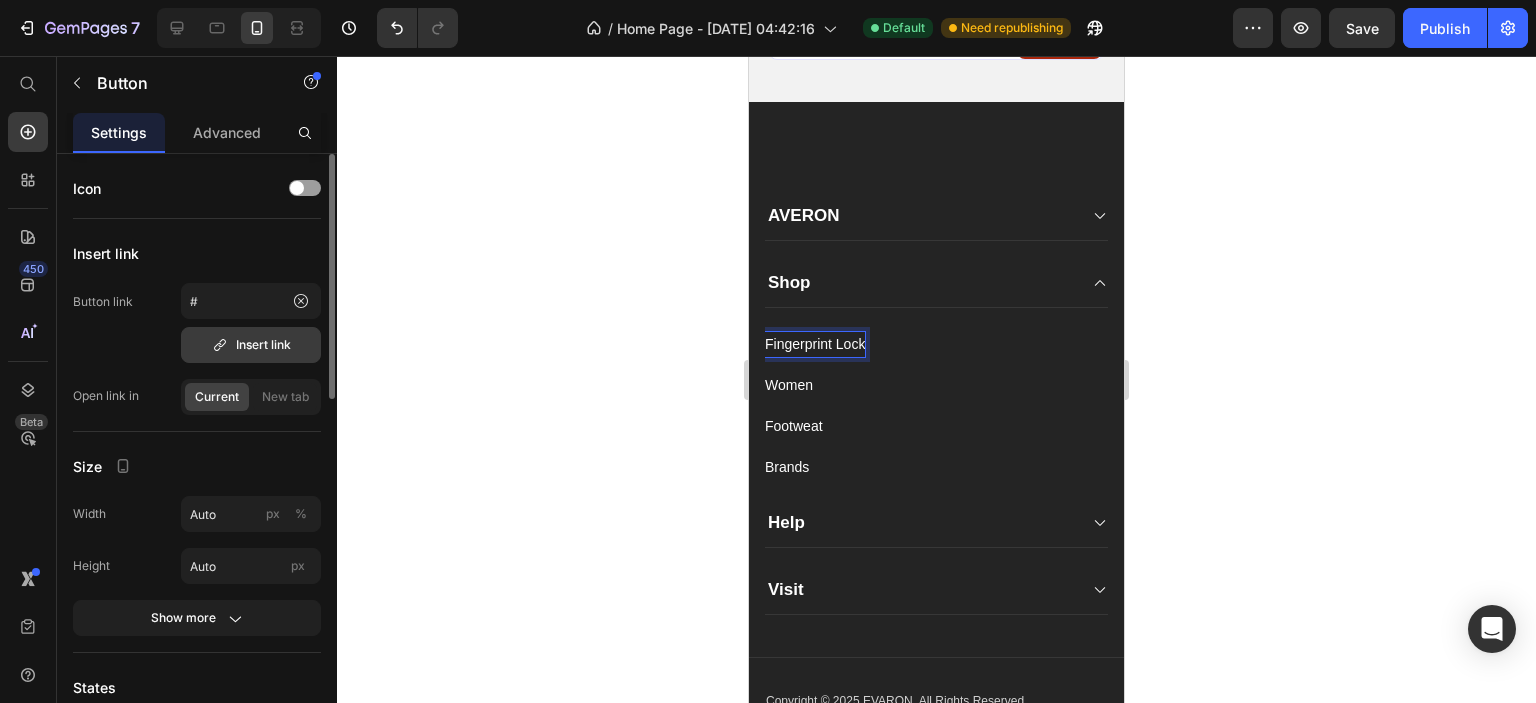 click on "Insert link" at bounding box center [251, 345] 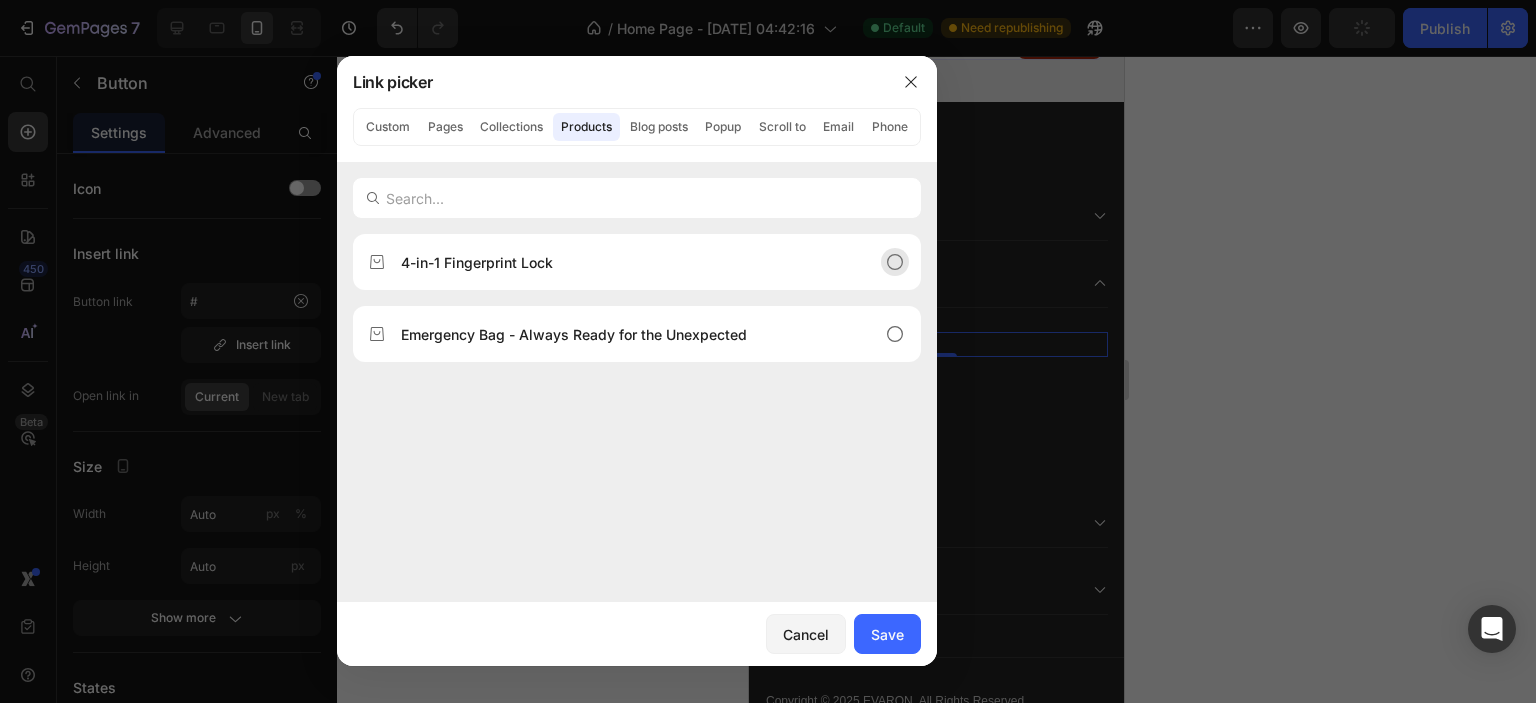 click on "4-in-1 Fingerprint Lock" 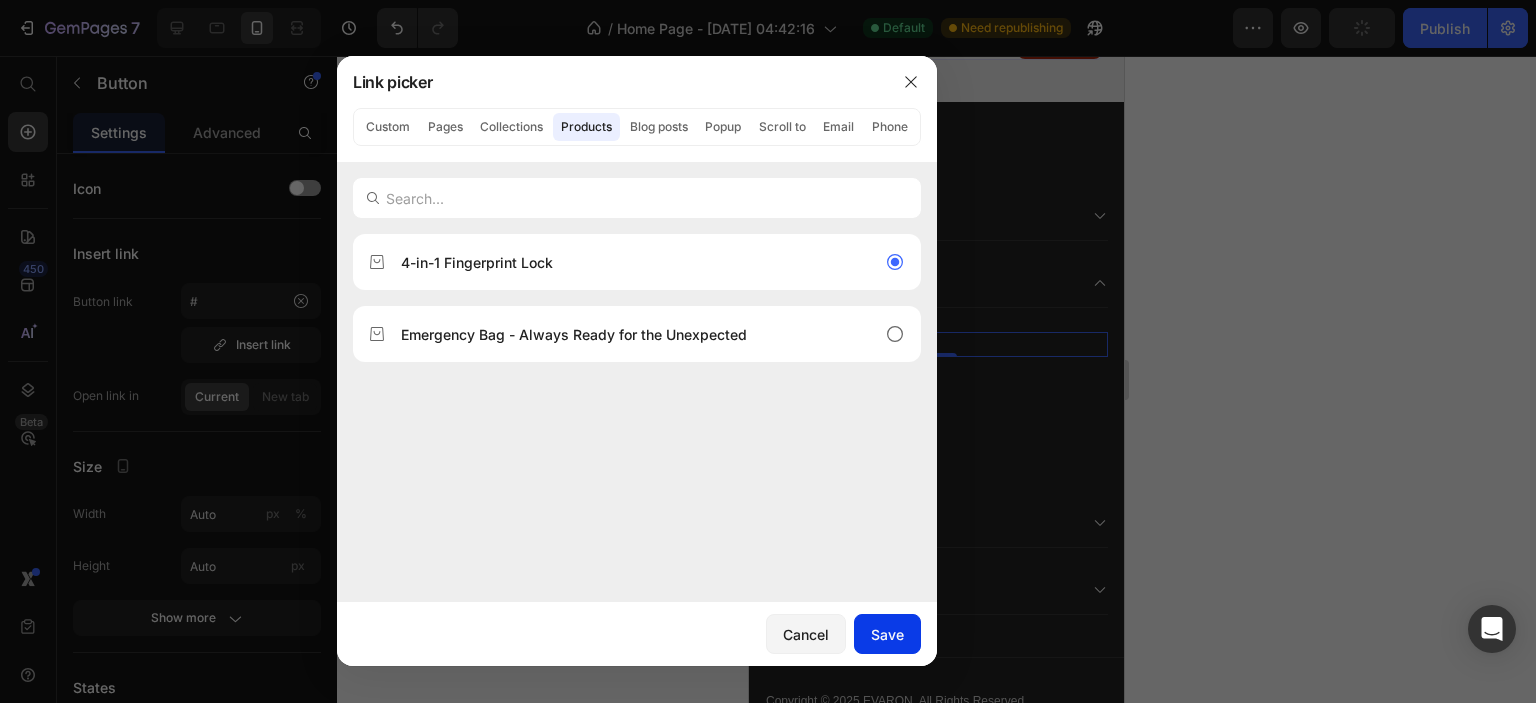 click on "Save" at bounding box center [887, 634] 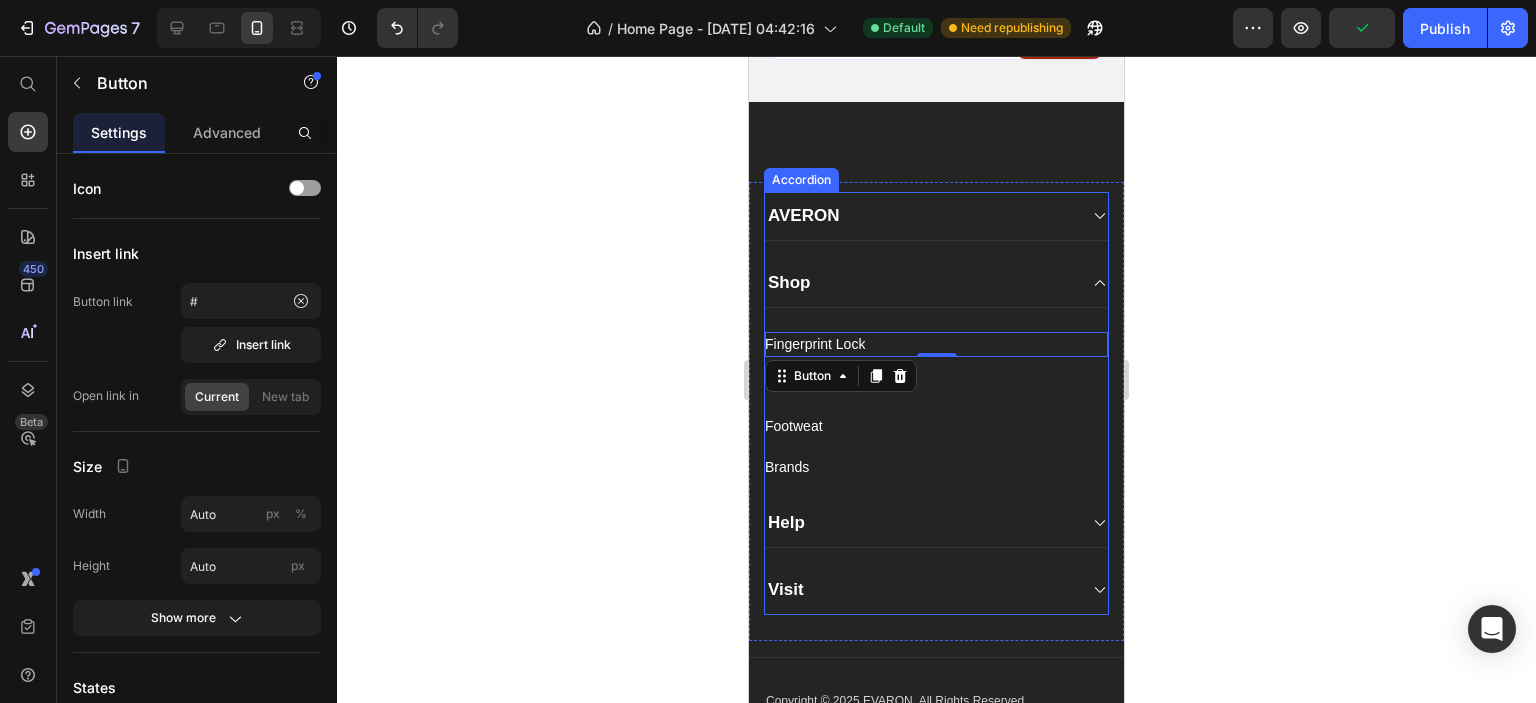 type on "/products/fingerprint-door-lock" 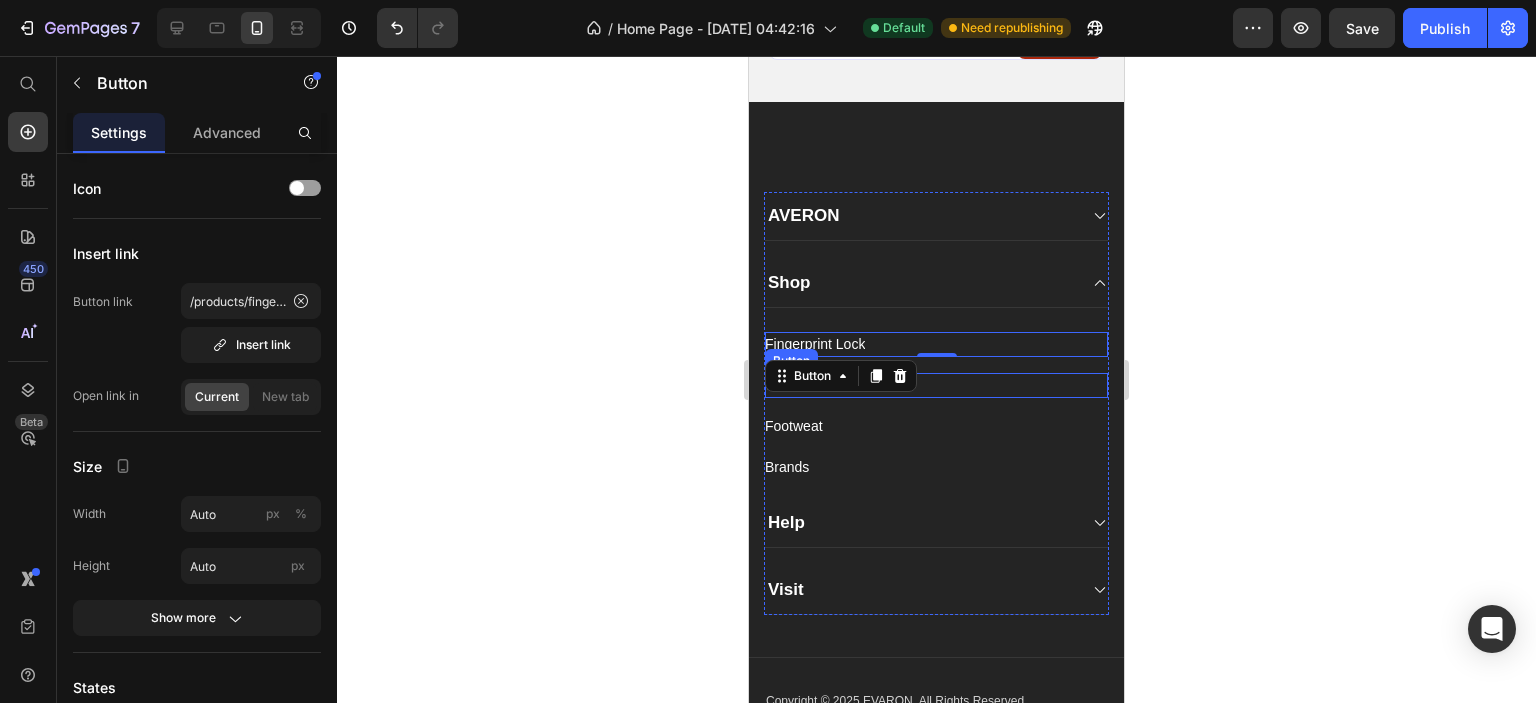 click on "Women Button" at bounding box center (936, 385) 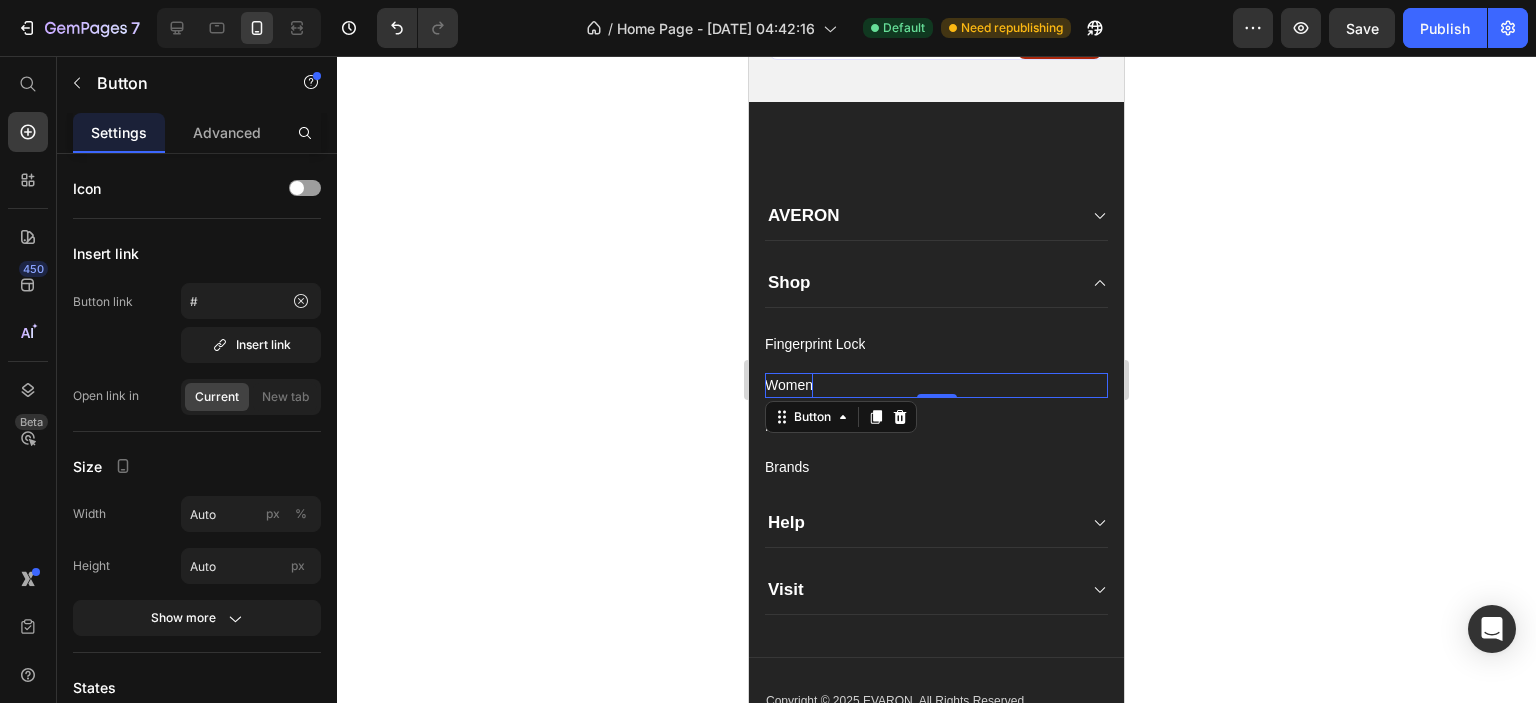 click on "Women" at bounding box center (789, 385) 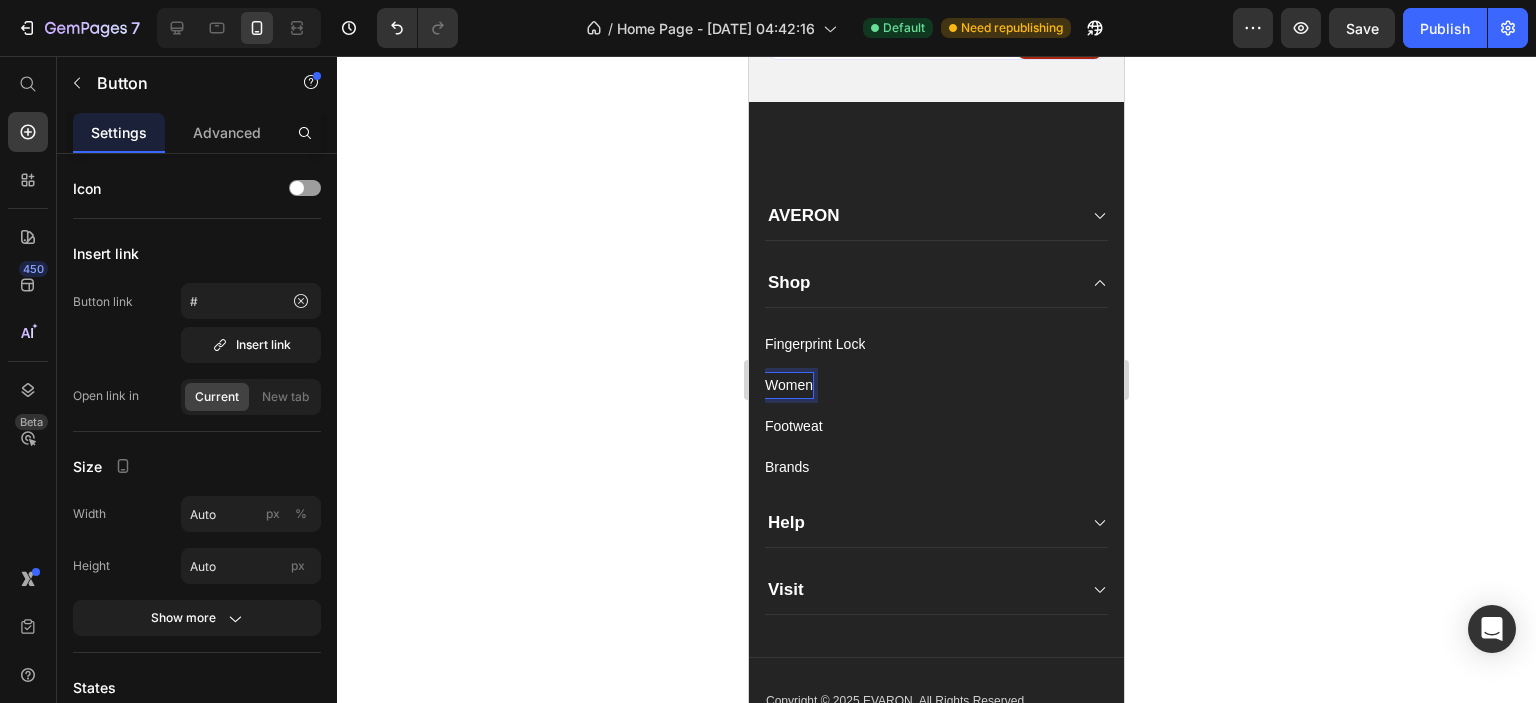 click on "Women" at bounding box center (789, 385) 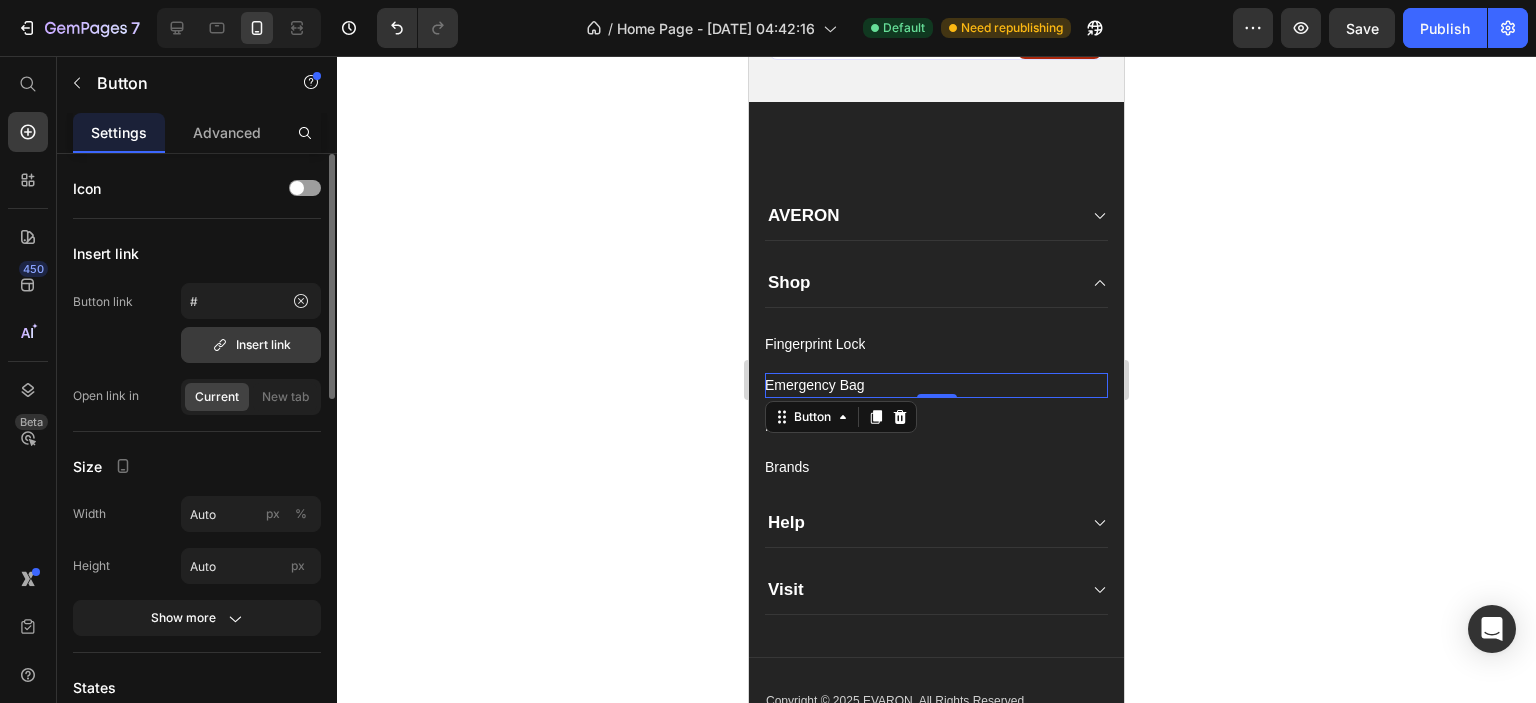 click on "Insert link" at bounding box center [251, 345] 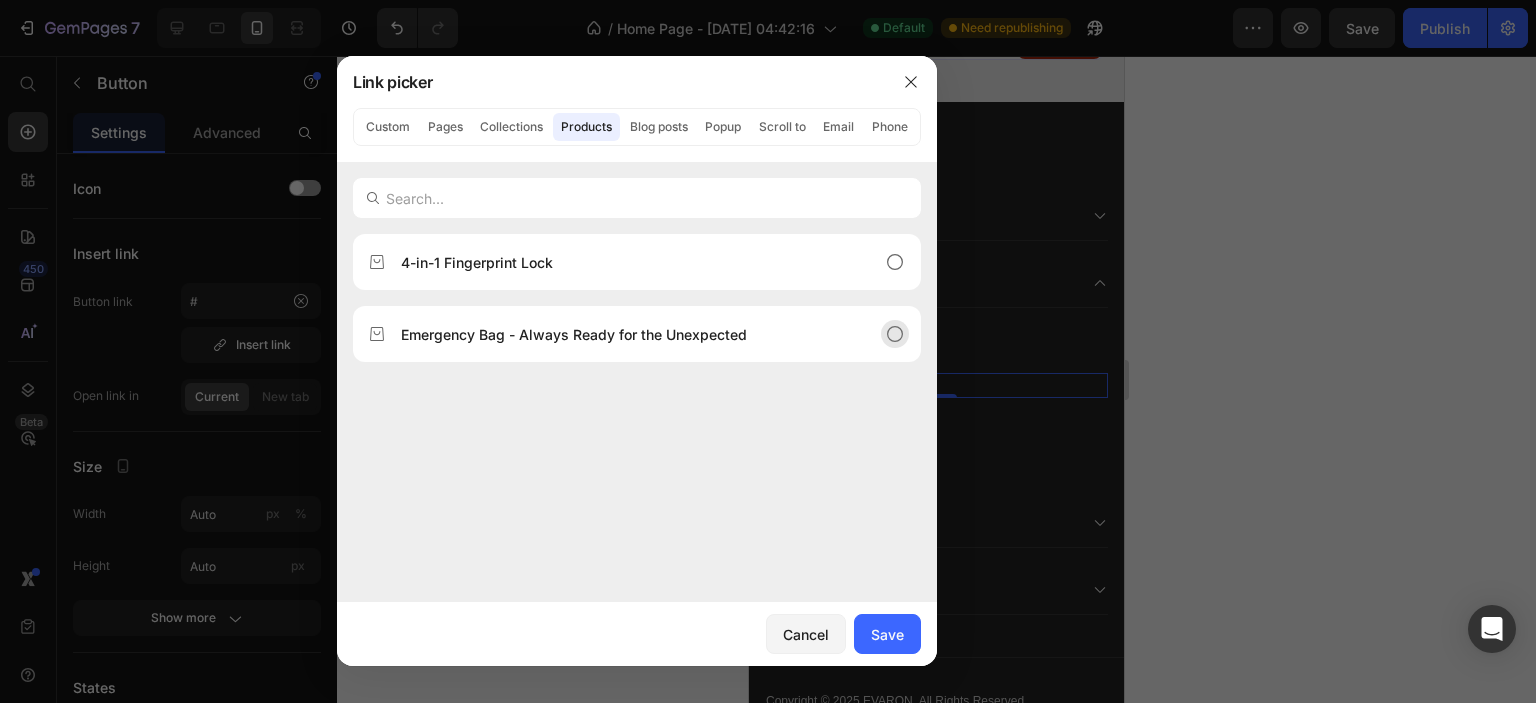 click on "Emergency Bag - Always Ready for the Unexpected" at bounding box center [574, 334] 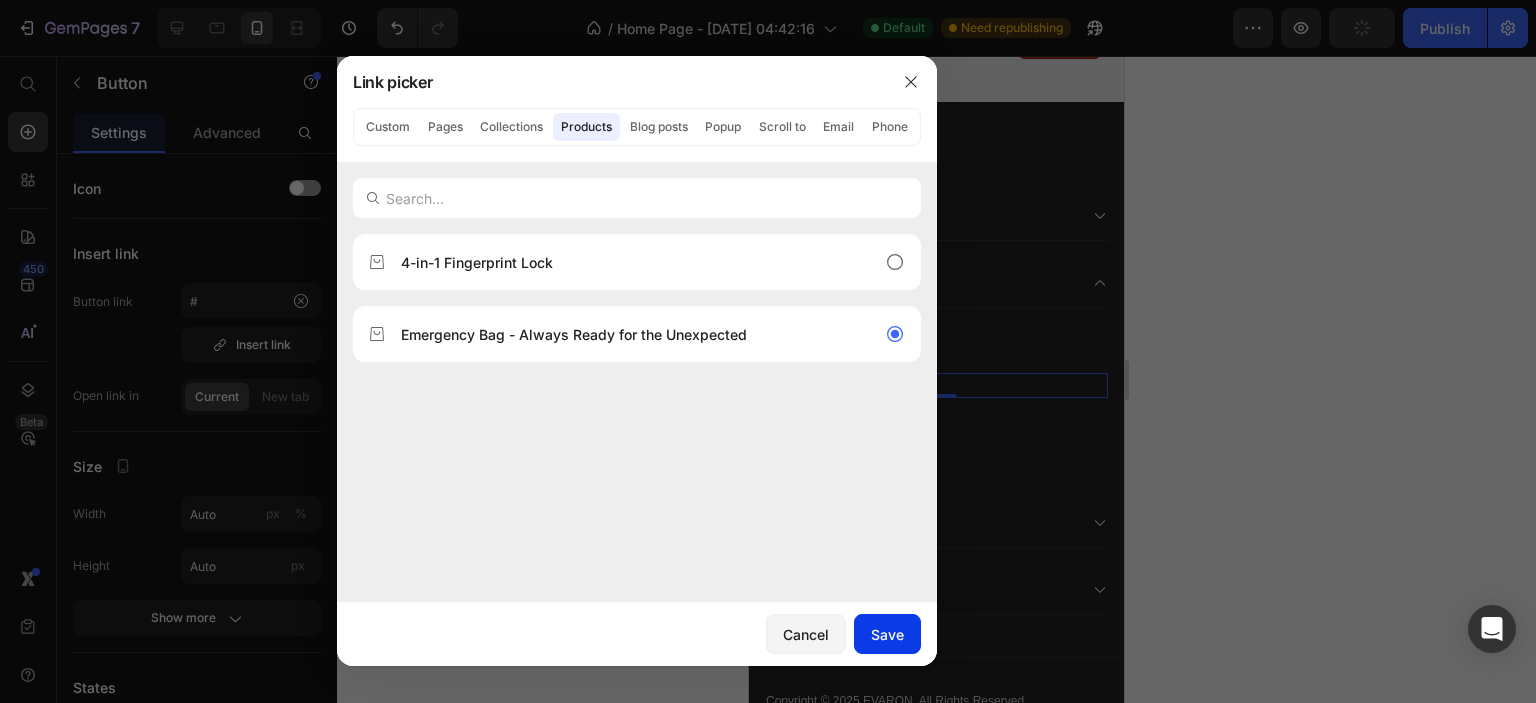 click on "Save" at bounding box center (887, 634) 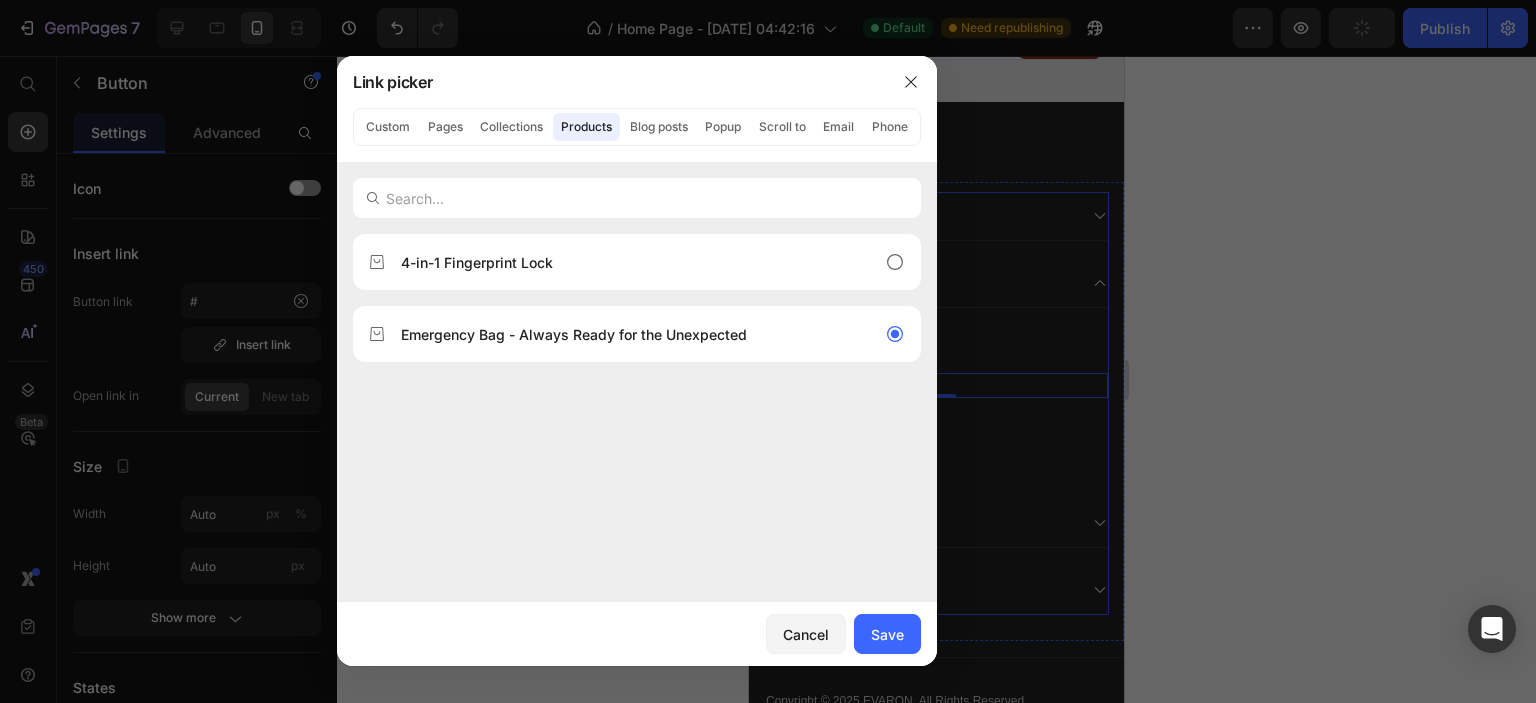 type on "/products/emergency-bag" 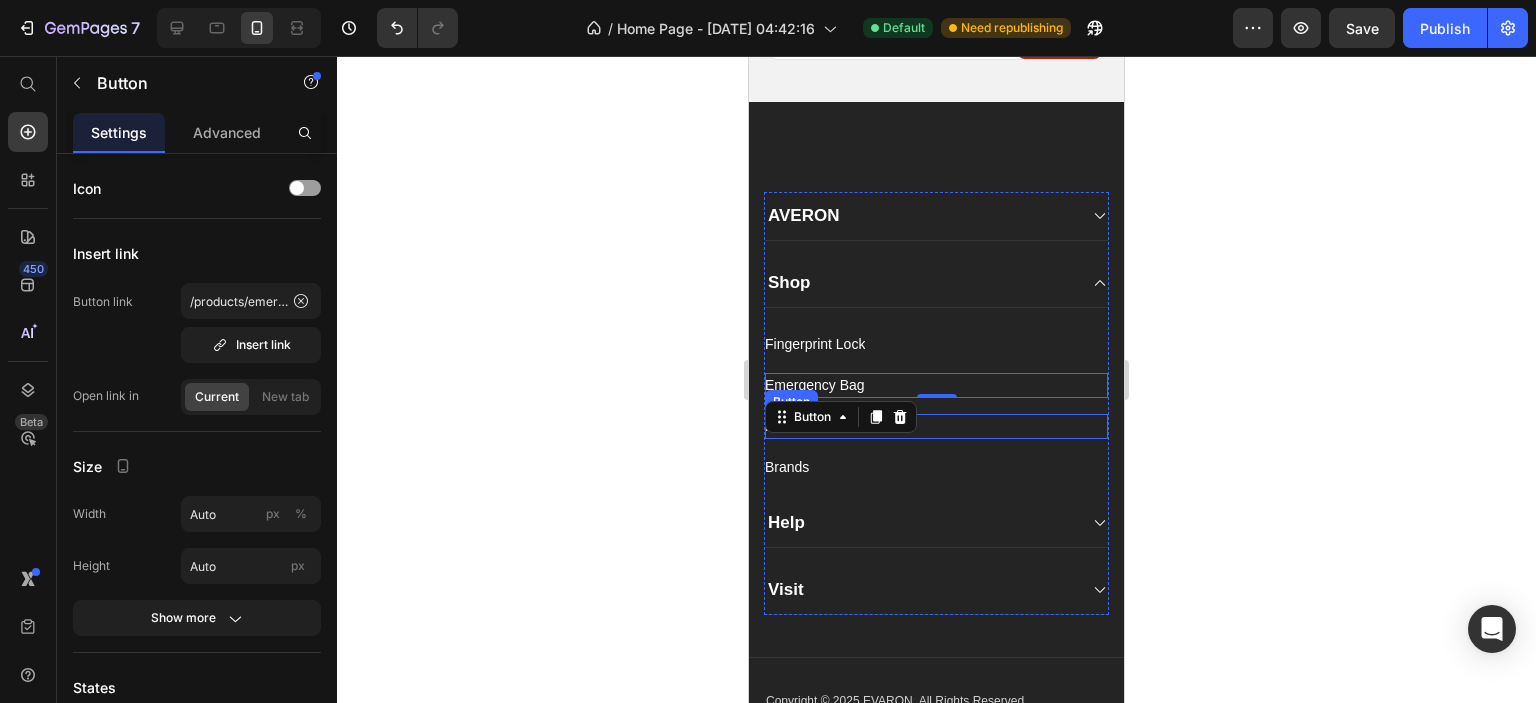 click on "Footweat Button" at bounding box center [936, 426] 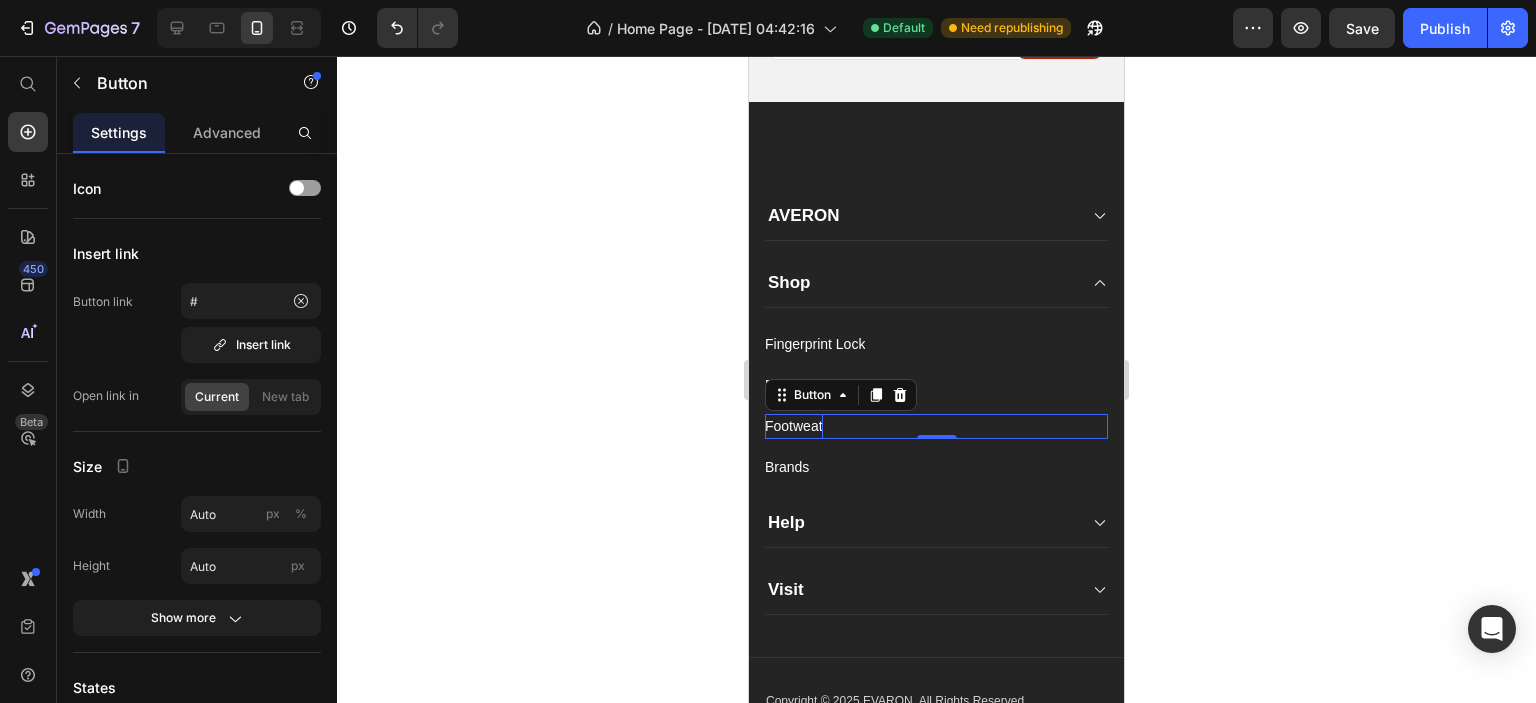 click on "Footweat" at bounding box center (794, 426) 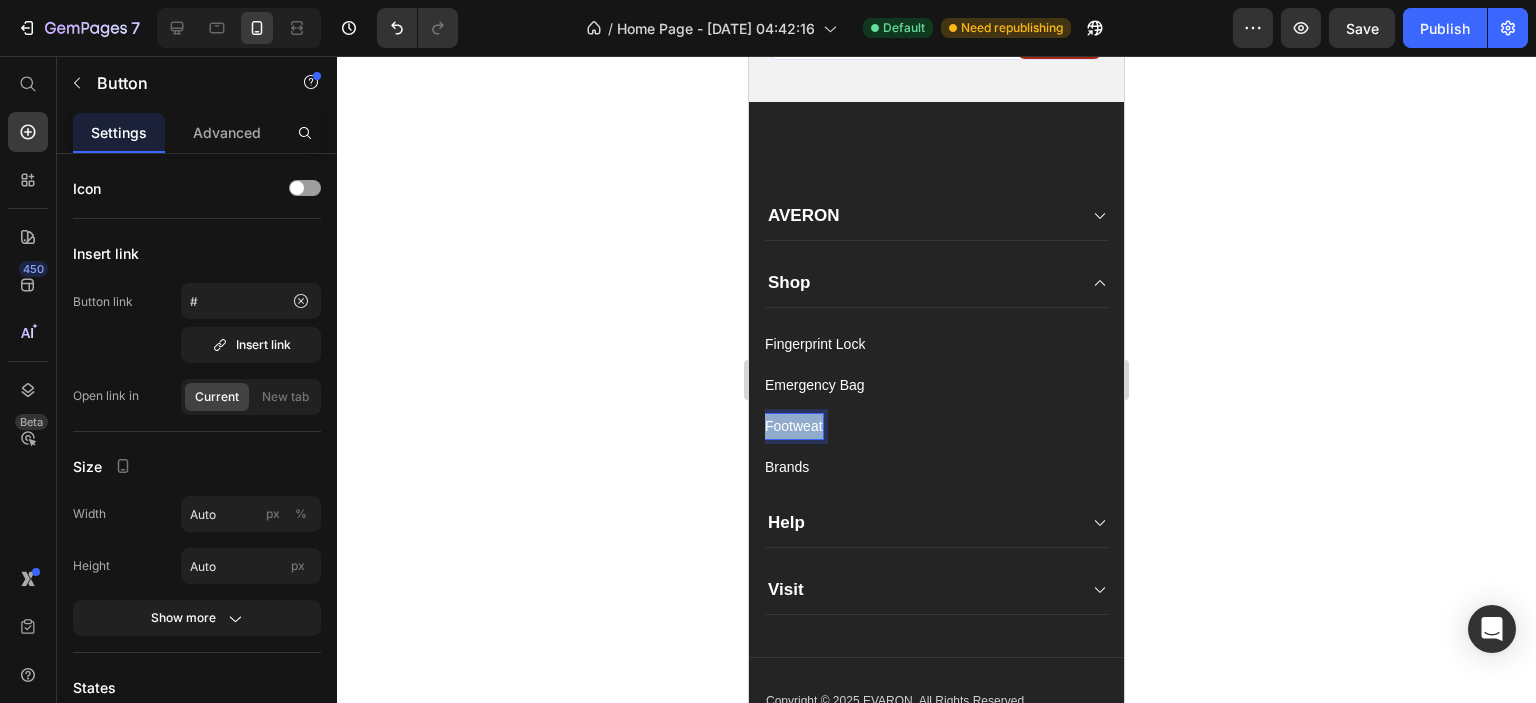 click on "Footweat" at bounding box center (794, 426) 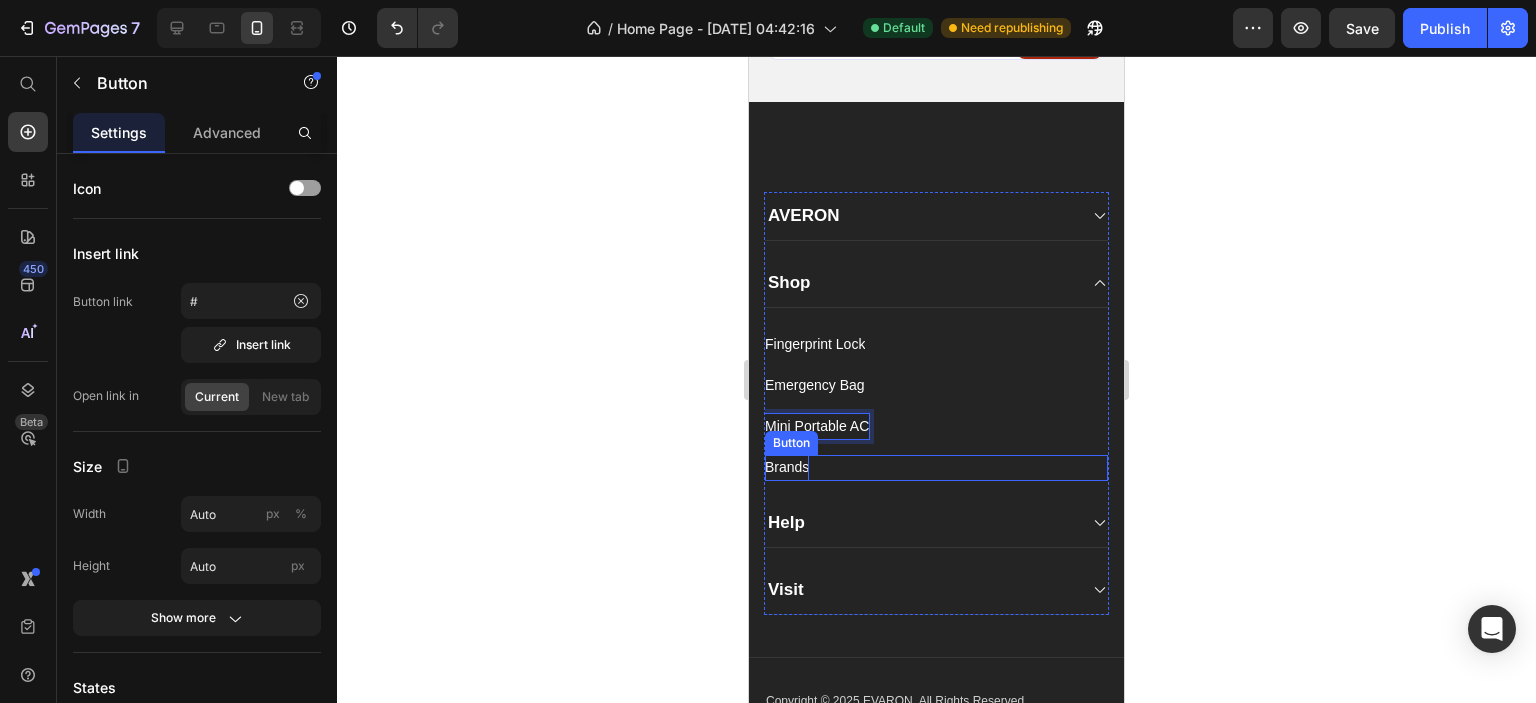 click on "Brands" at bounding box center [787, 467] 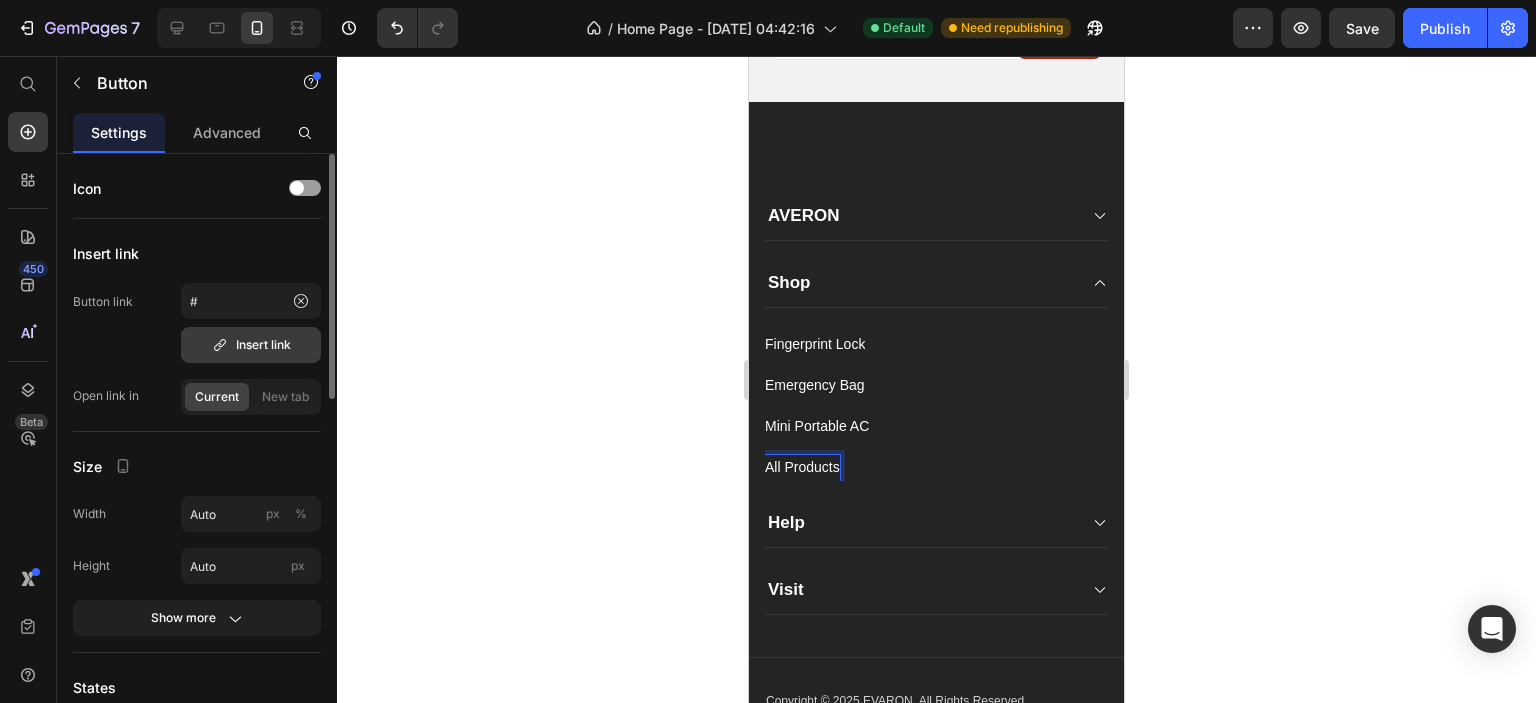 click on "Insert link" at bounding box center [251, 345] 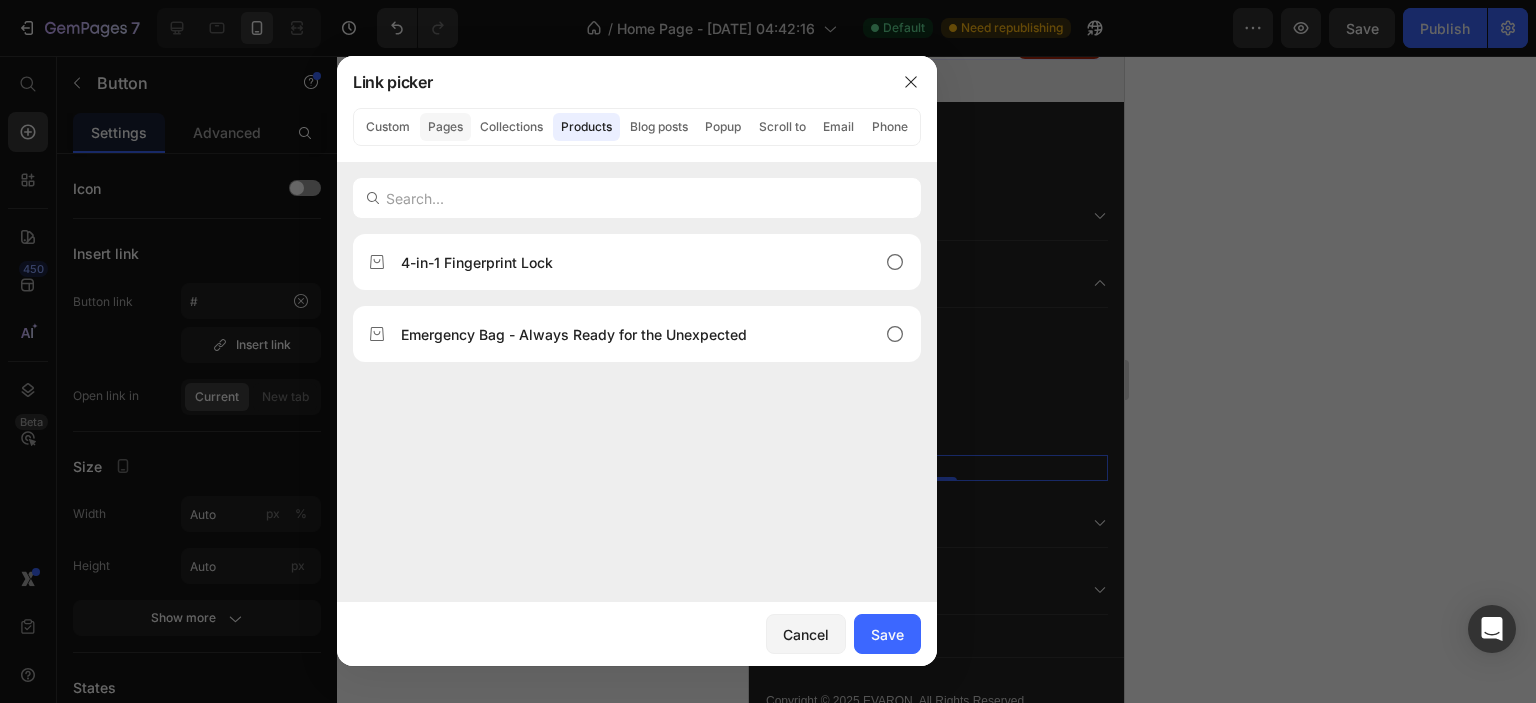 click on "Pages" 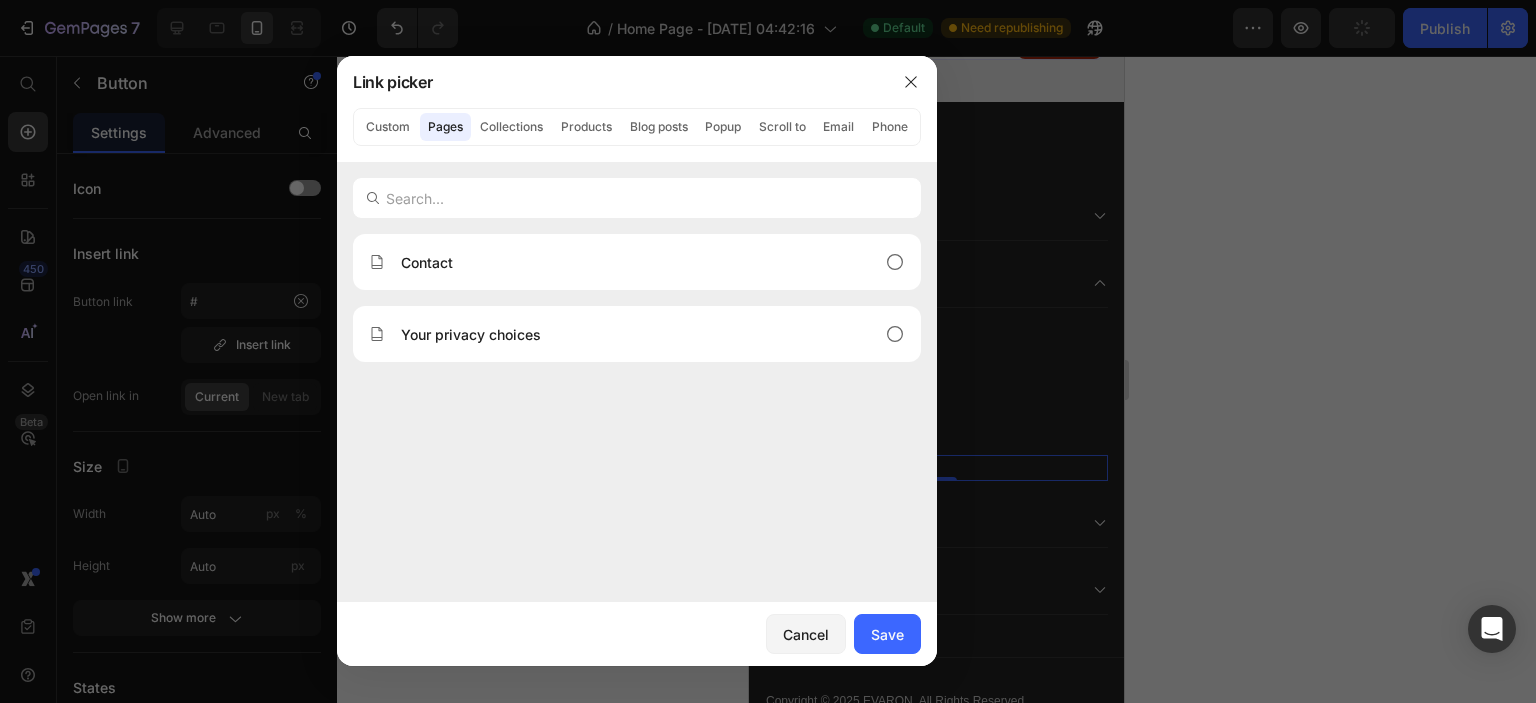 click on "Custom Pages Collections Products Blog posts Popup Scroll to Email Phone" 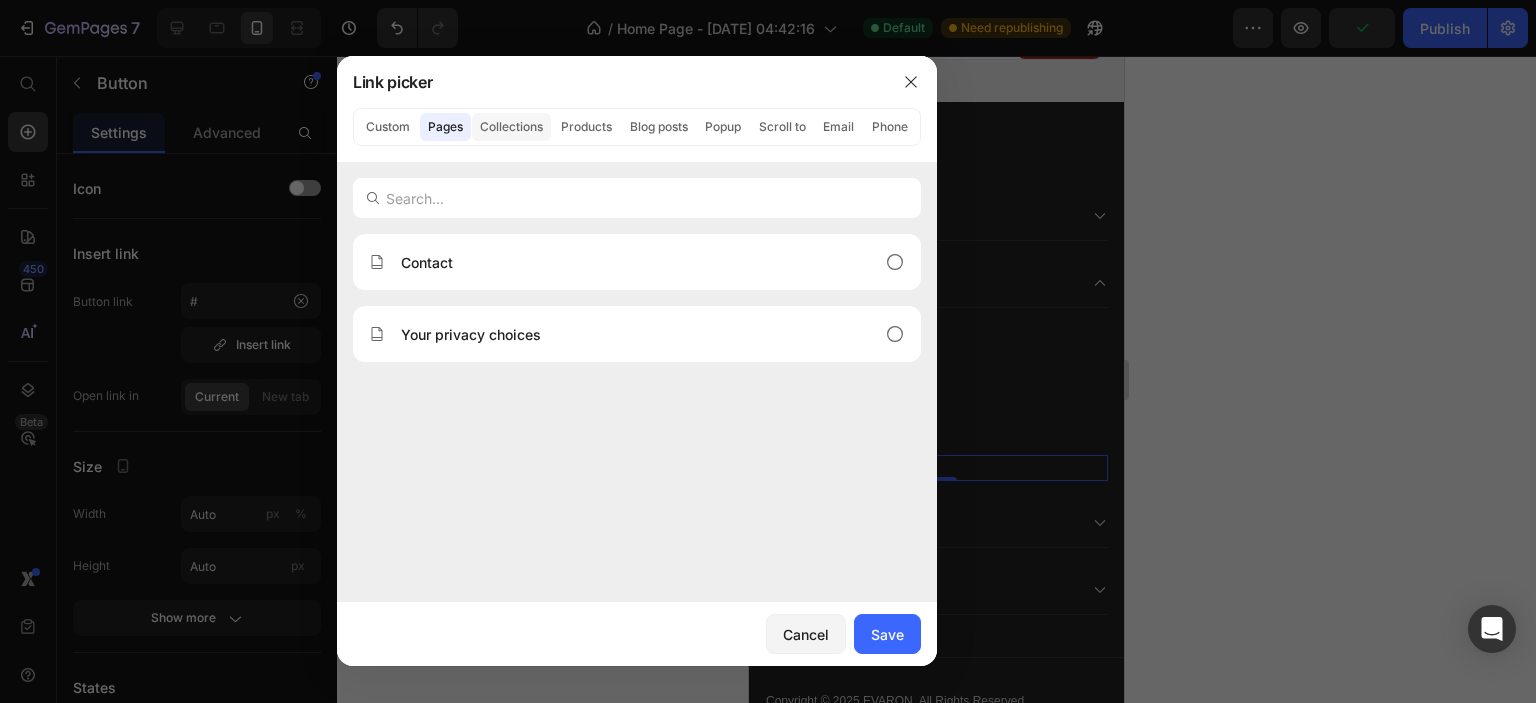 click on "Collections" 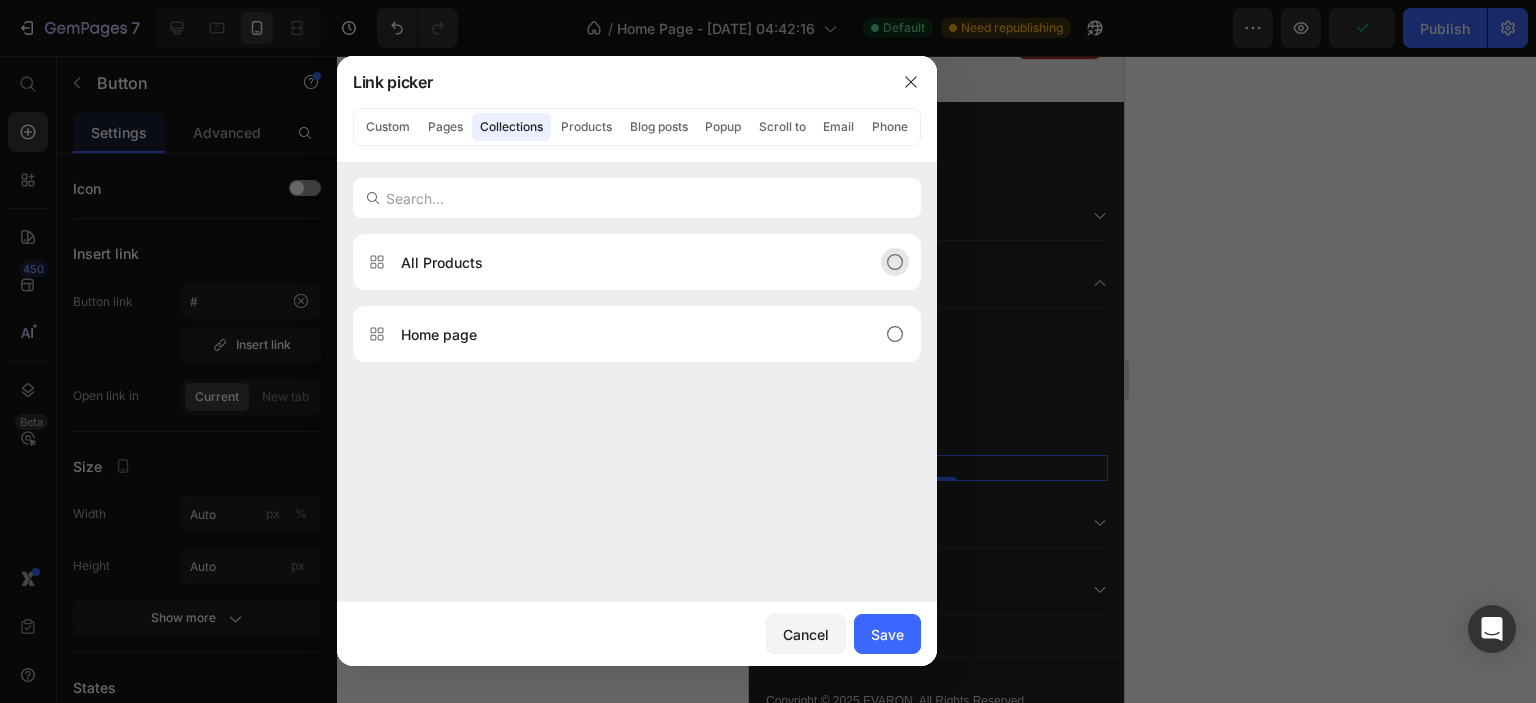 click on "All Products" at bounding box center [637, 262] 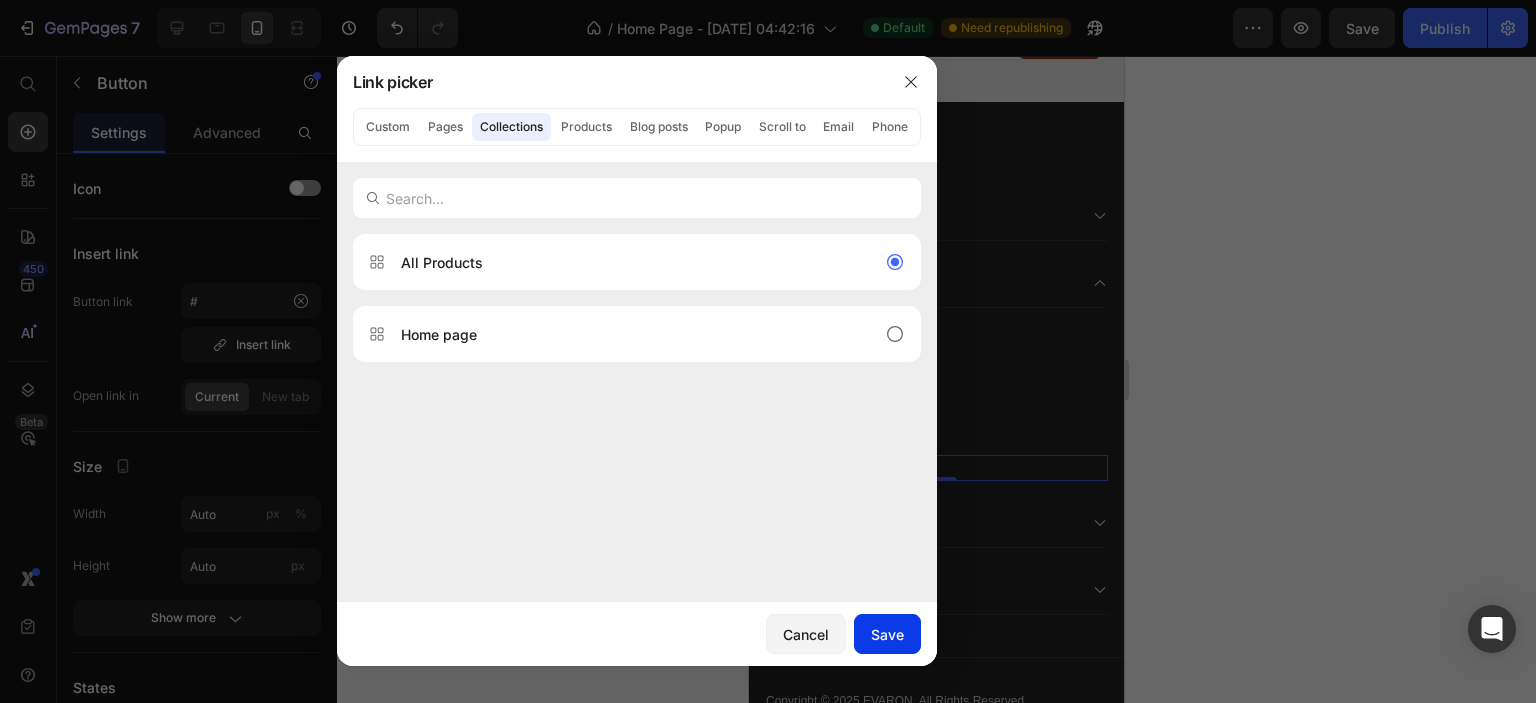 click on "Save" at bounding box center (887, 634) 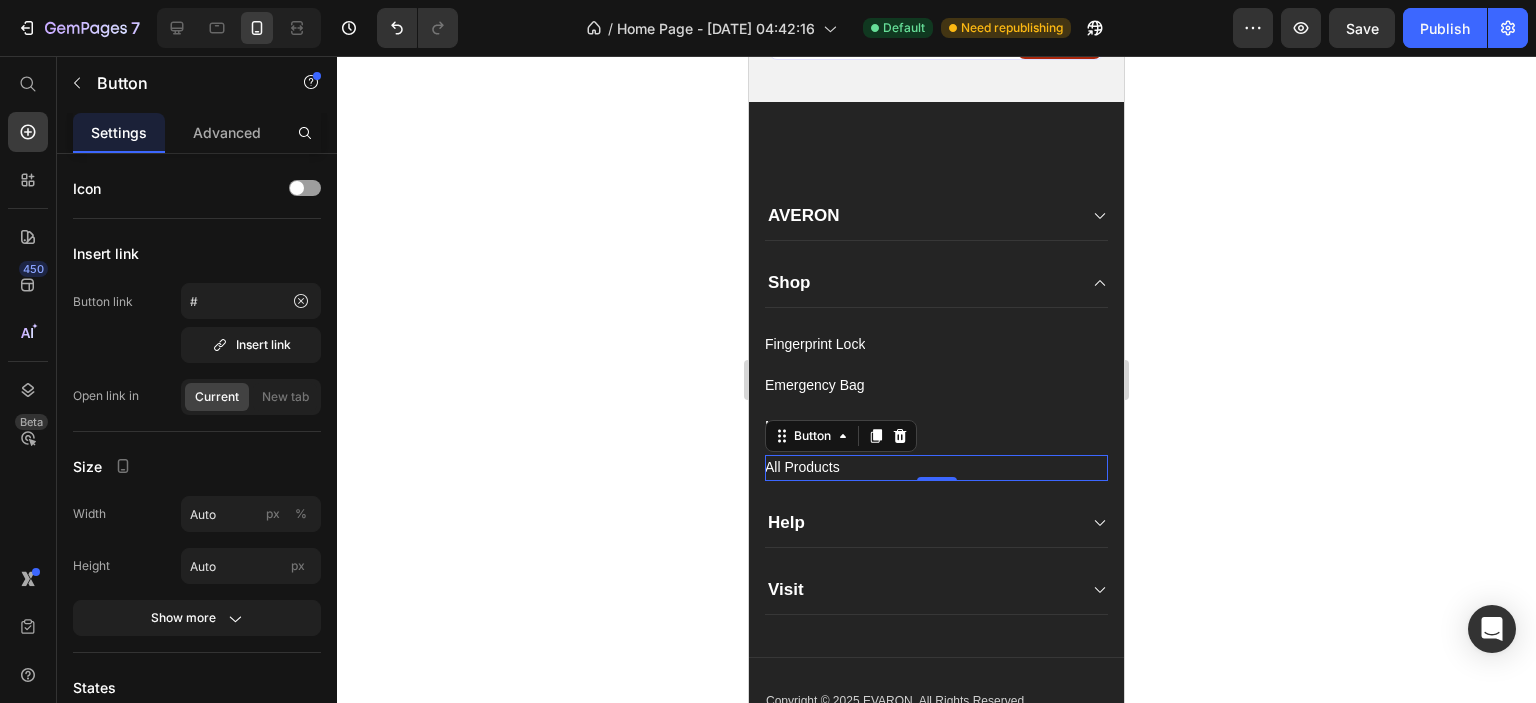 type on "/collections/all" 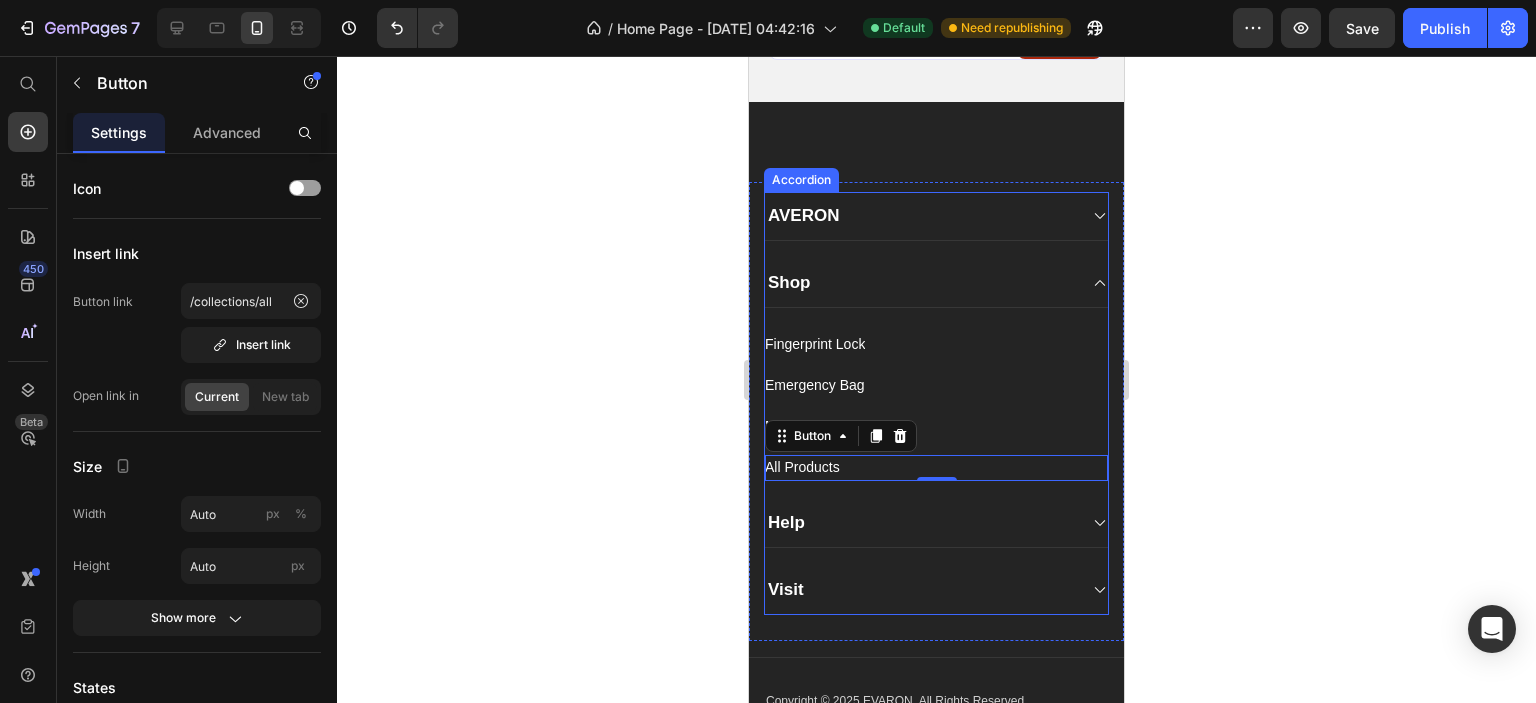 click on "Shop" at bounding box center [920, 283] 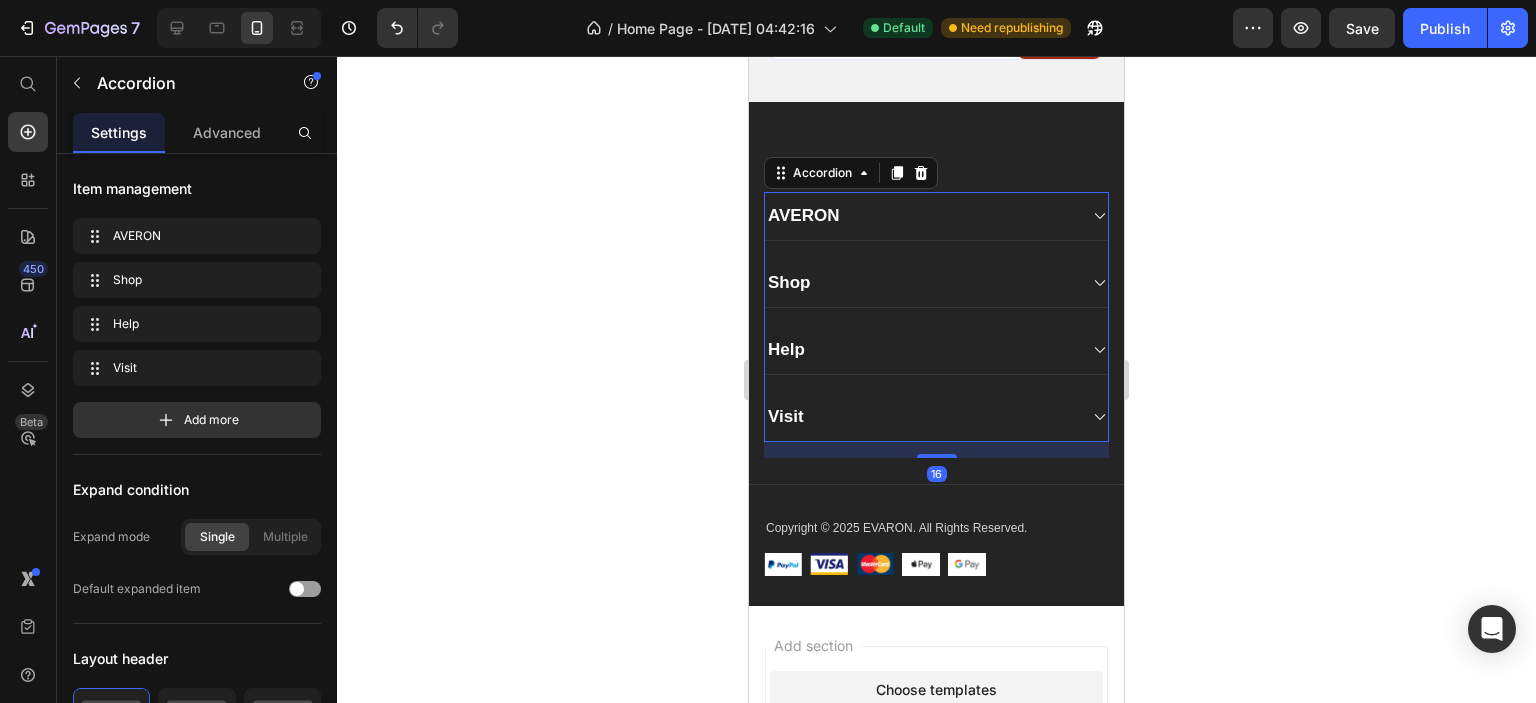 click on "Help" at bounding box center (920, 350) 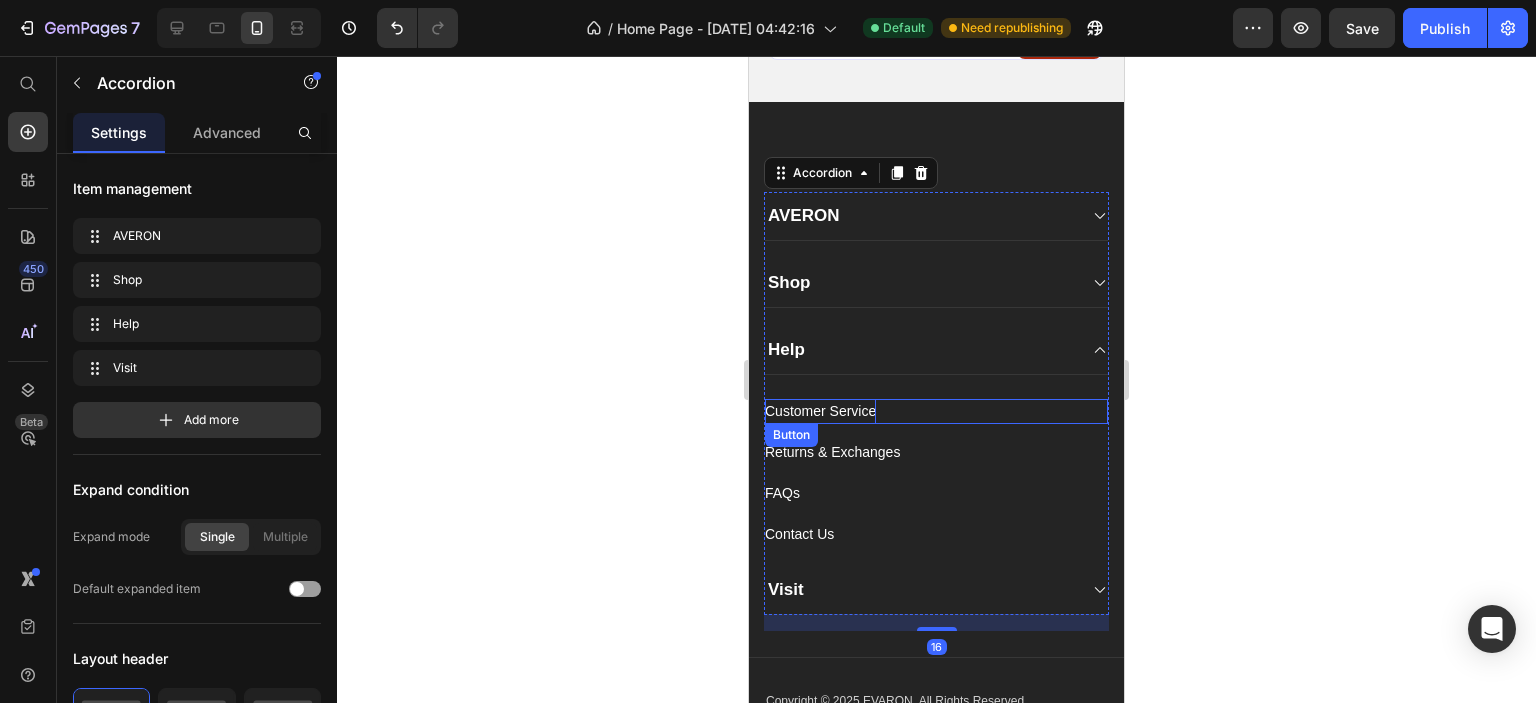 click on "Customer Service" at bounding box center [820, 411] 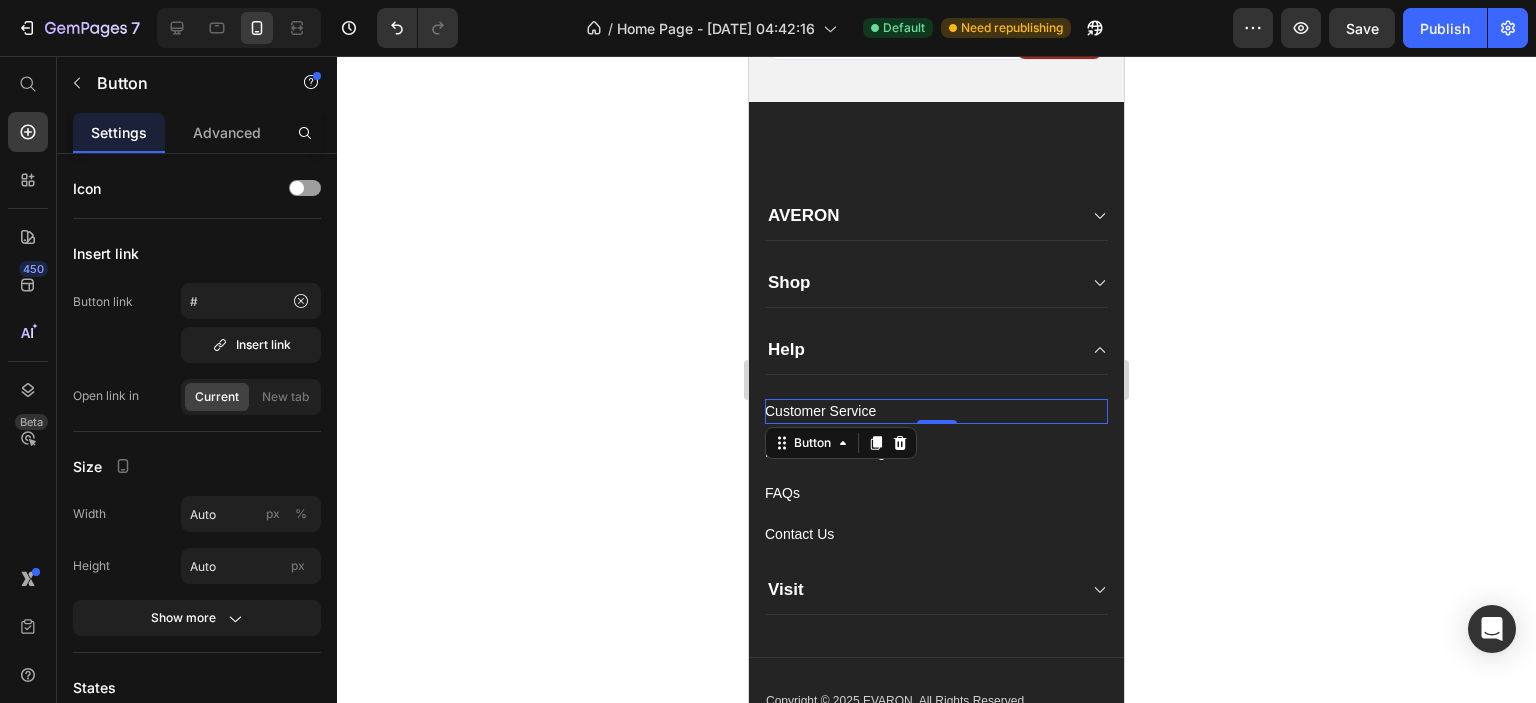 click on "Customer Service Button   0" at bounding box center (936, 411) 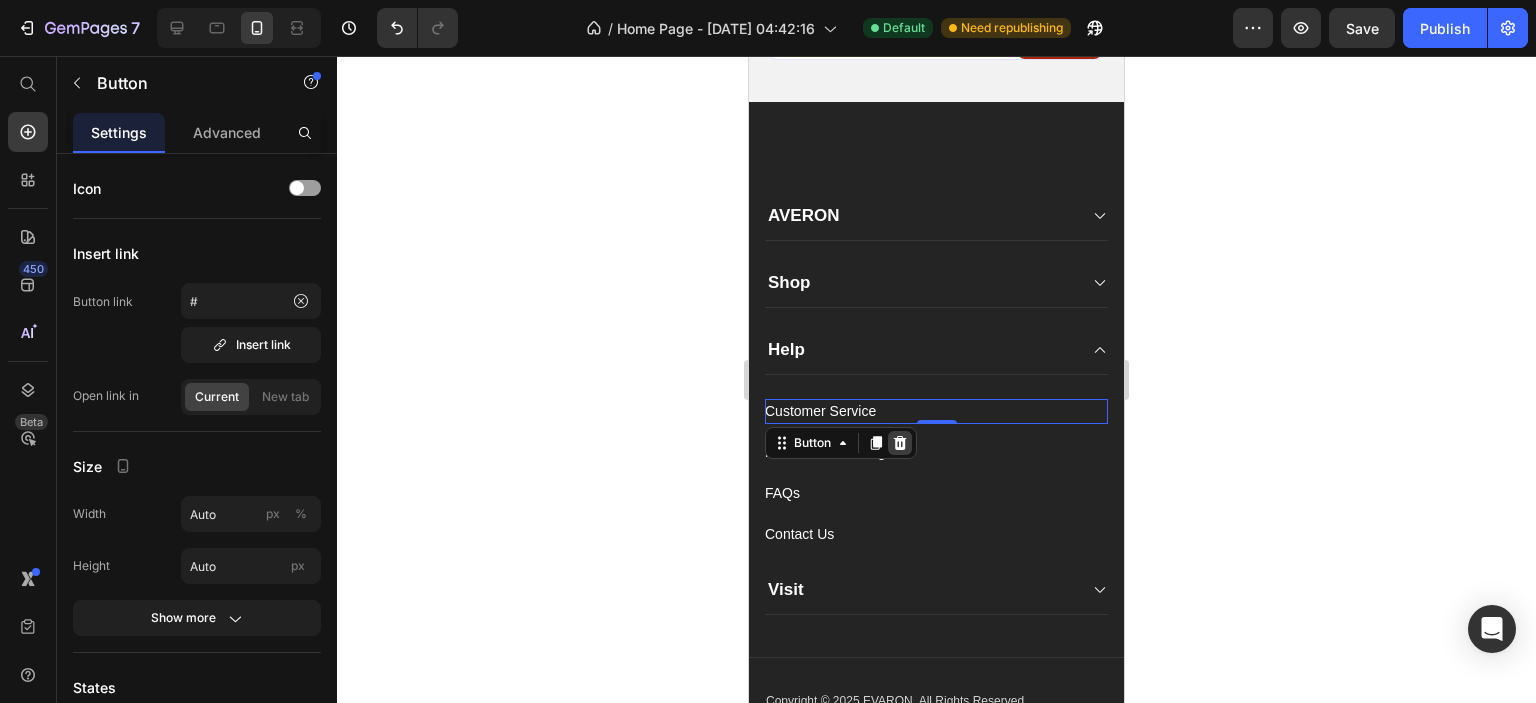 click 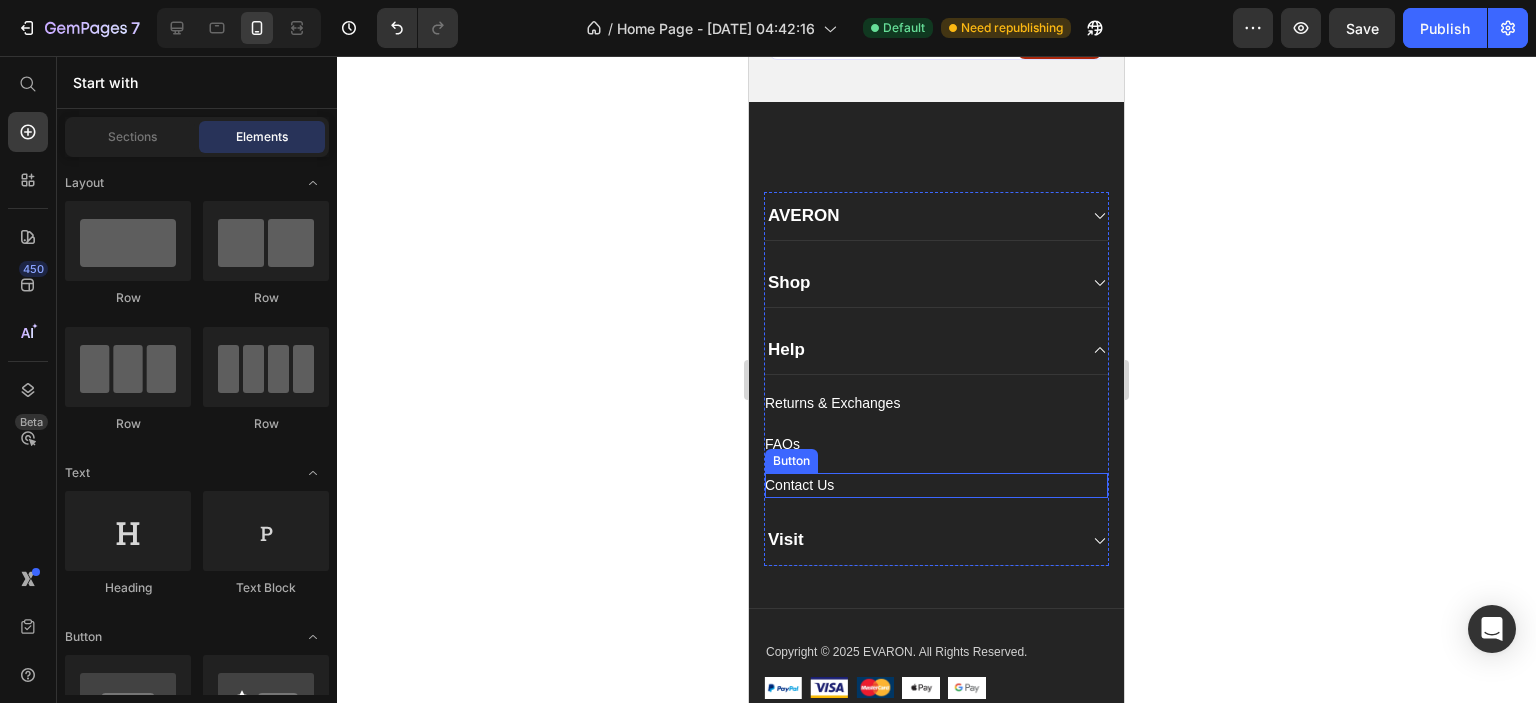 click on "Contact Us Button" at bounding box center [936, 485] 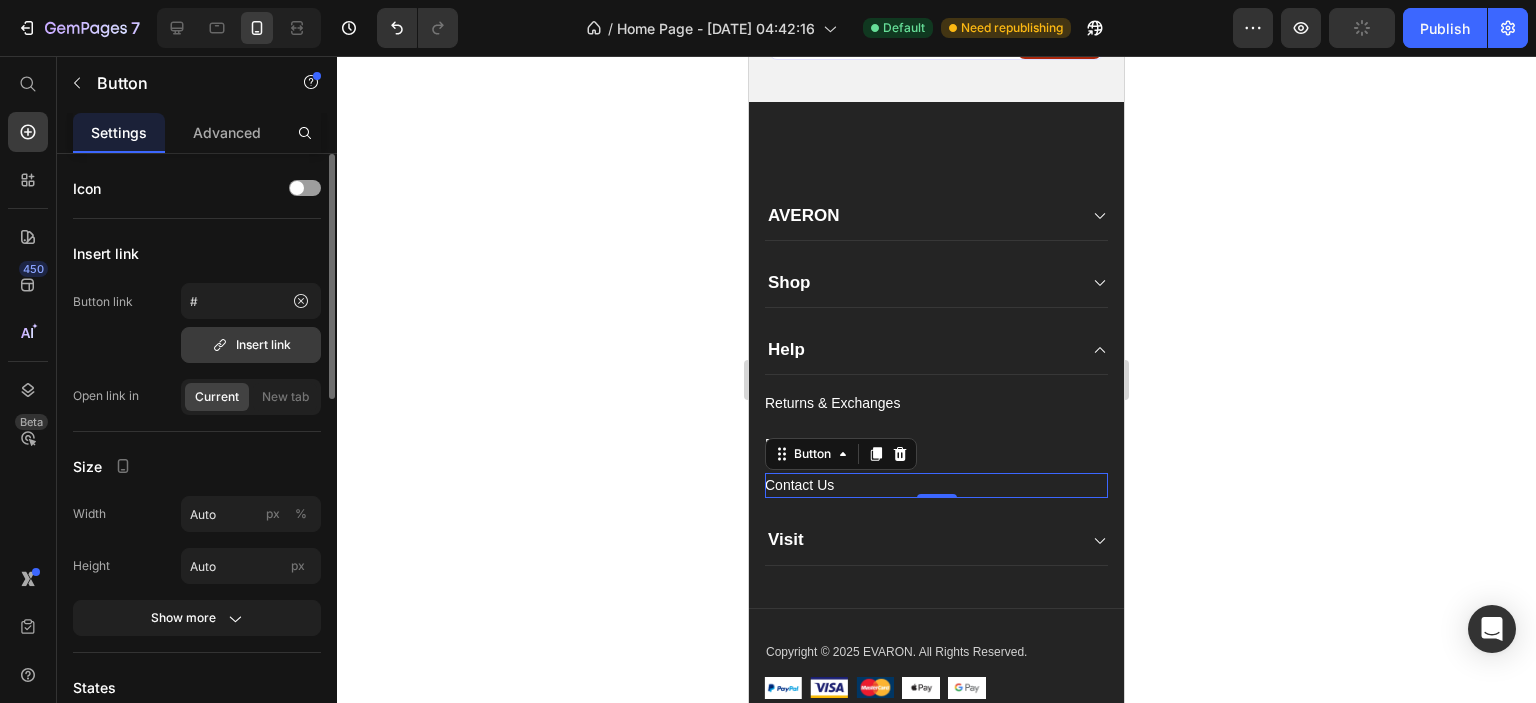 click on "Insert link" at bounding box center [251, 345] 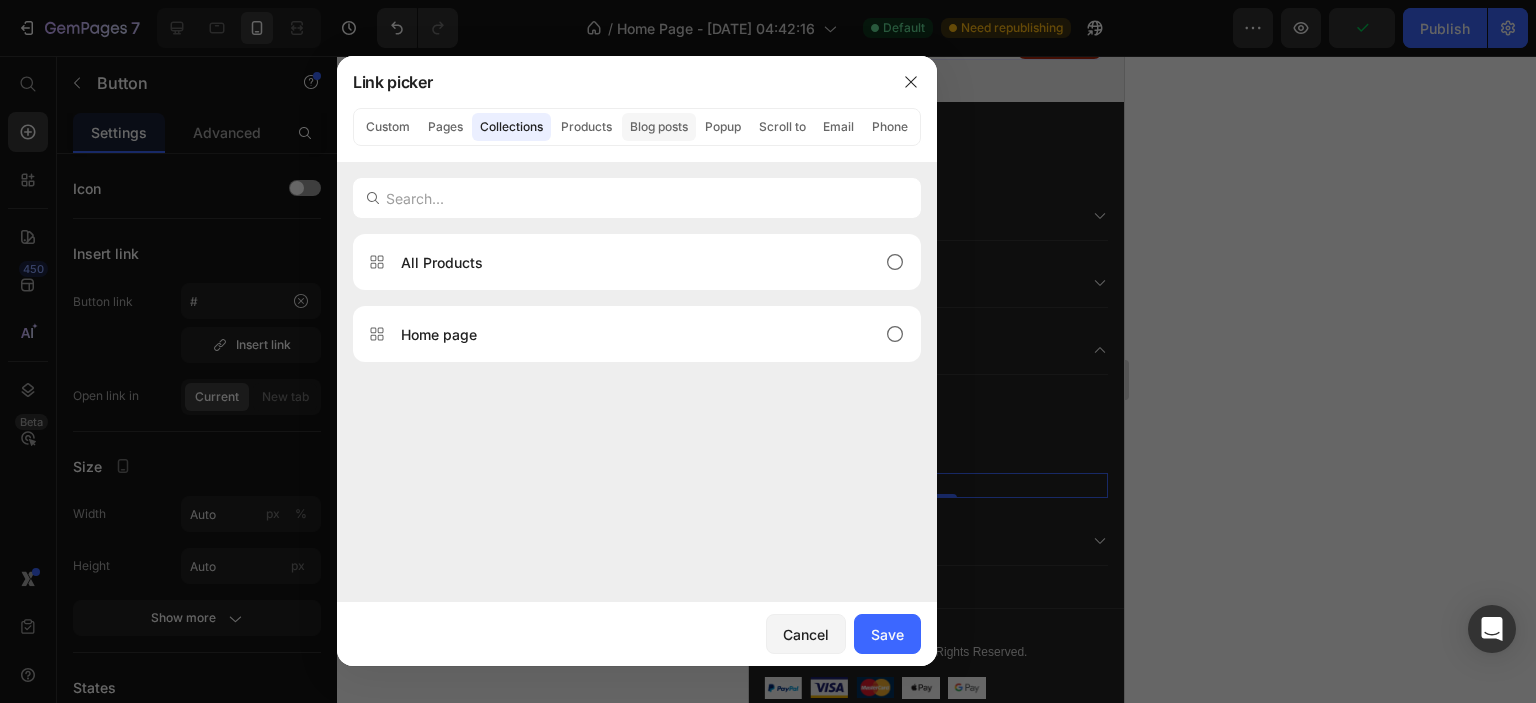 click on "Blog posts" 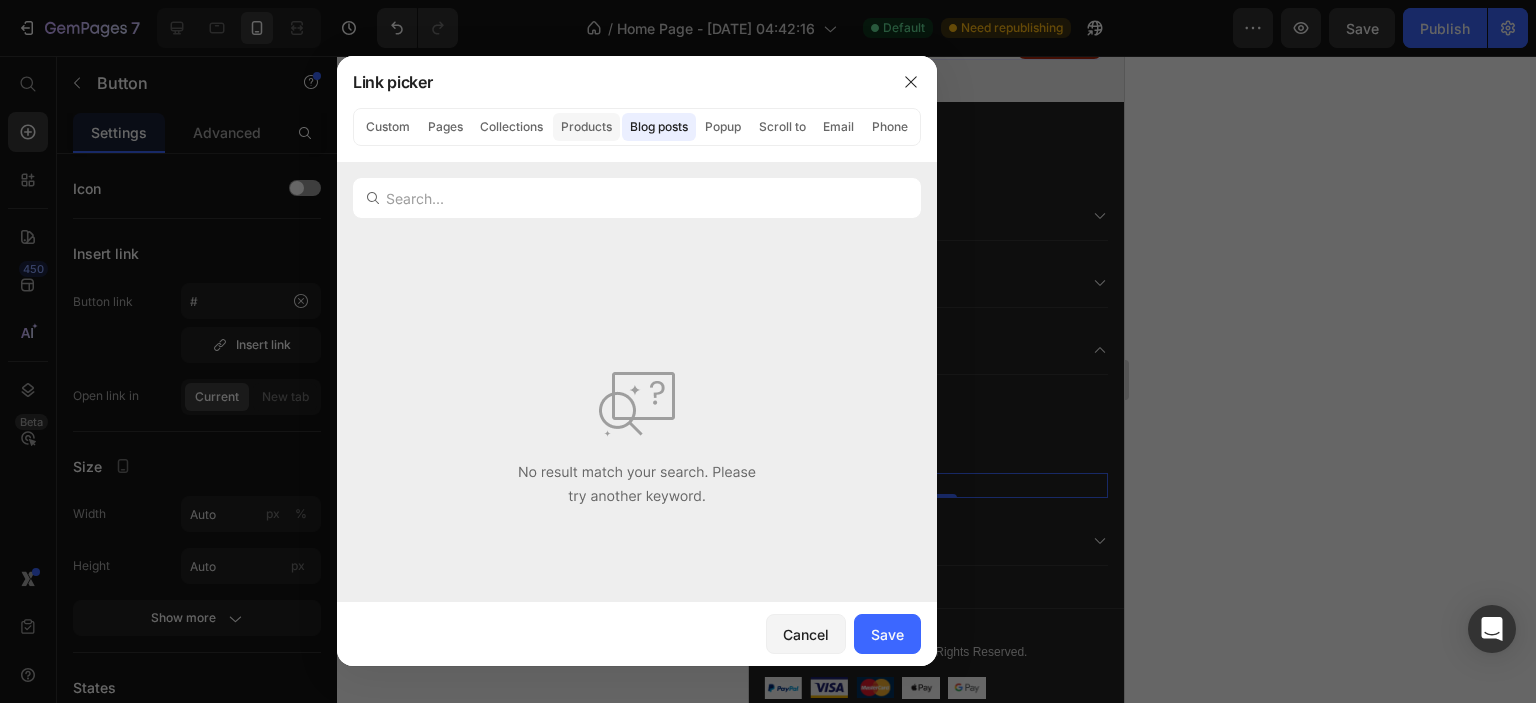 click on "Products" 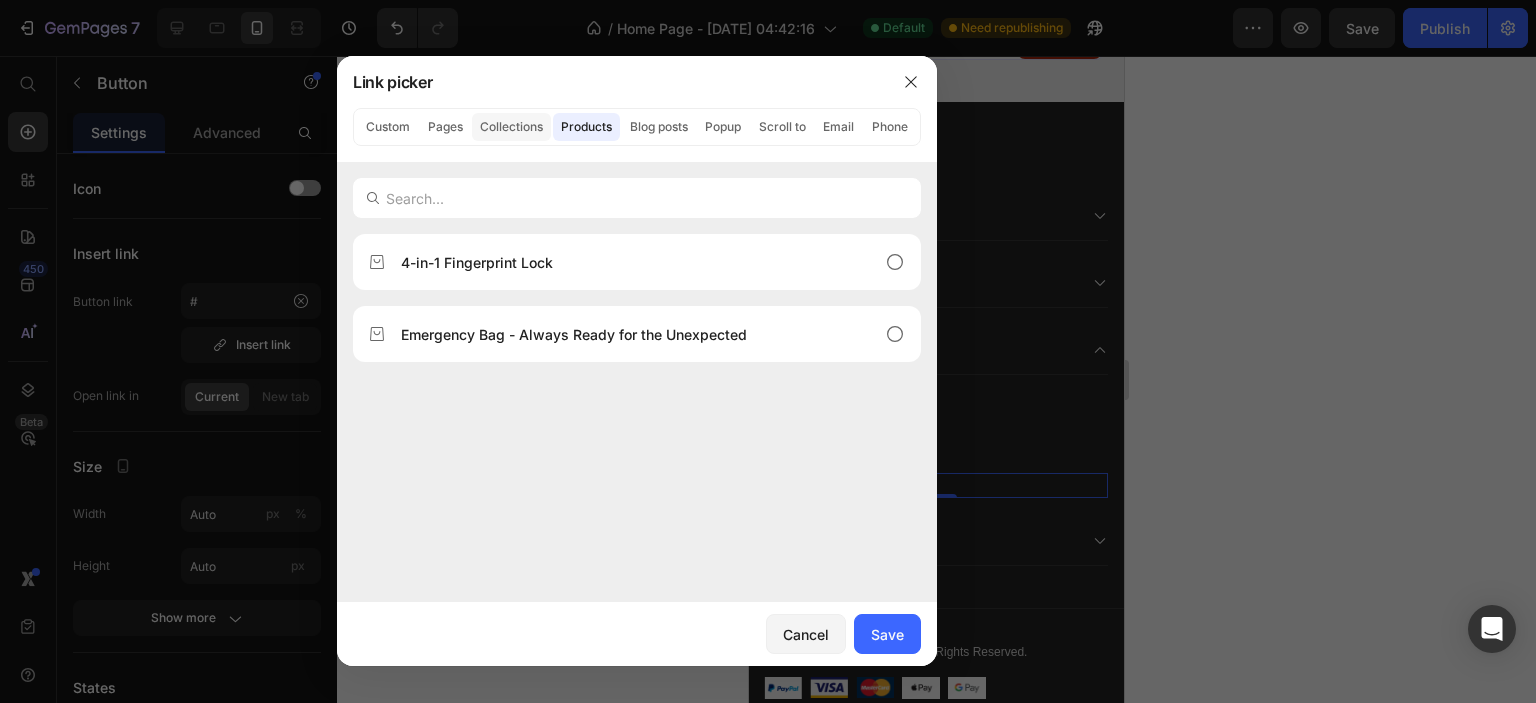 click on "Collections" 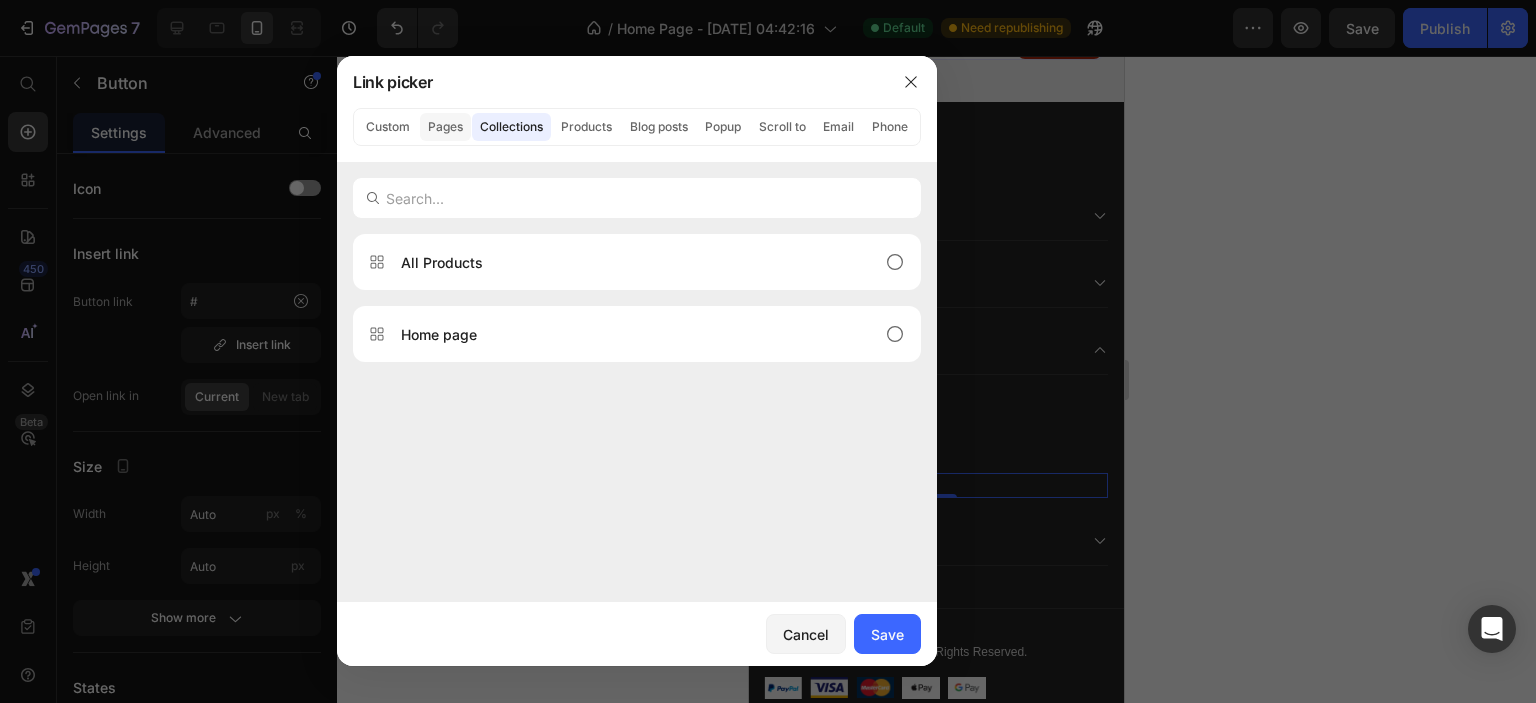 click on "Pages" 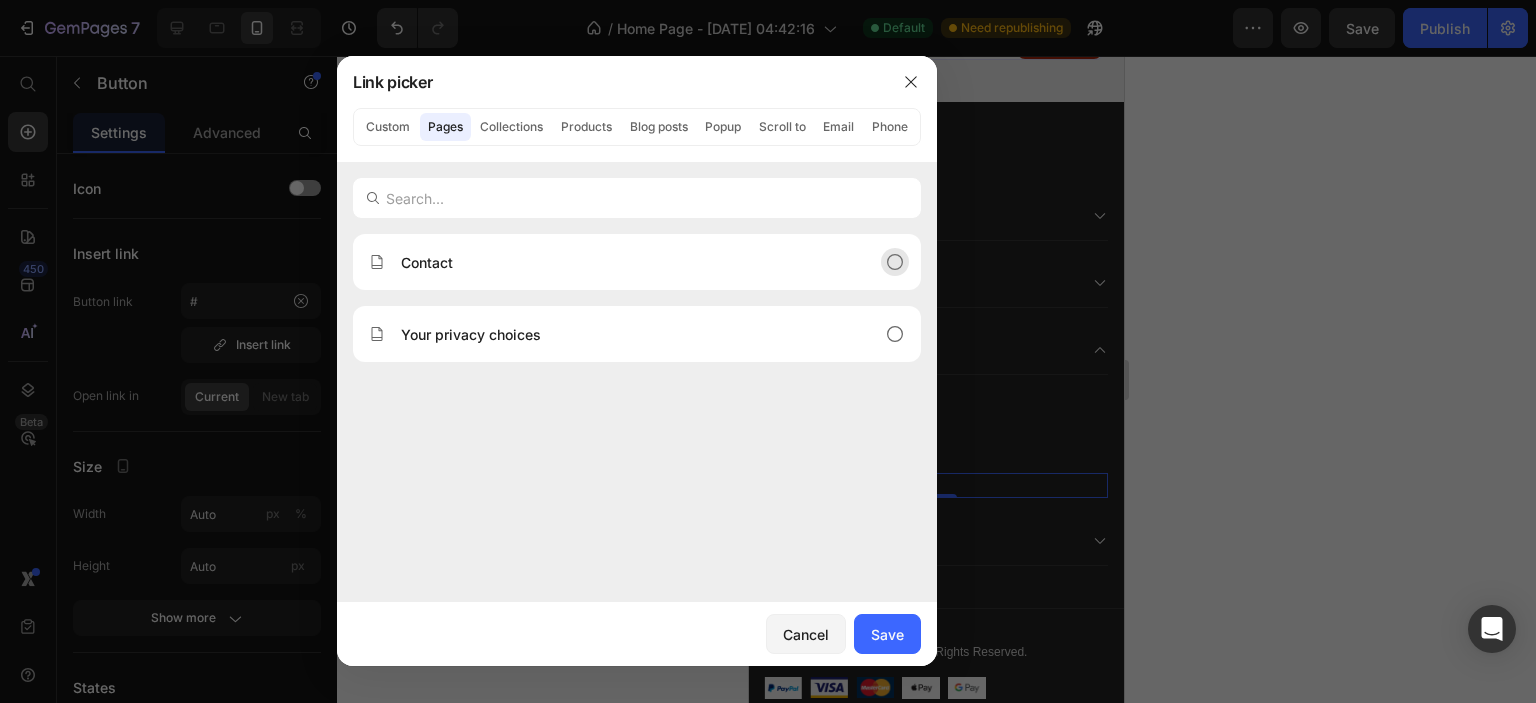click on "Contact" at bounding box center [621, 262] 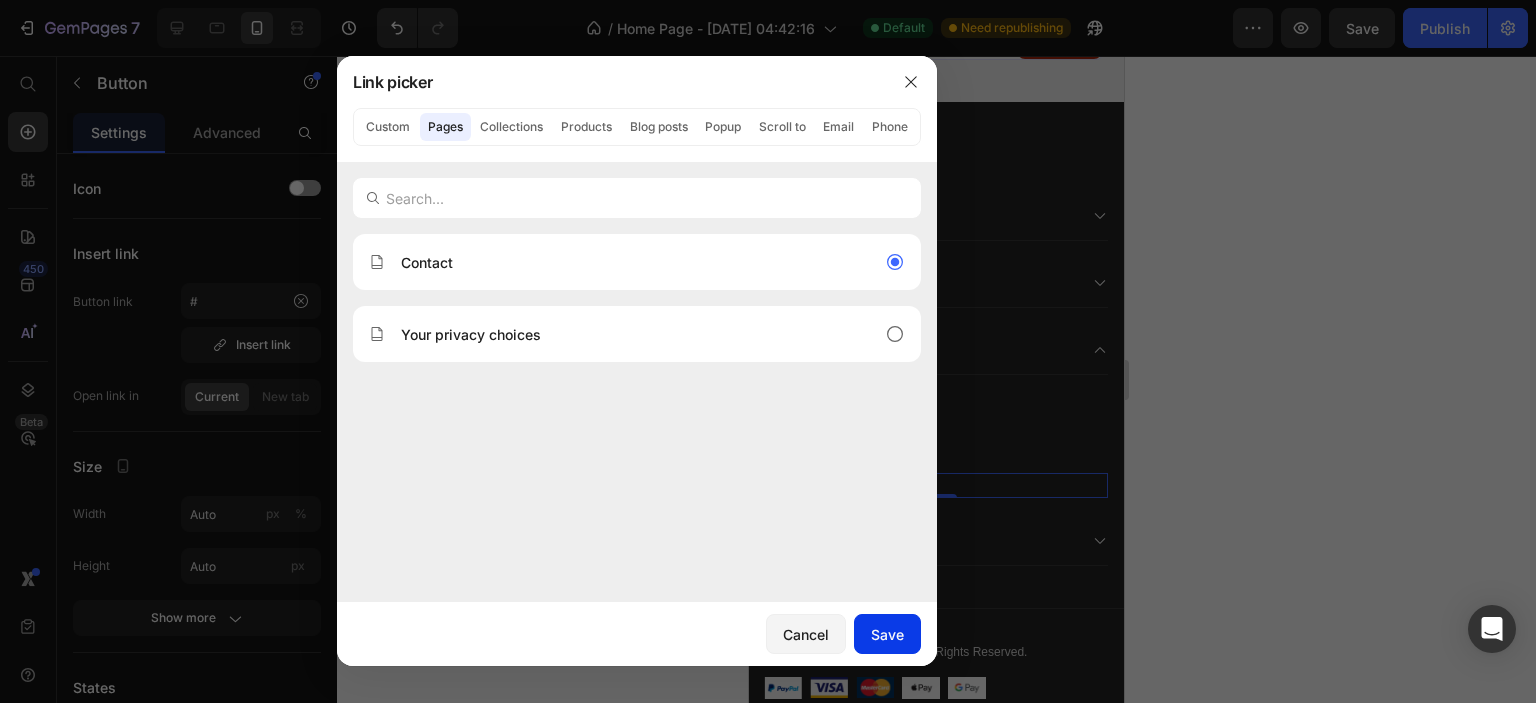 click on "Save" at bounding box center (887, 634) 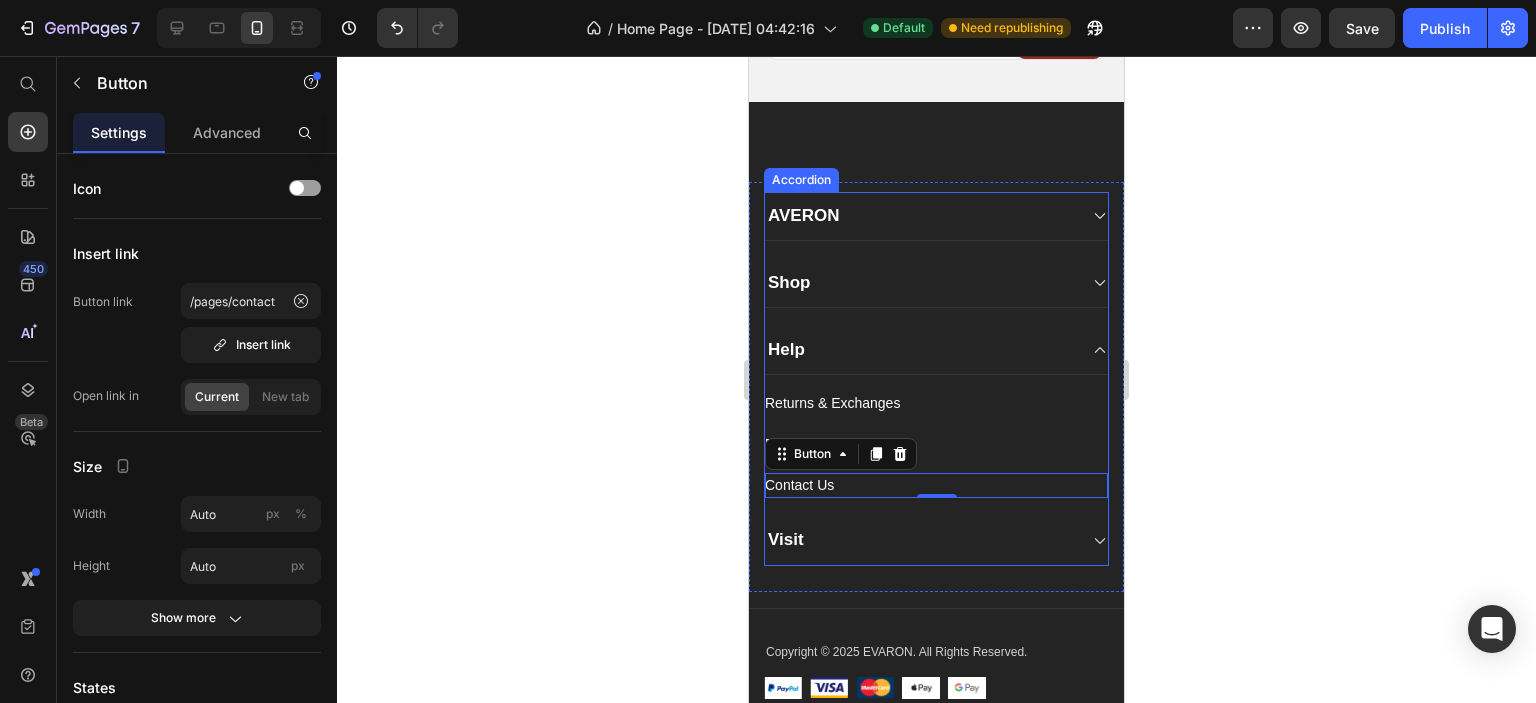 click on "Help" at bounding box center [920, 350] 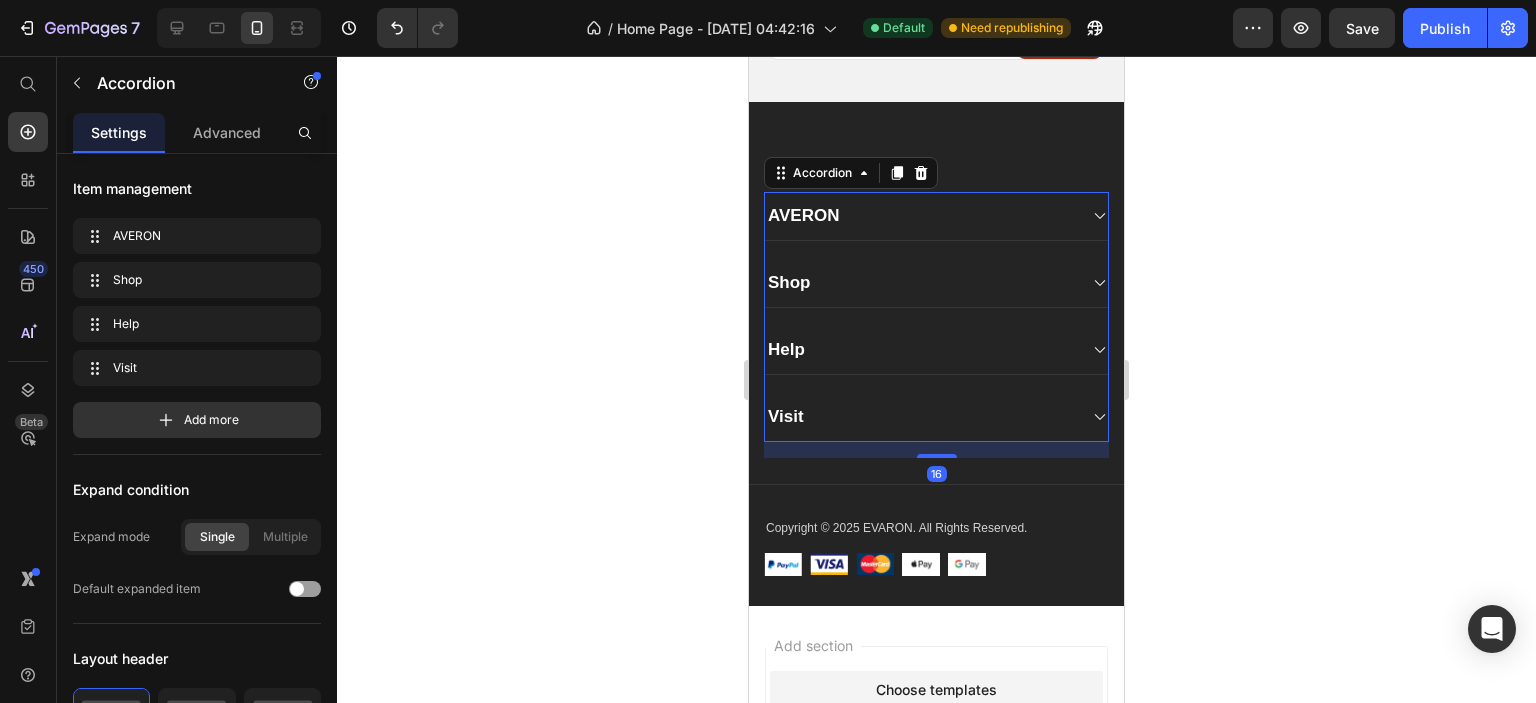 click on "Visit" at bounding box center (920, 417) 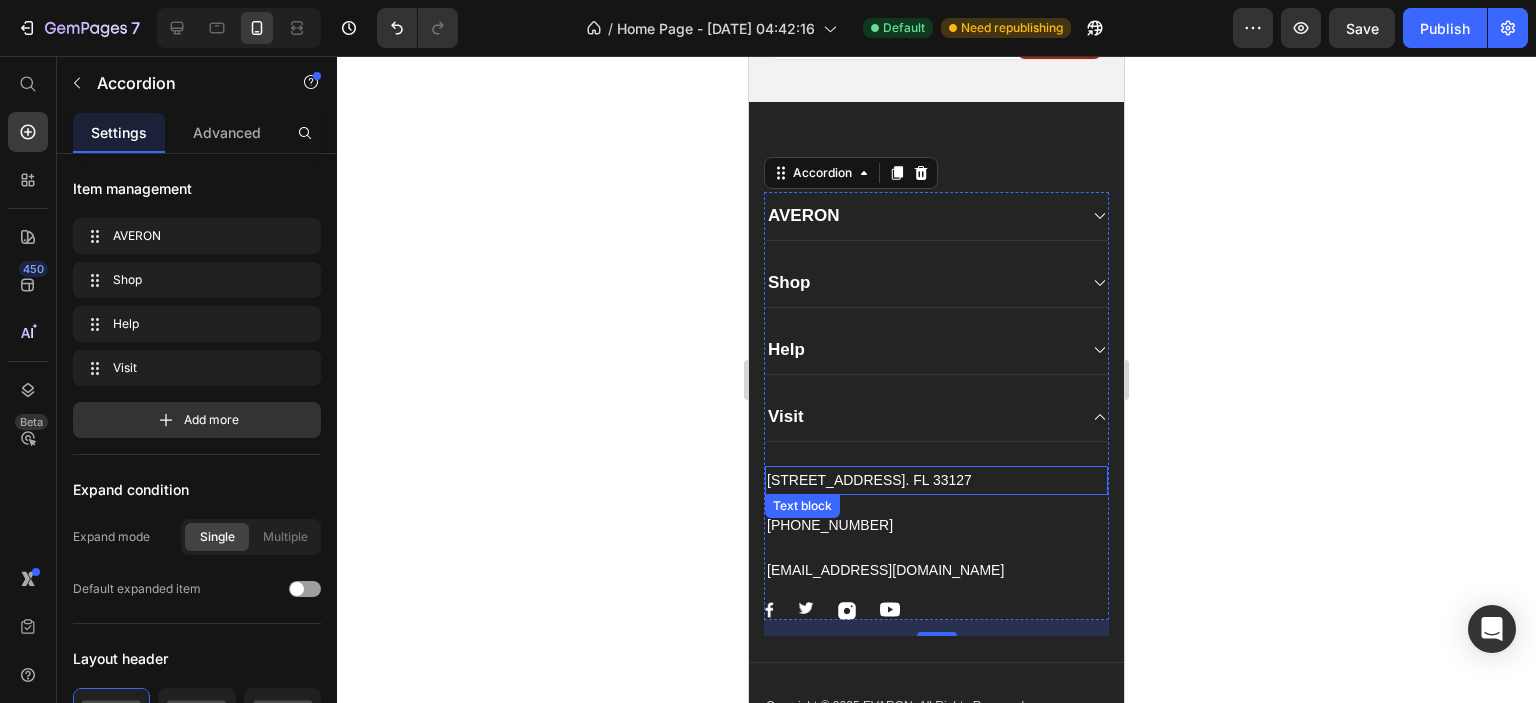 click on "[STREET_ADDRESS]. FL 33127" at bounding box center (936, 480) 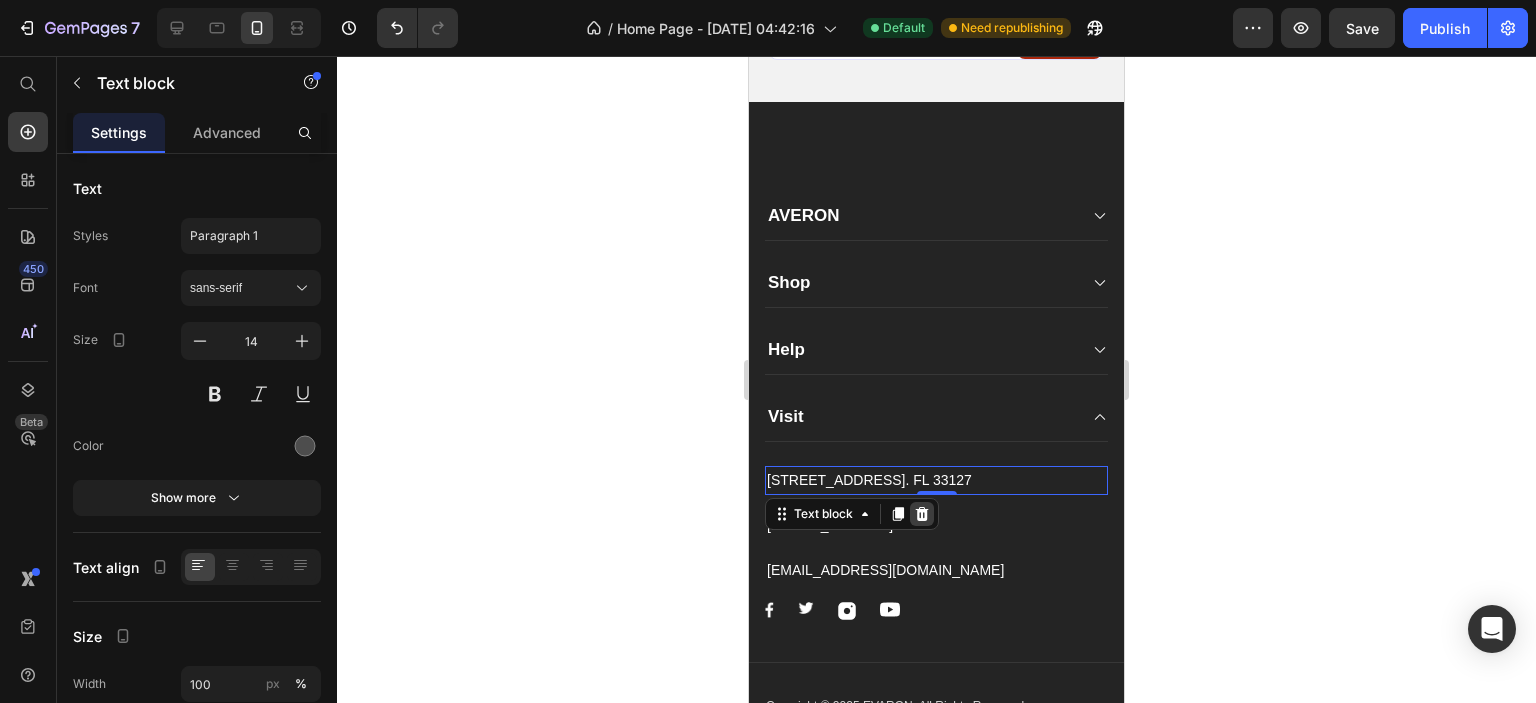click 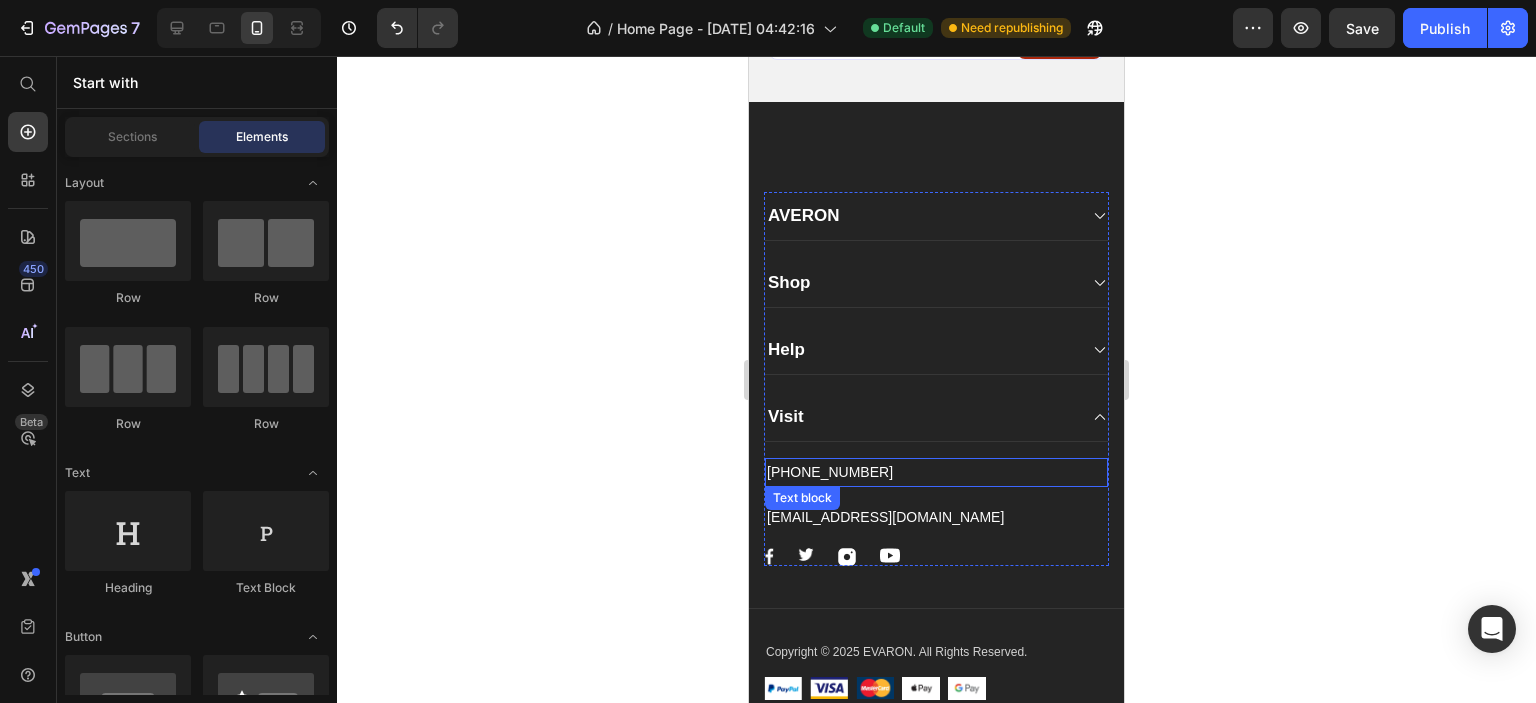 click on "[PHONE_NUMBER]" at bounding box center [936, 472] 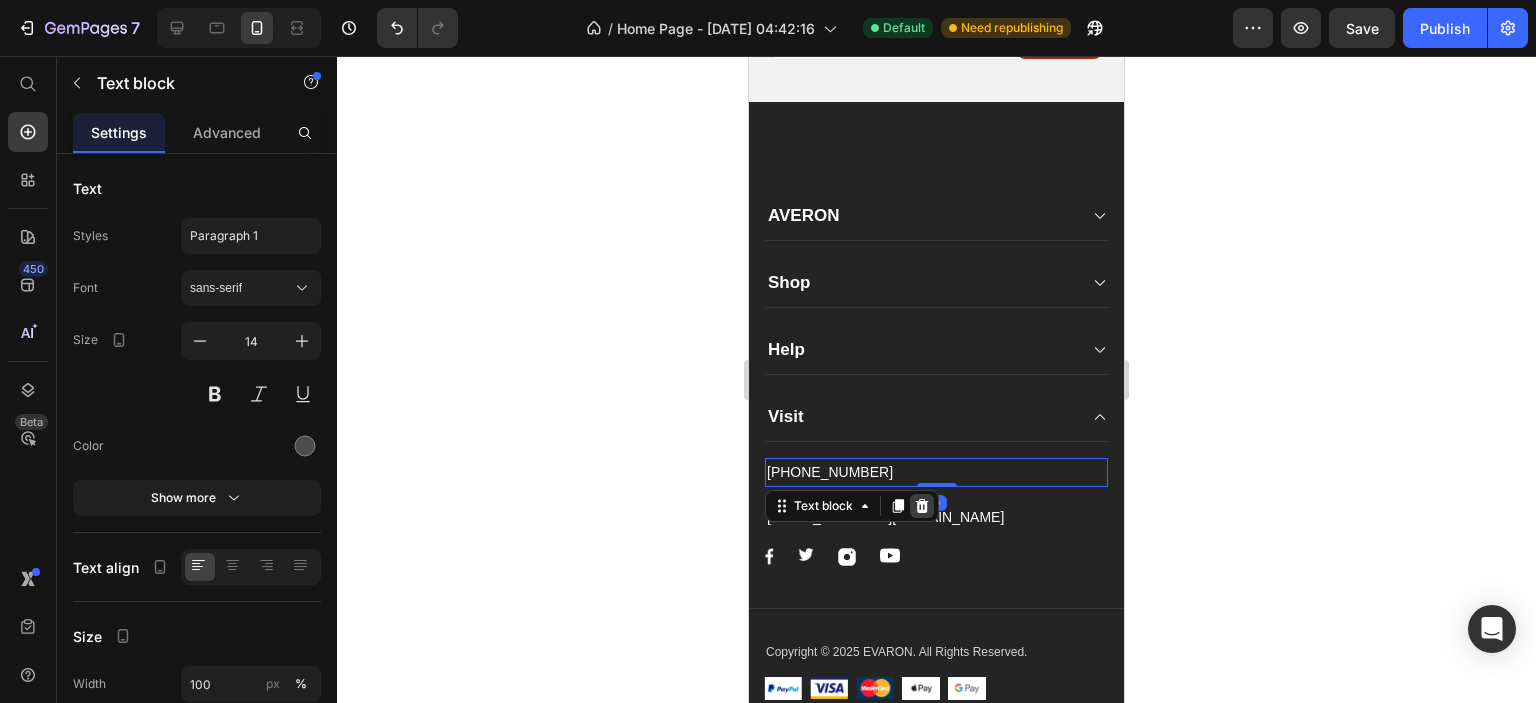 click 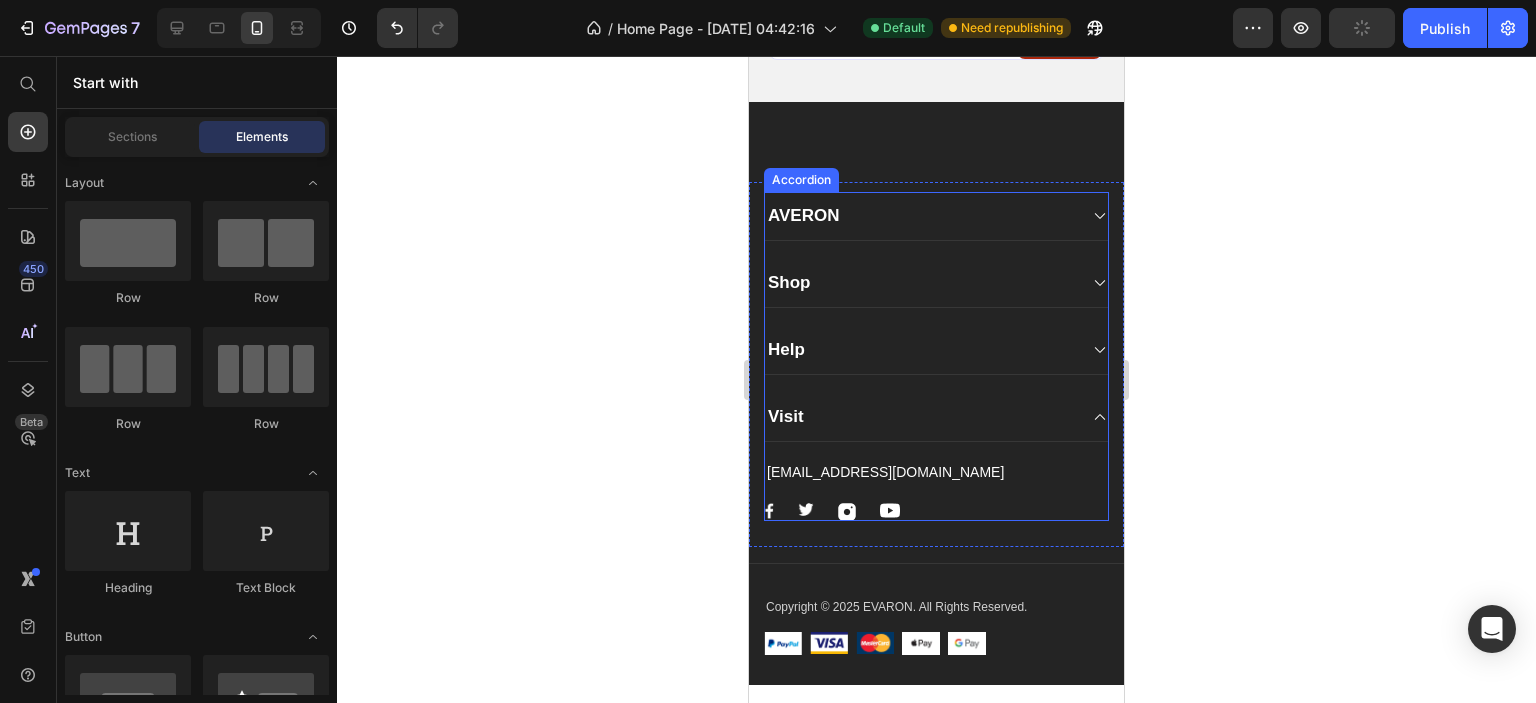 click on "Visit" at bounding box center [786, 417] 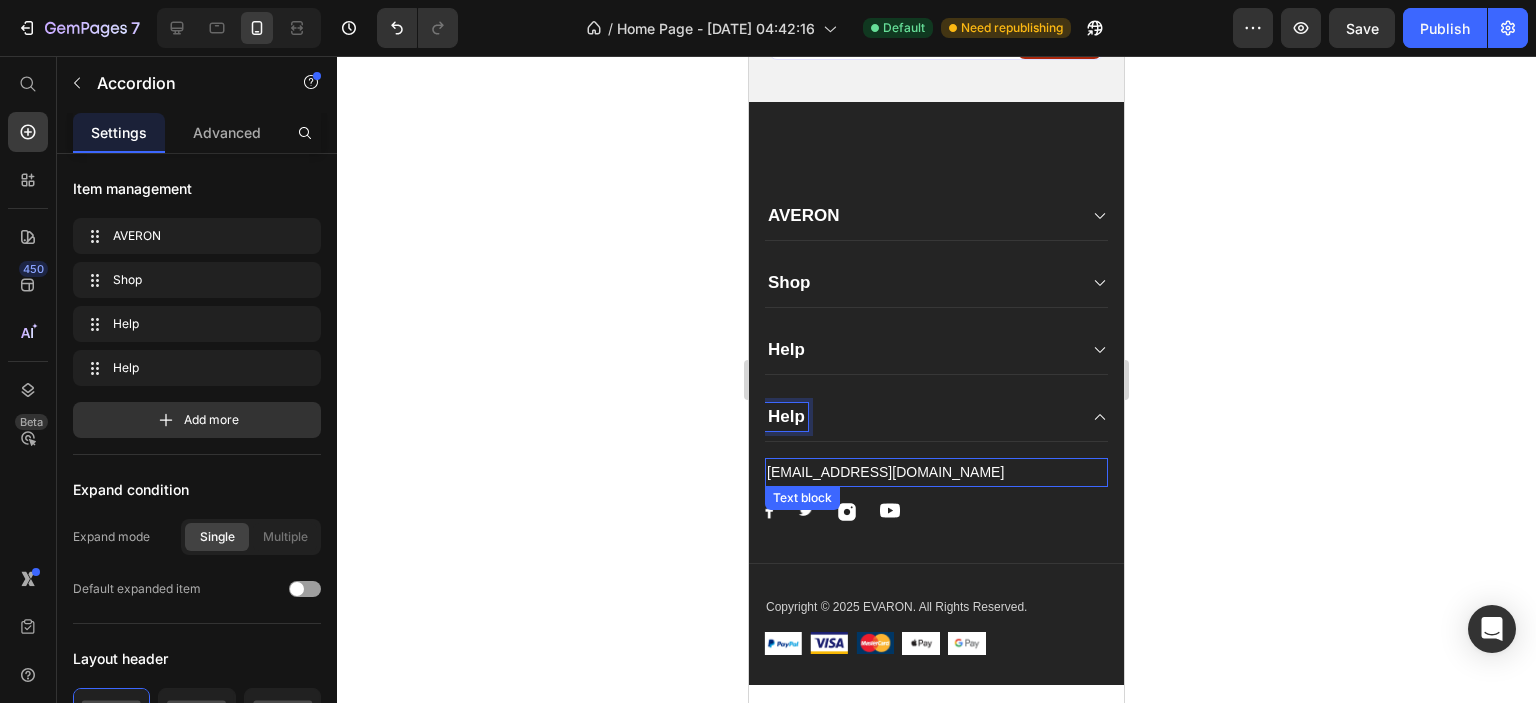 click on "[EMAIL_ADDRESS][DOMAIN_NAME]" at bounding box center [936, 472] 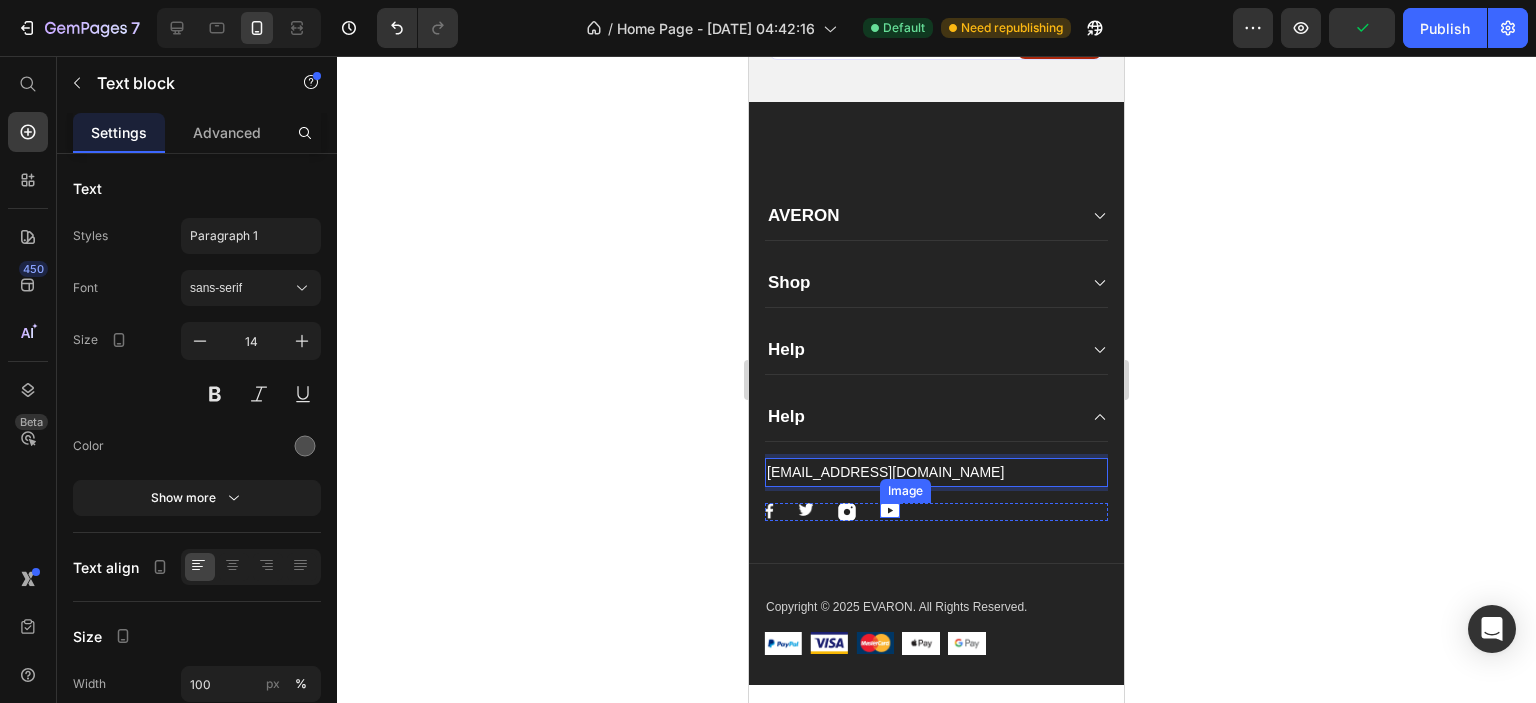 click at bounding box center (890, 510) 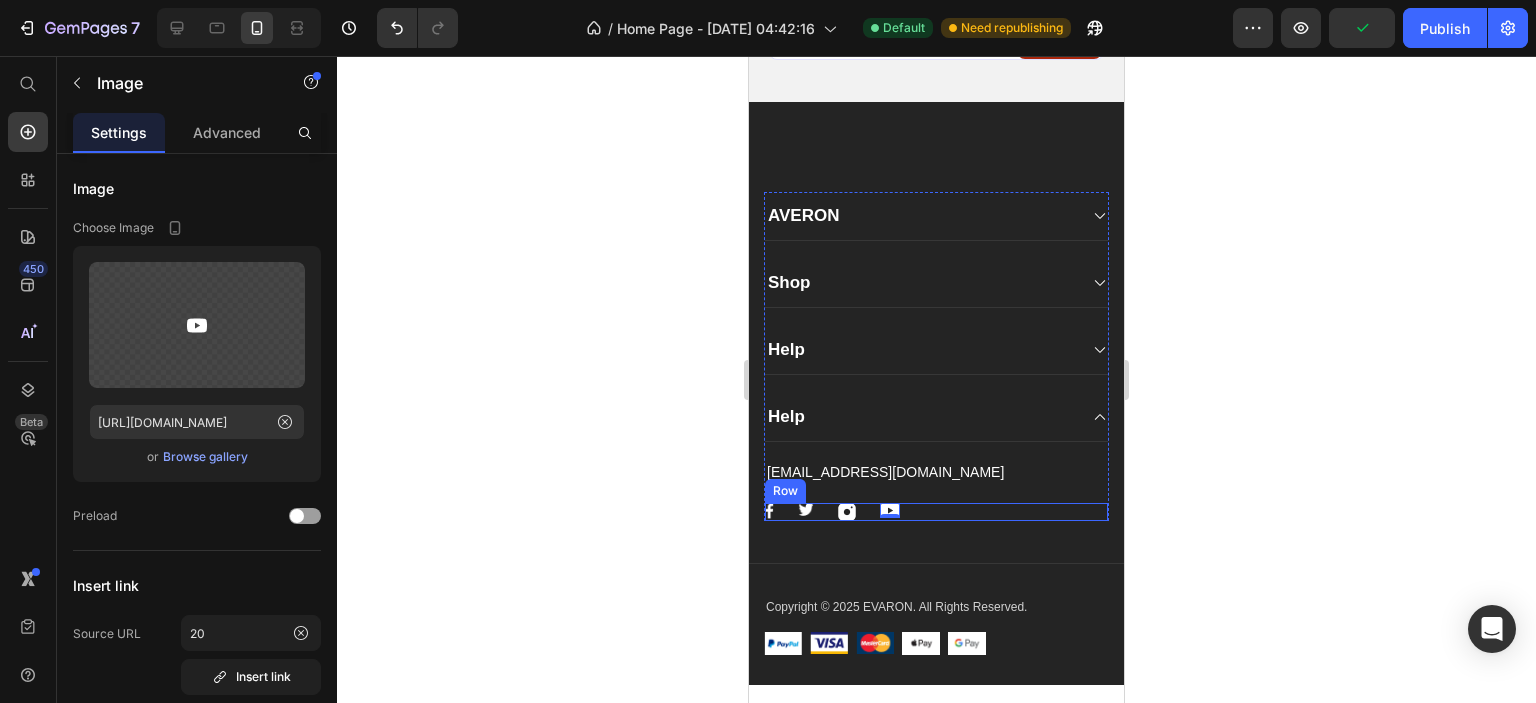click on "Image Image Image Image   0 Row" at bounding box center (936, 512) 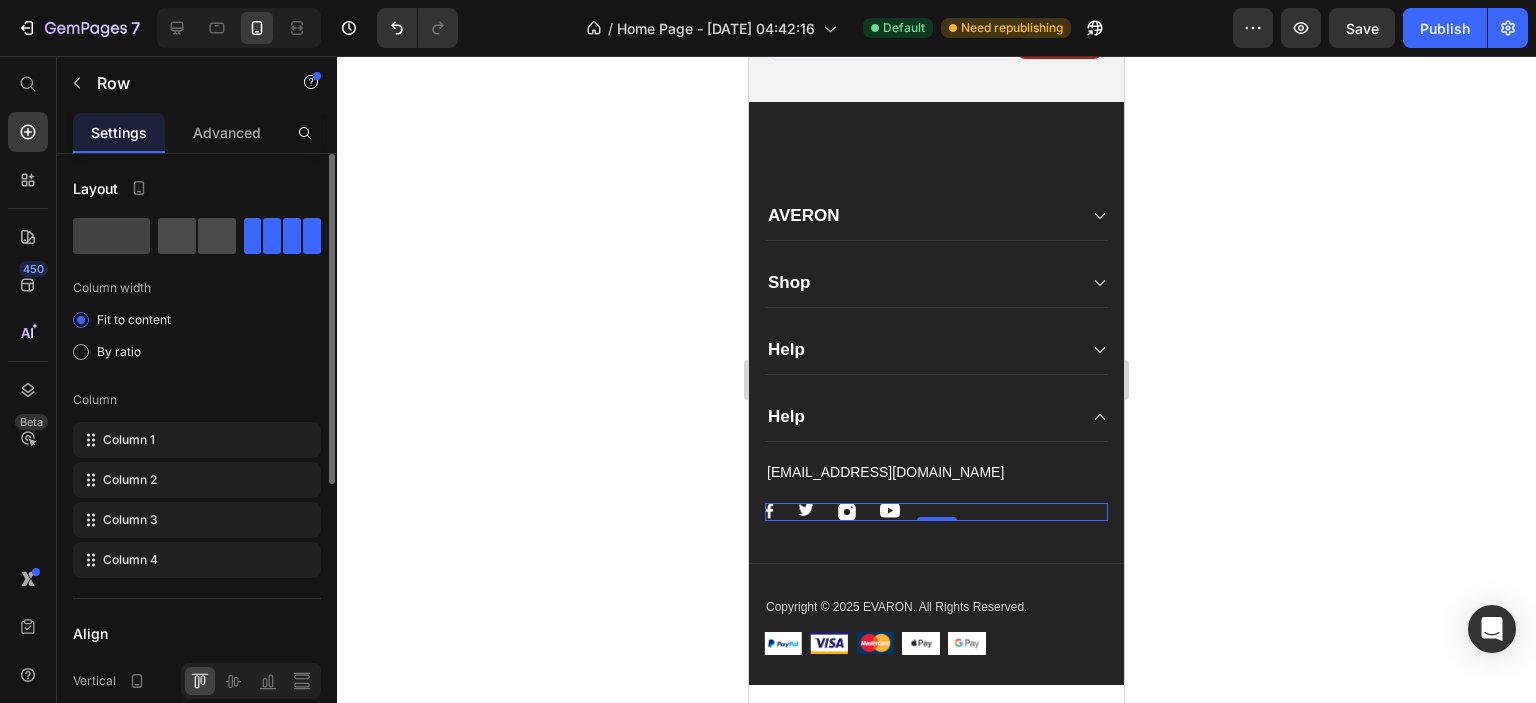 click 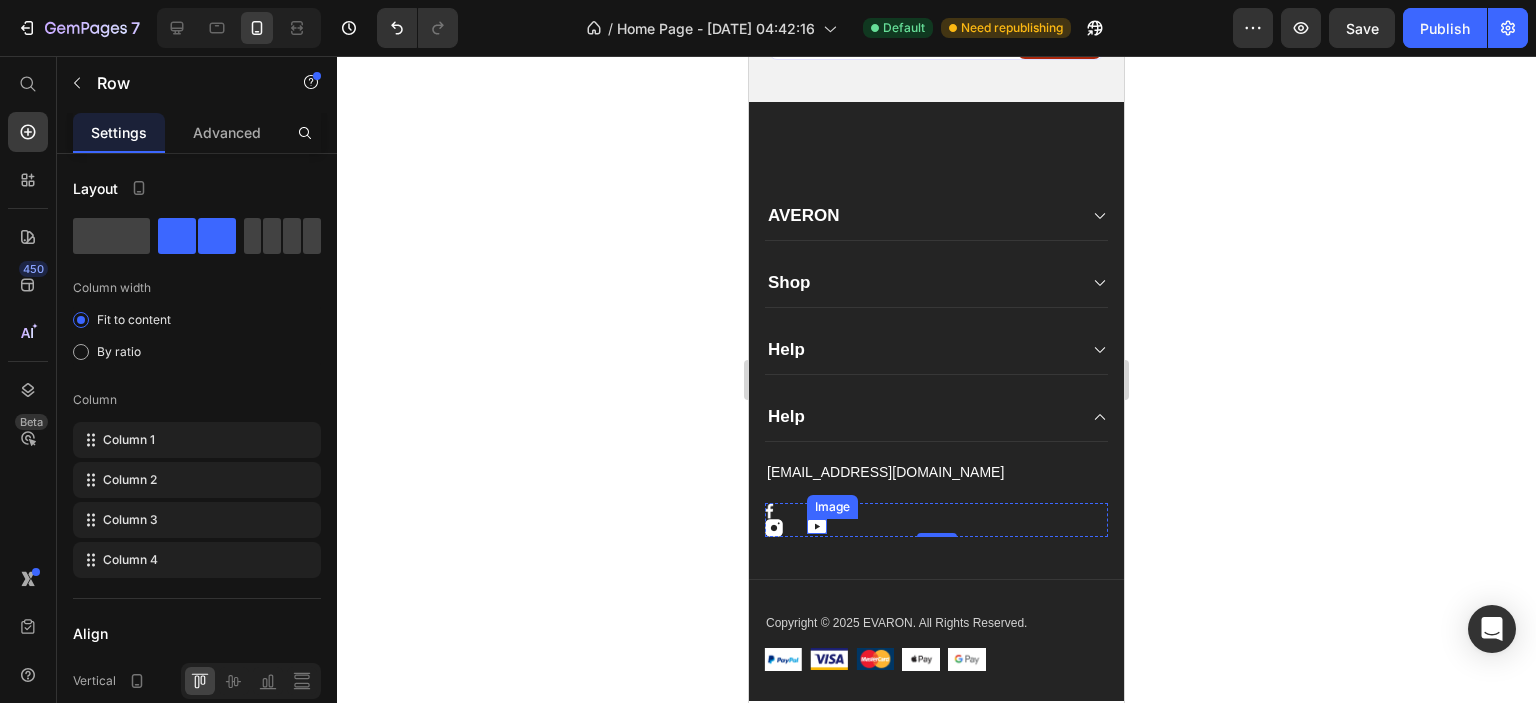 click at bounding box center (817, 526) 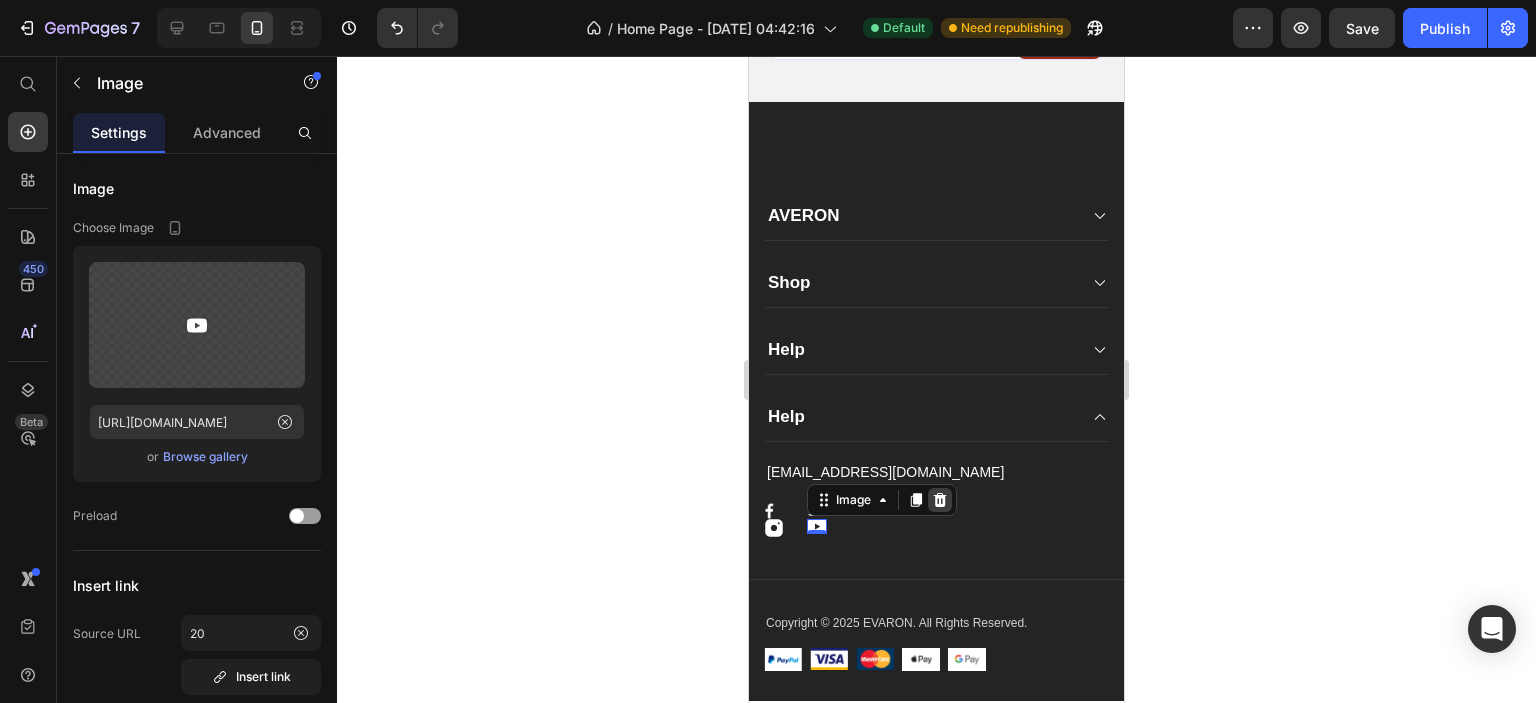 click 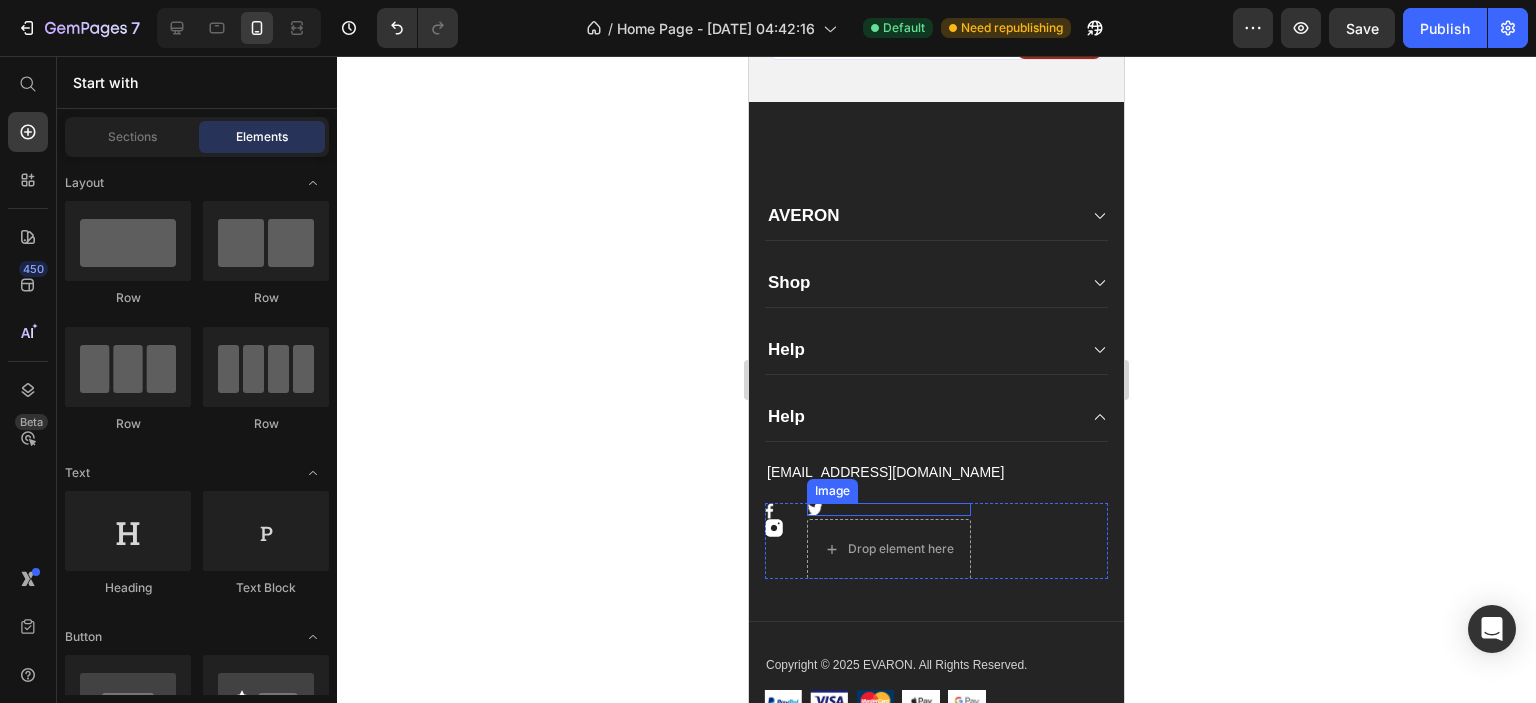 click at bounding box center (889, 509) 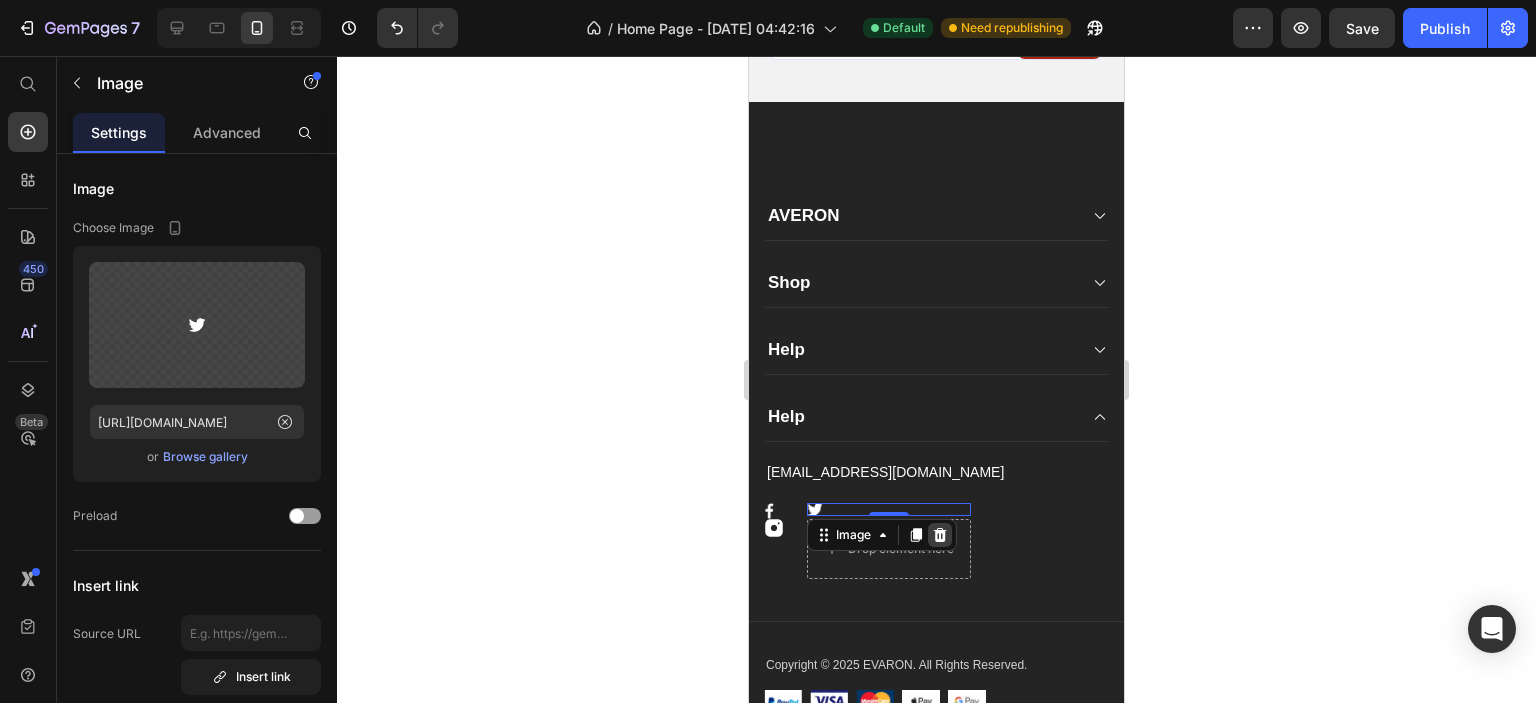 click 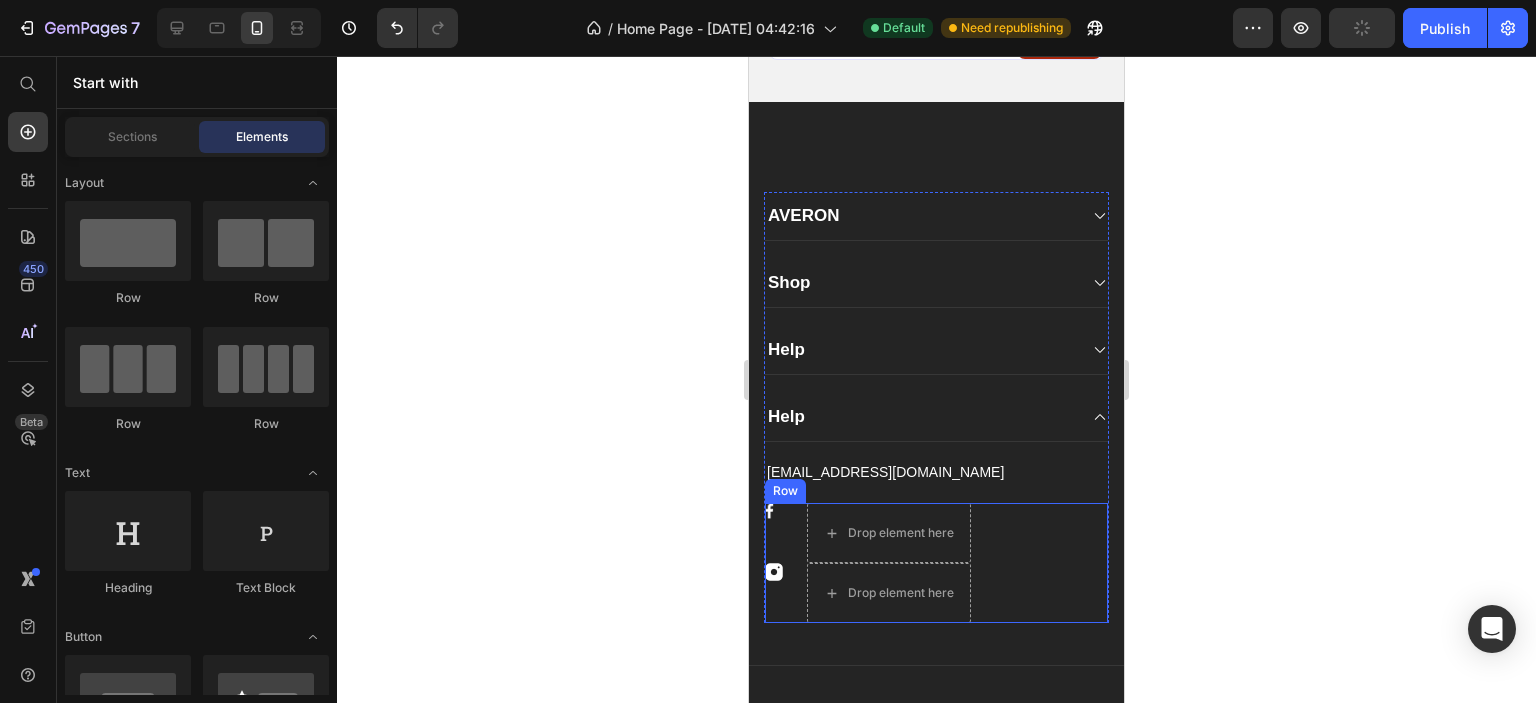 click on "Image
Drop element here Image
Drop element here Row" at bounding box center (936, 563) 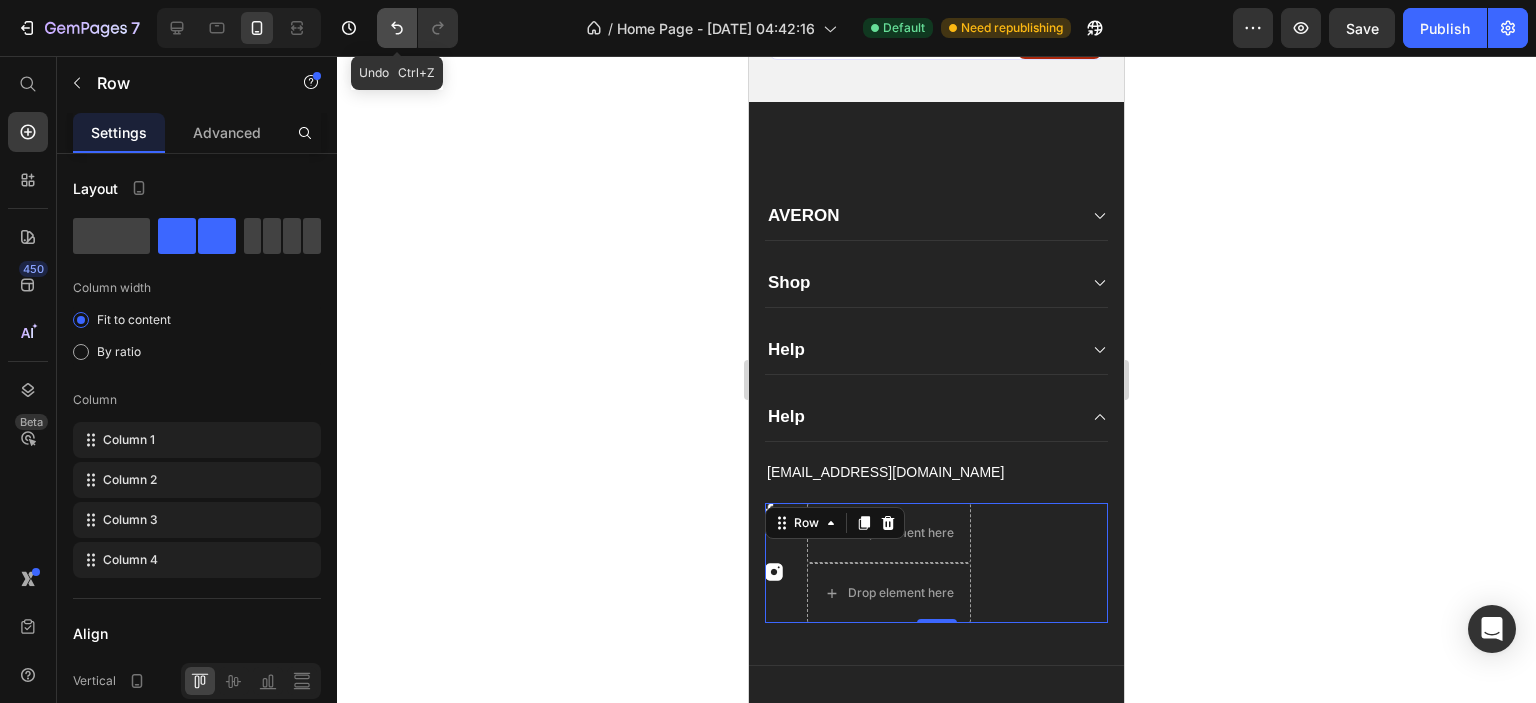 click 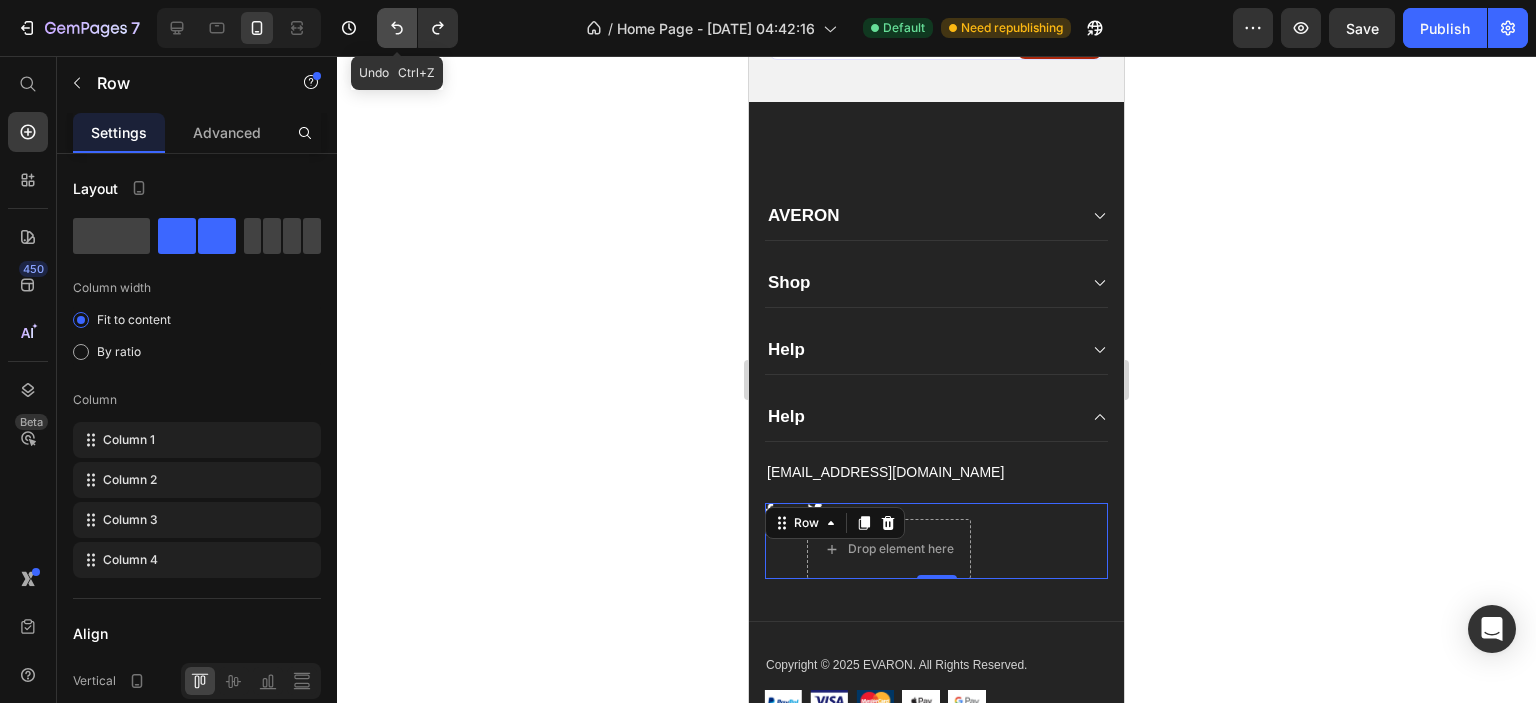 click 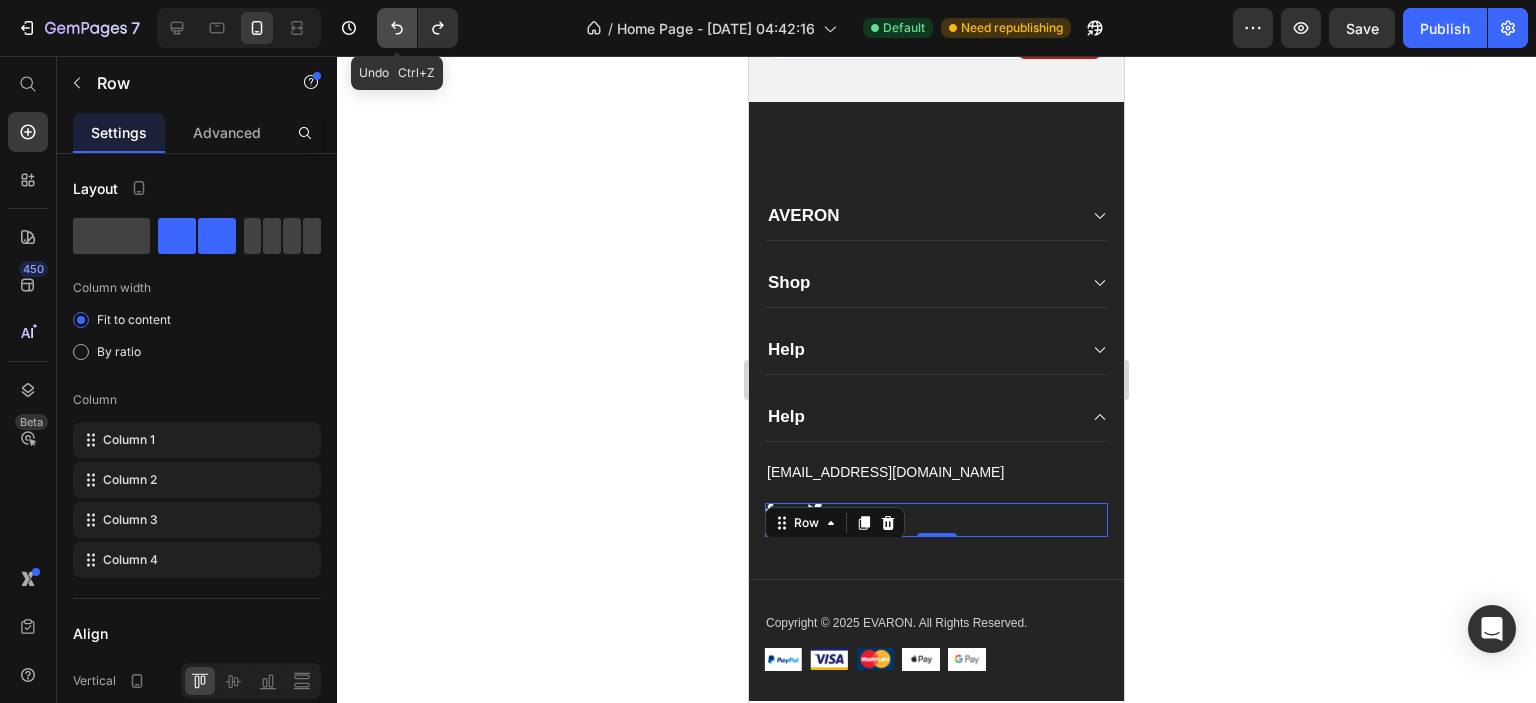 click 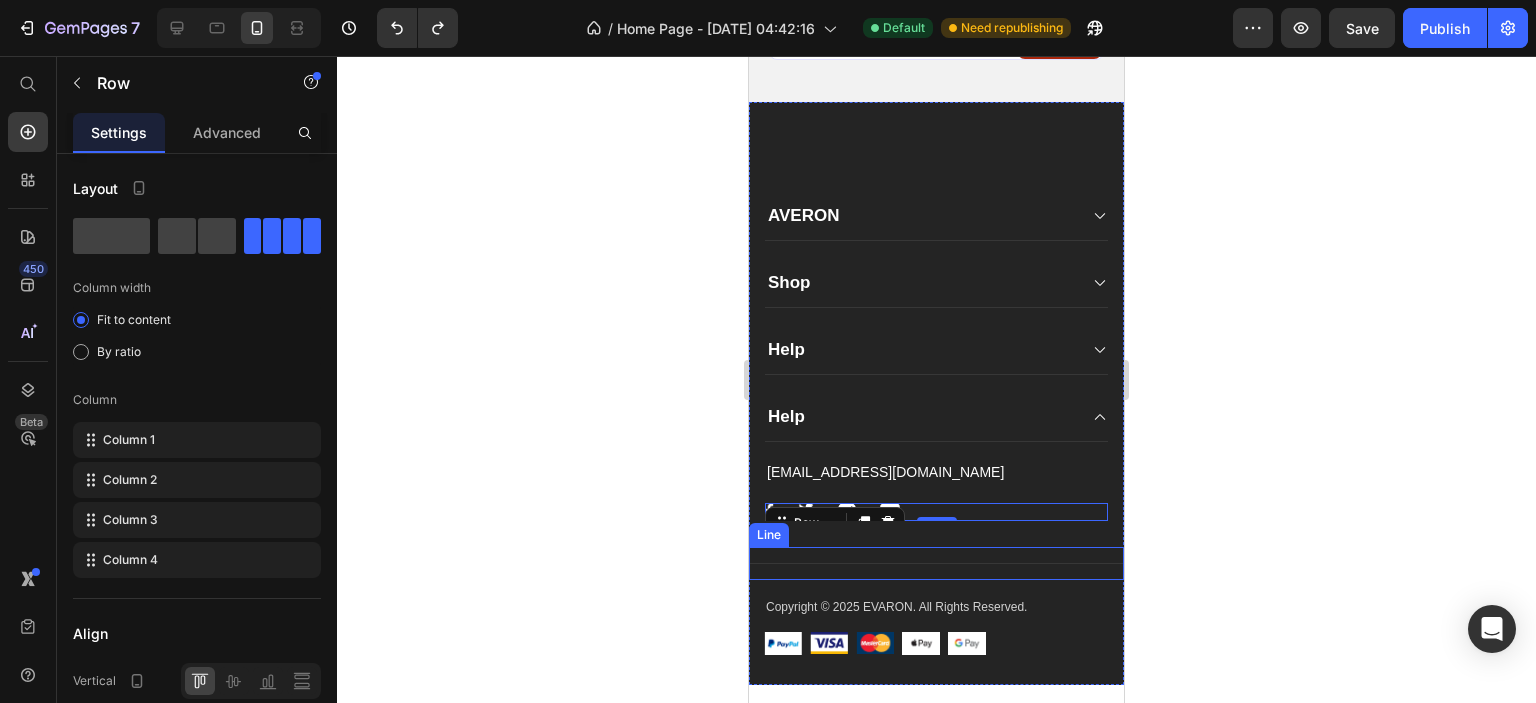click on "Title Line" at bounding box center [936, 563] 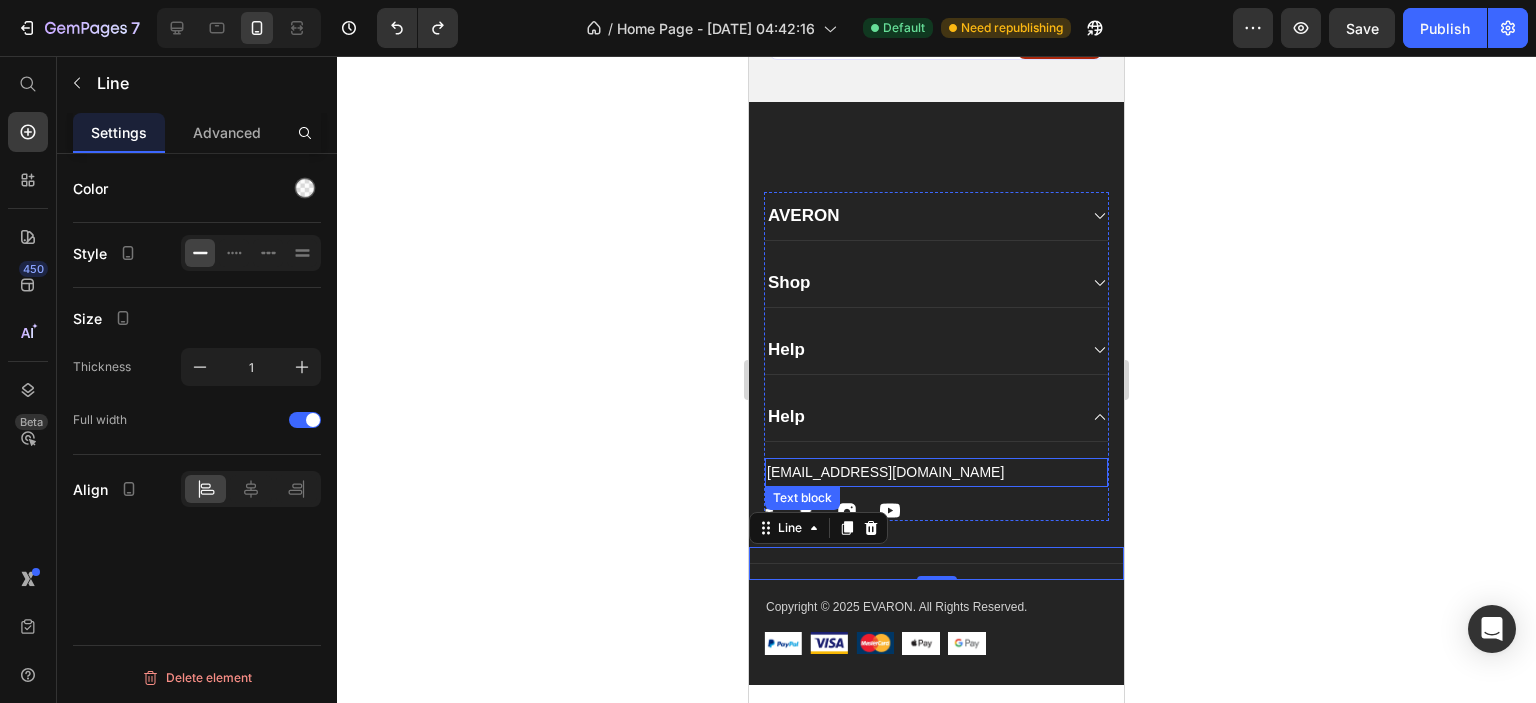 click on "Text block" at bounding box center [802, 498] 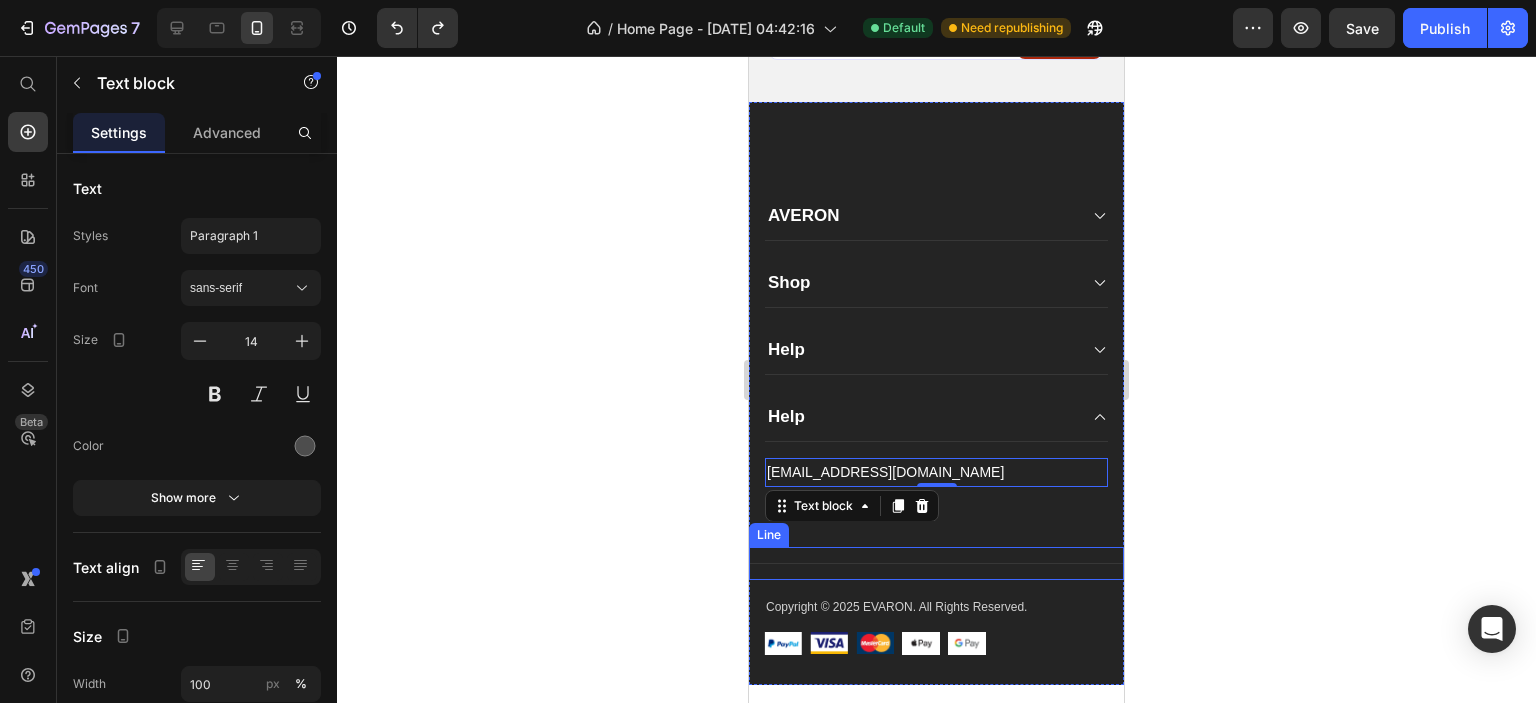 click on "Title Line" at bounding box center [936, 563] 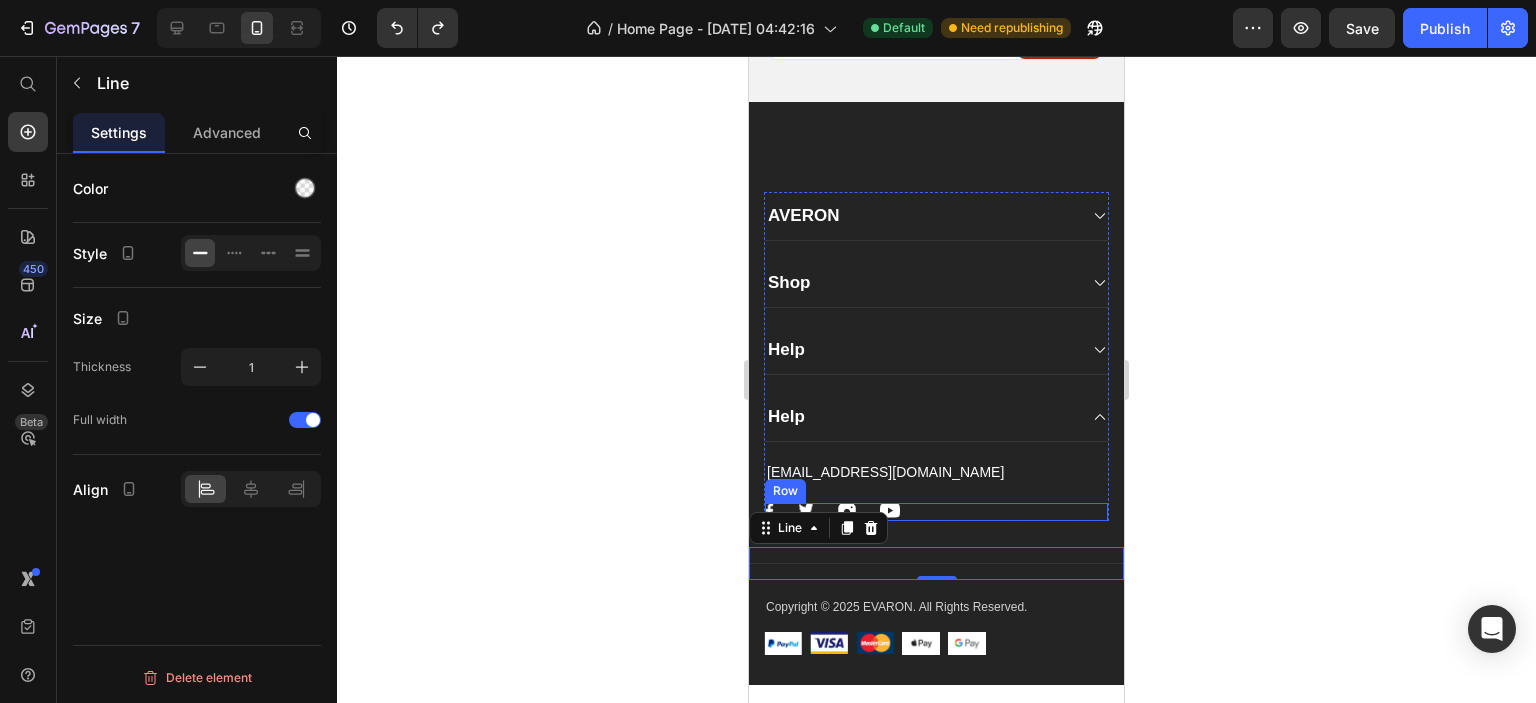 click at bounding box center (890, 510) 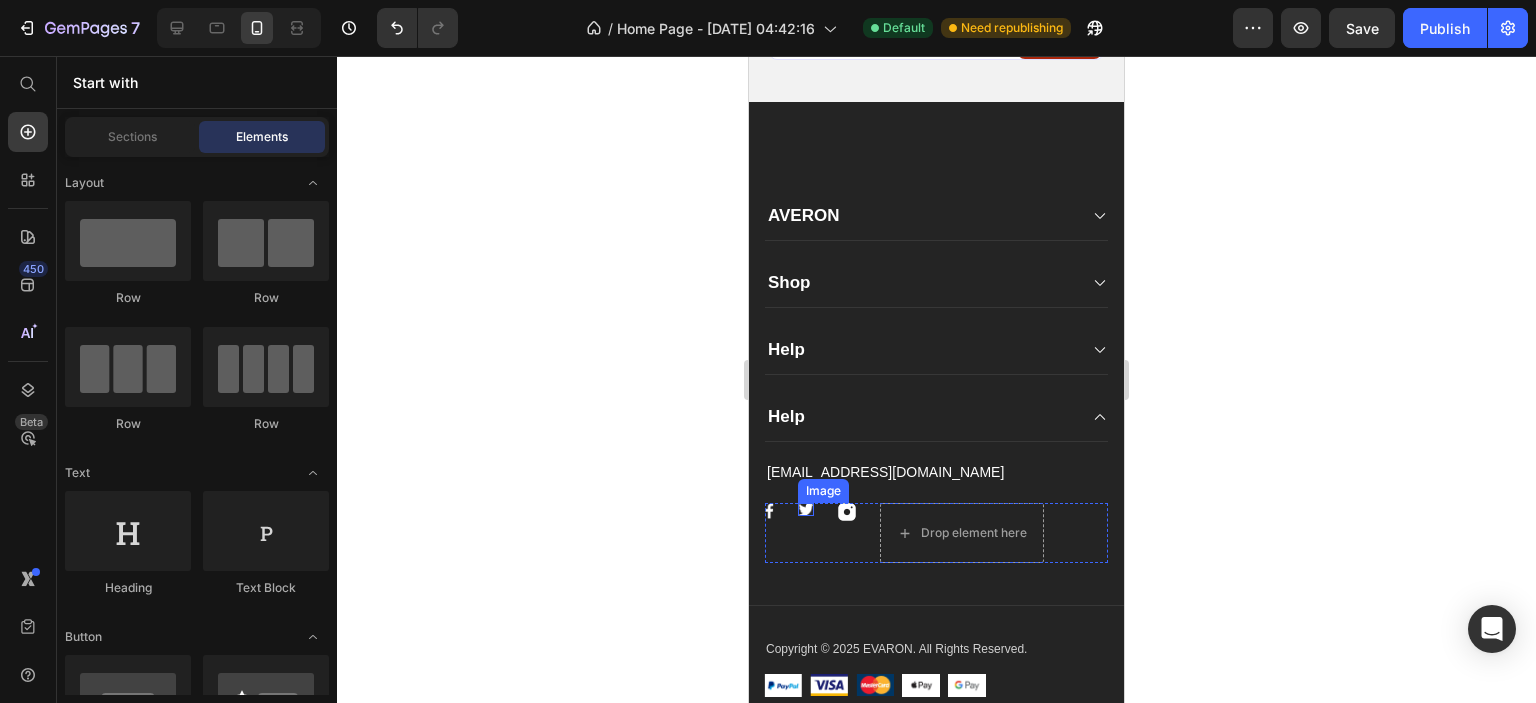 click at bounding box center [806, 509] 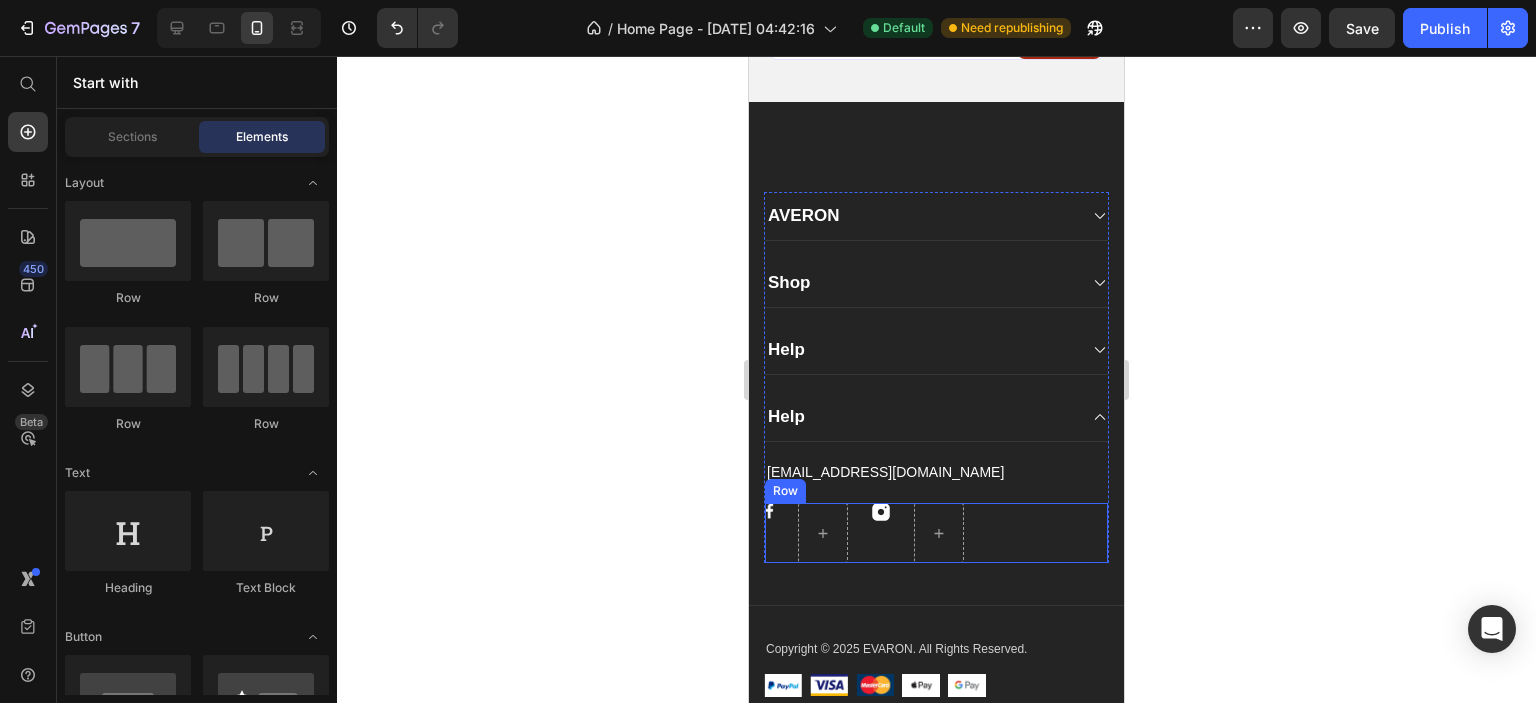 click on "Image" at bounding box center (881, 533) 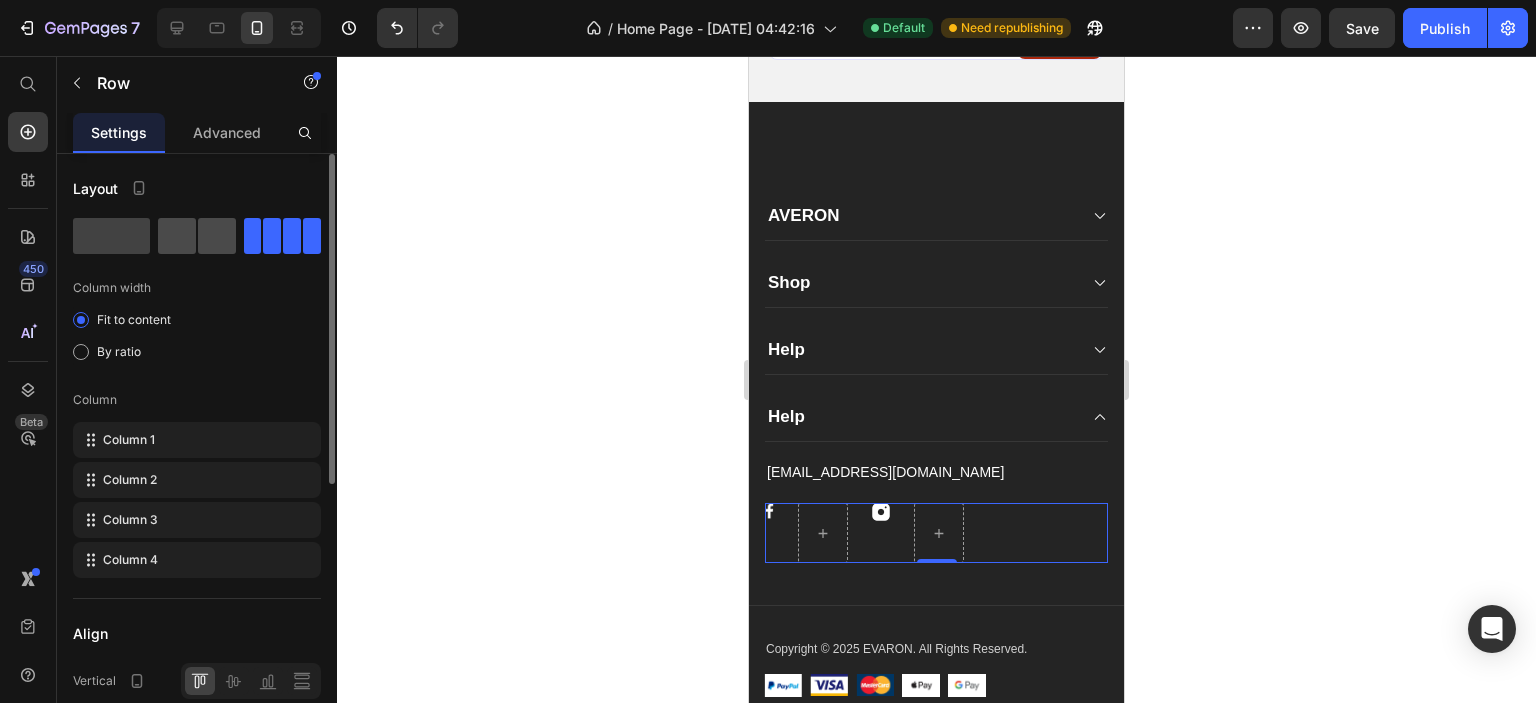 click 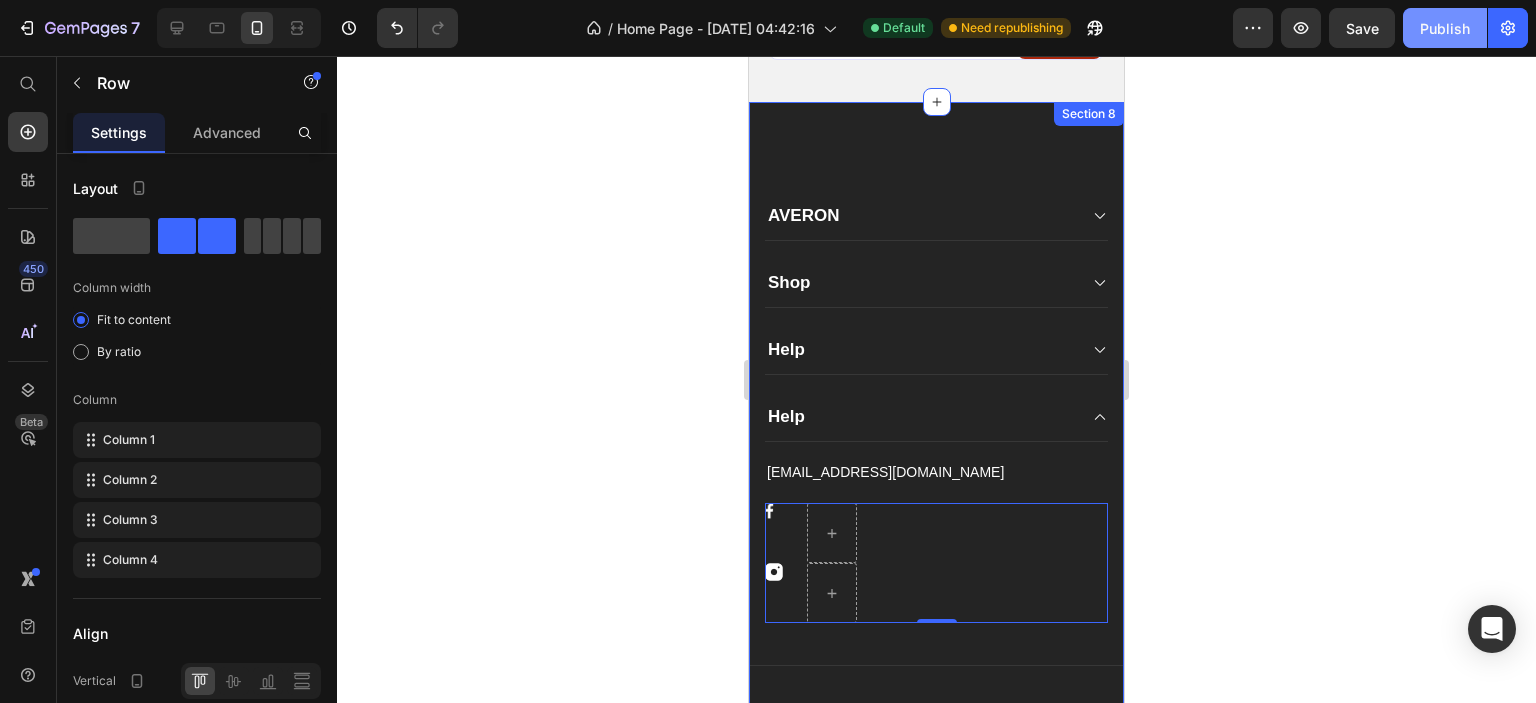 click on "Publish" at bounding box center (1445, 28) 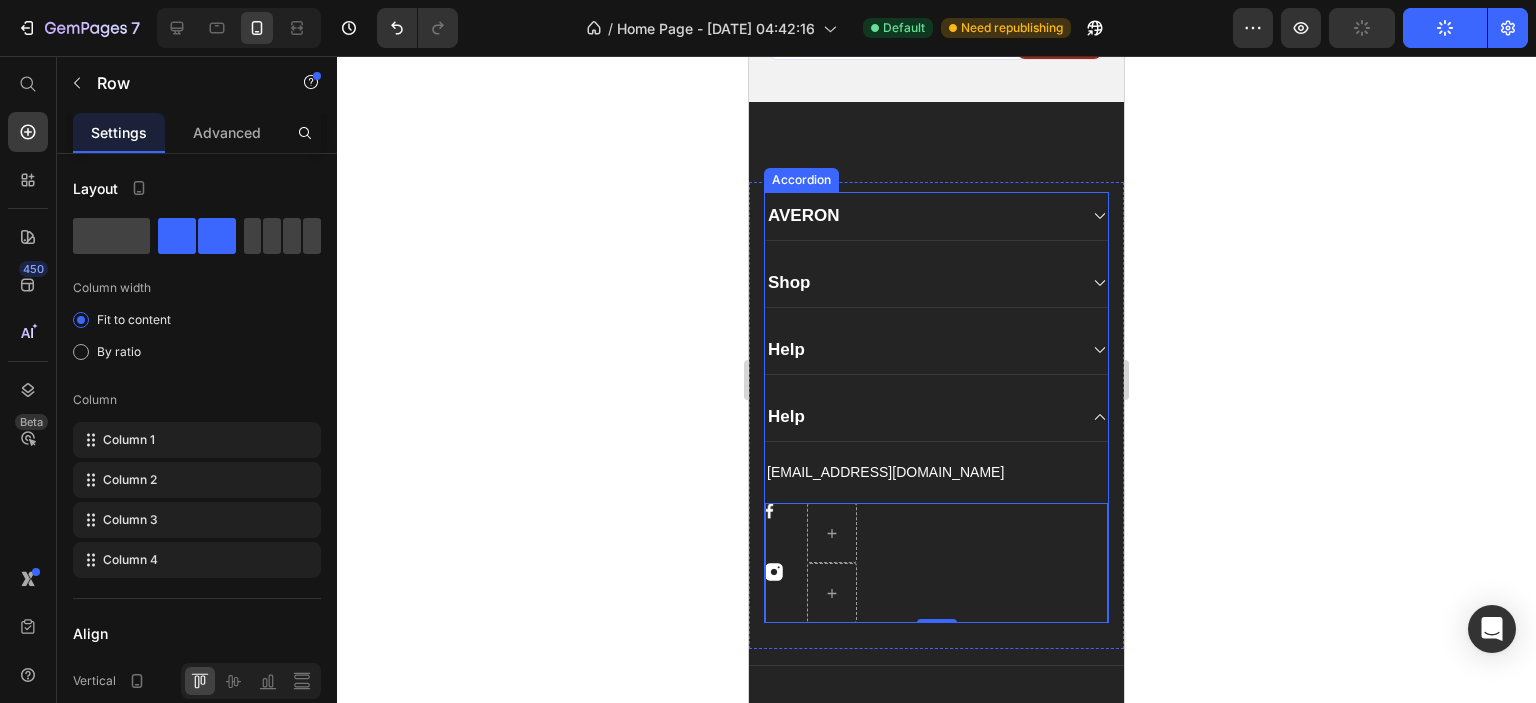 scroll, scrollTop: 2768, scrollLeft: 0, axis: vertical 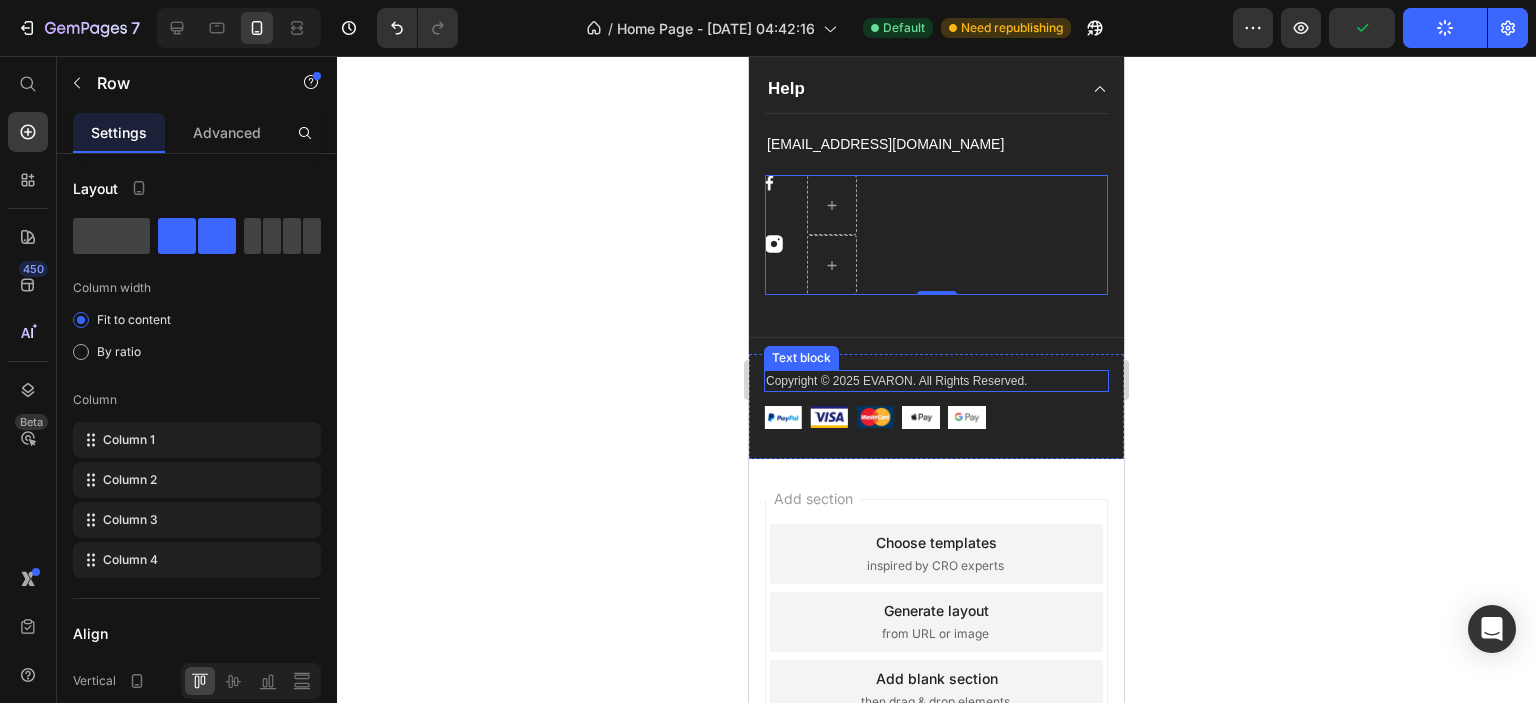 click on "Copyright © 2025 EVARON. All Rights Reserved." at bounding box center [936, 381] 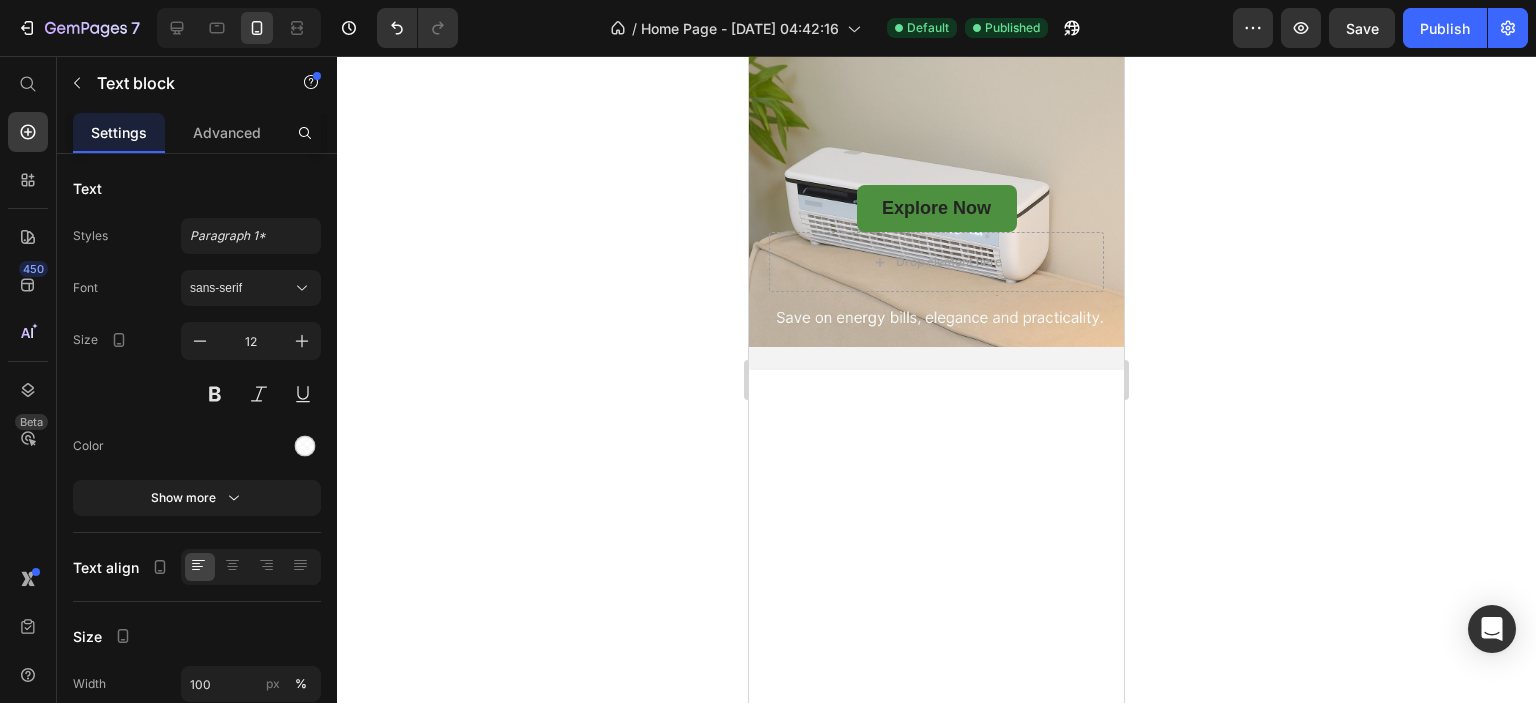 scroll, scrollTop: 0, scrollLeft: 0, axis: both 